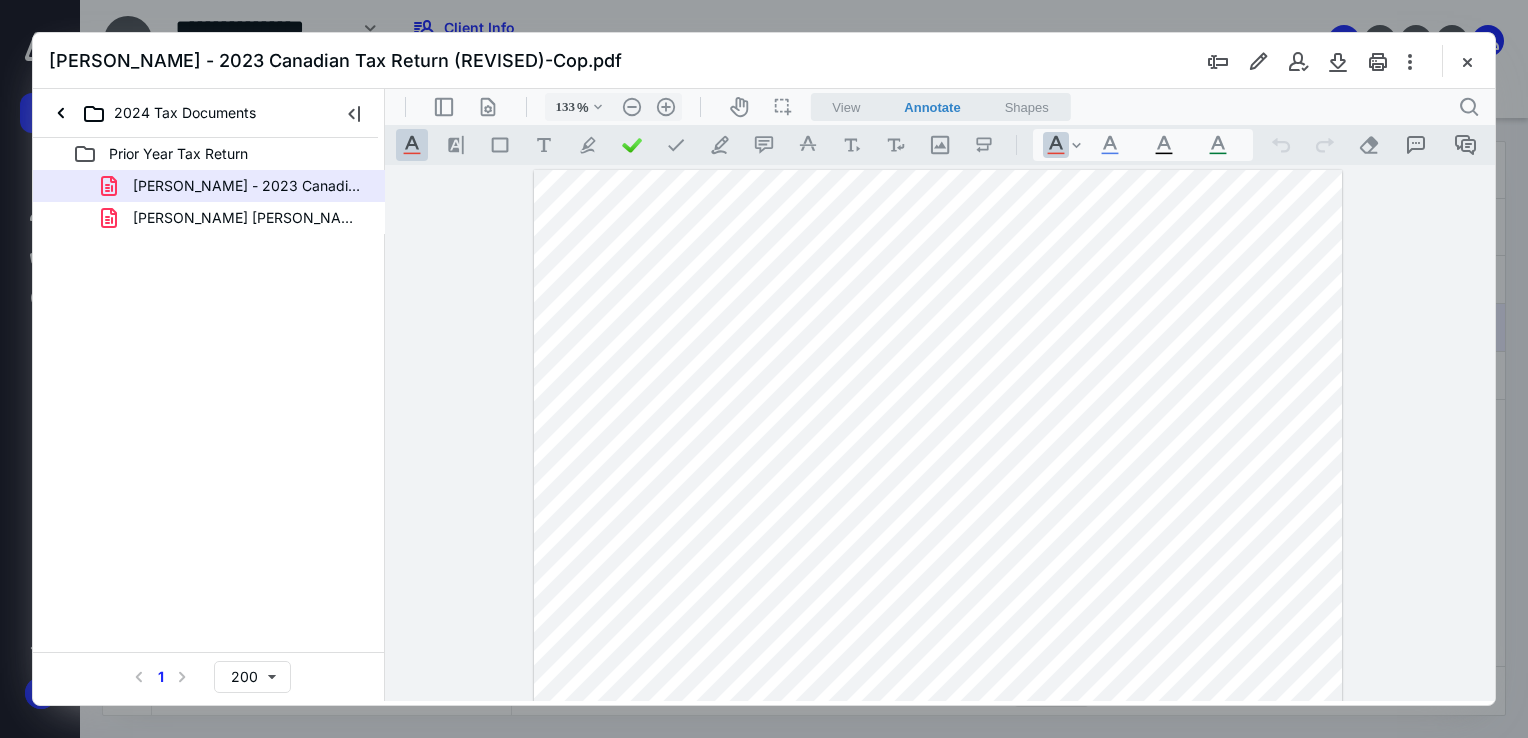 scroll, scrollTop: 0, scrollLeft: 0, axis: both 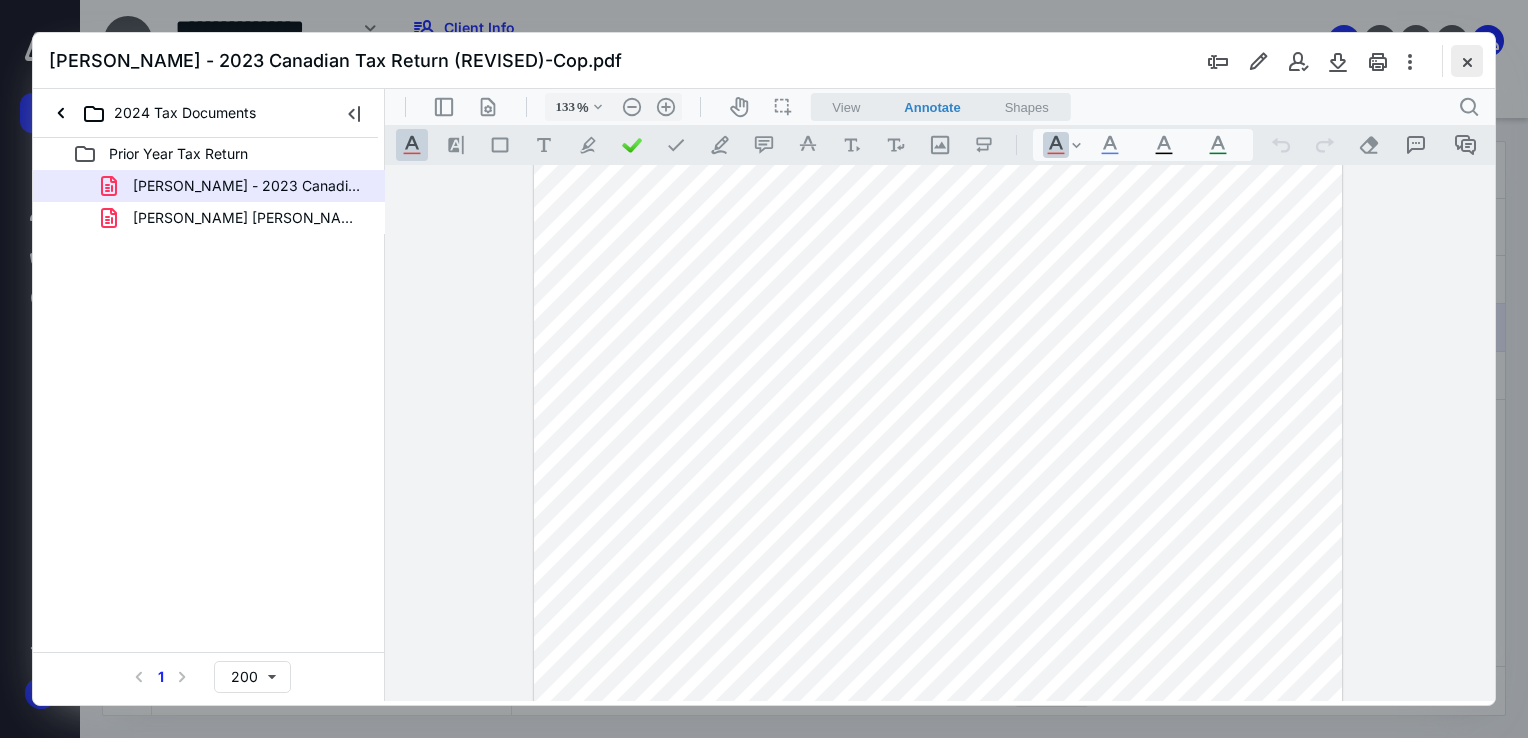 click at bounding box center (1467, 61) 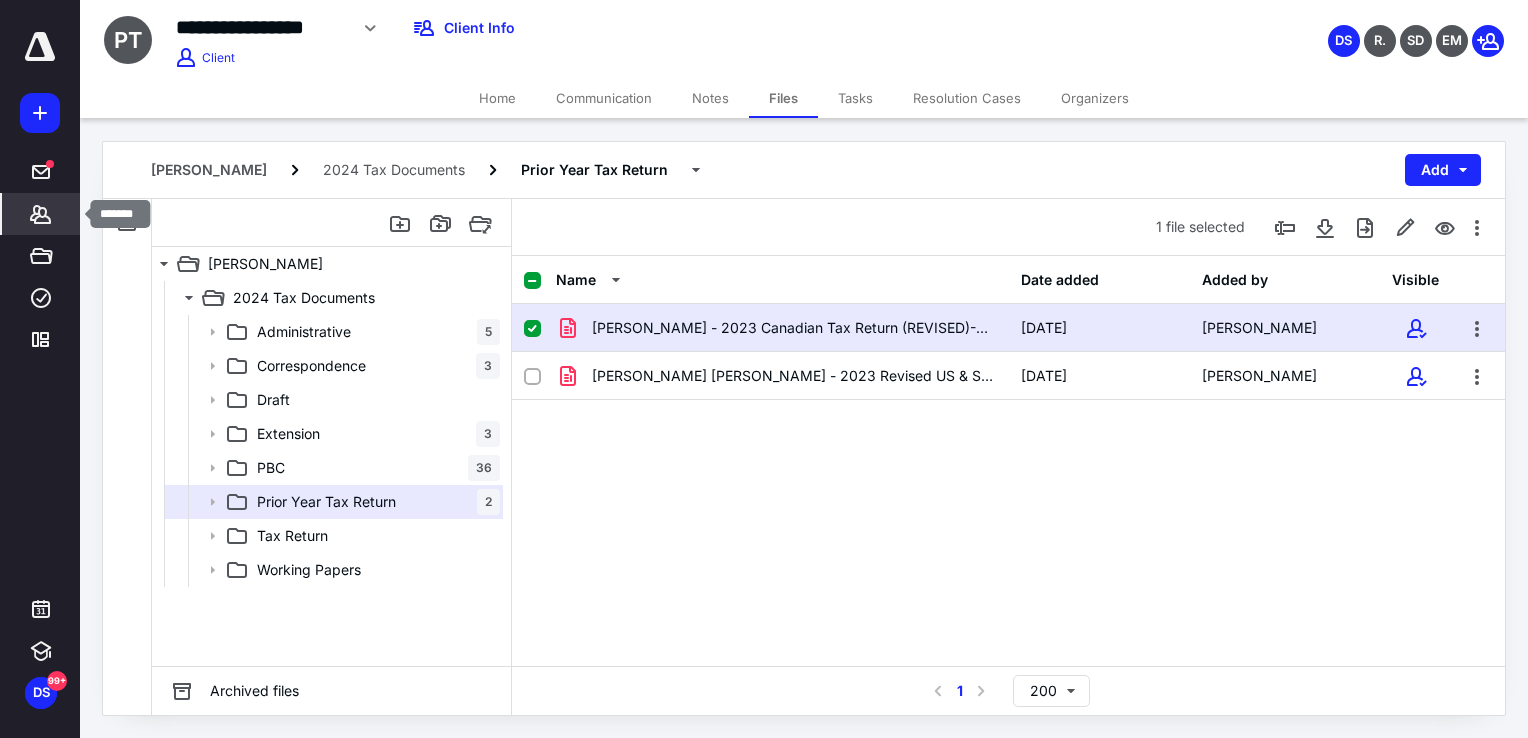 click on "Clients" at bounding box center (41, 214) 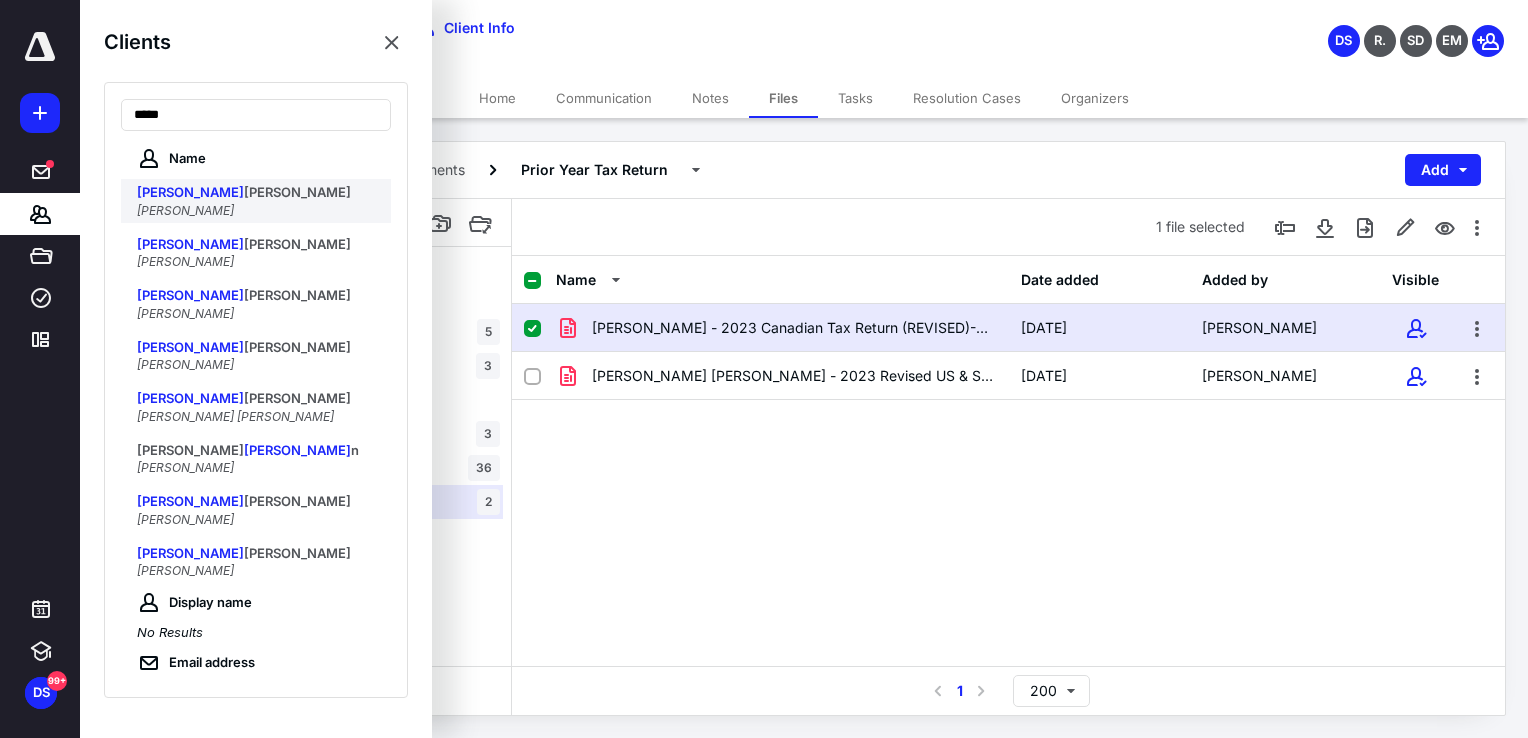 type on "*****" 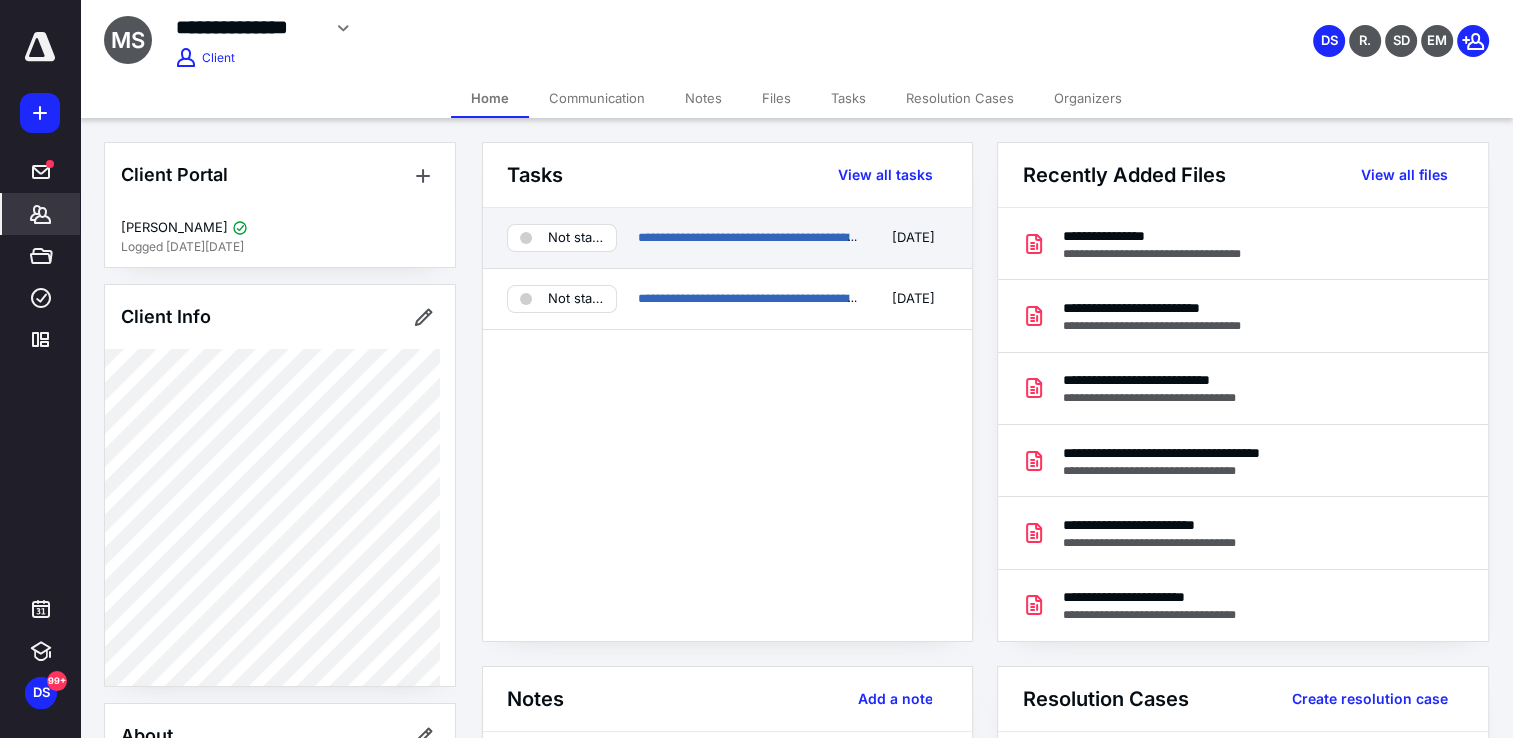 click on "Not started" at bounding box center [562, 238] 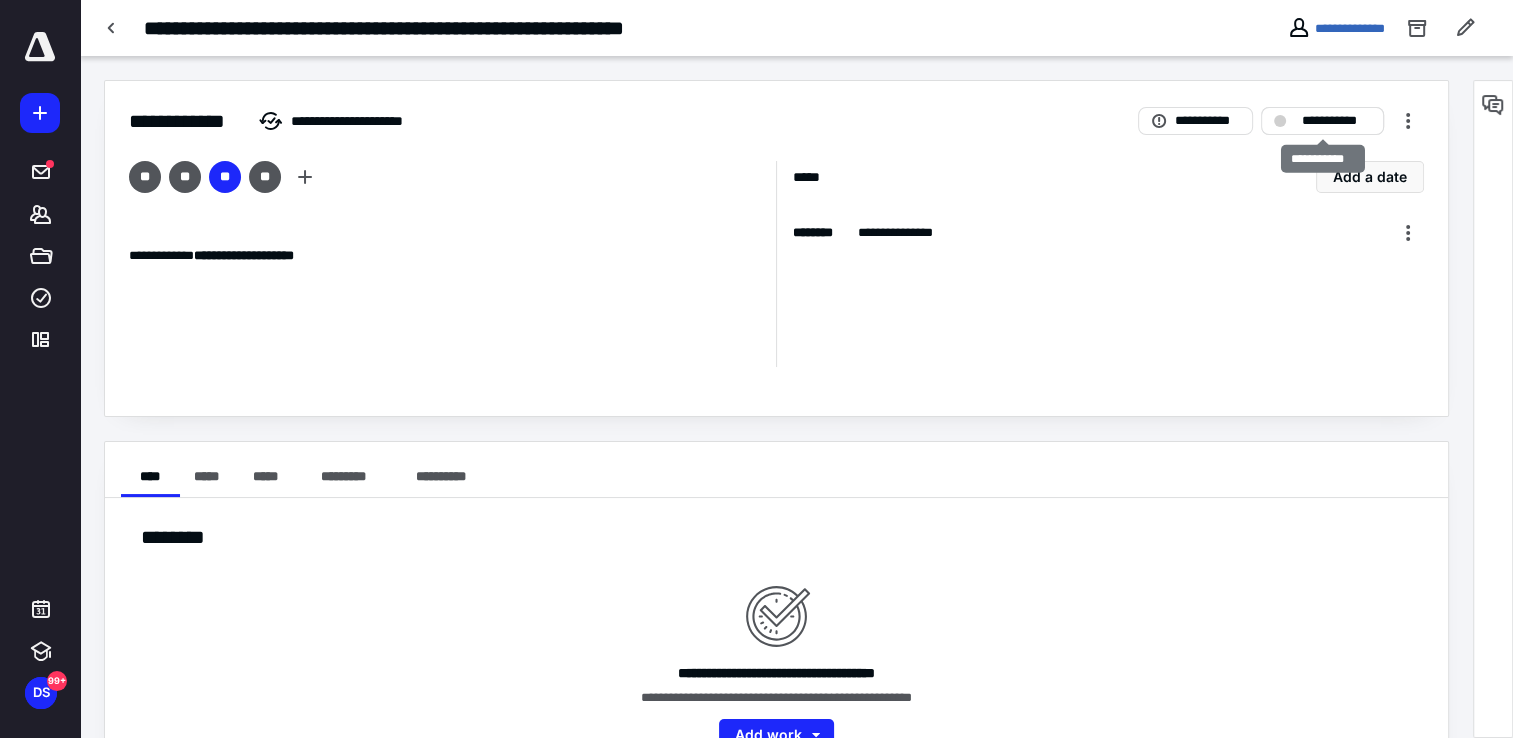 click on "**********" at bounding box center (1336, 121) 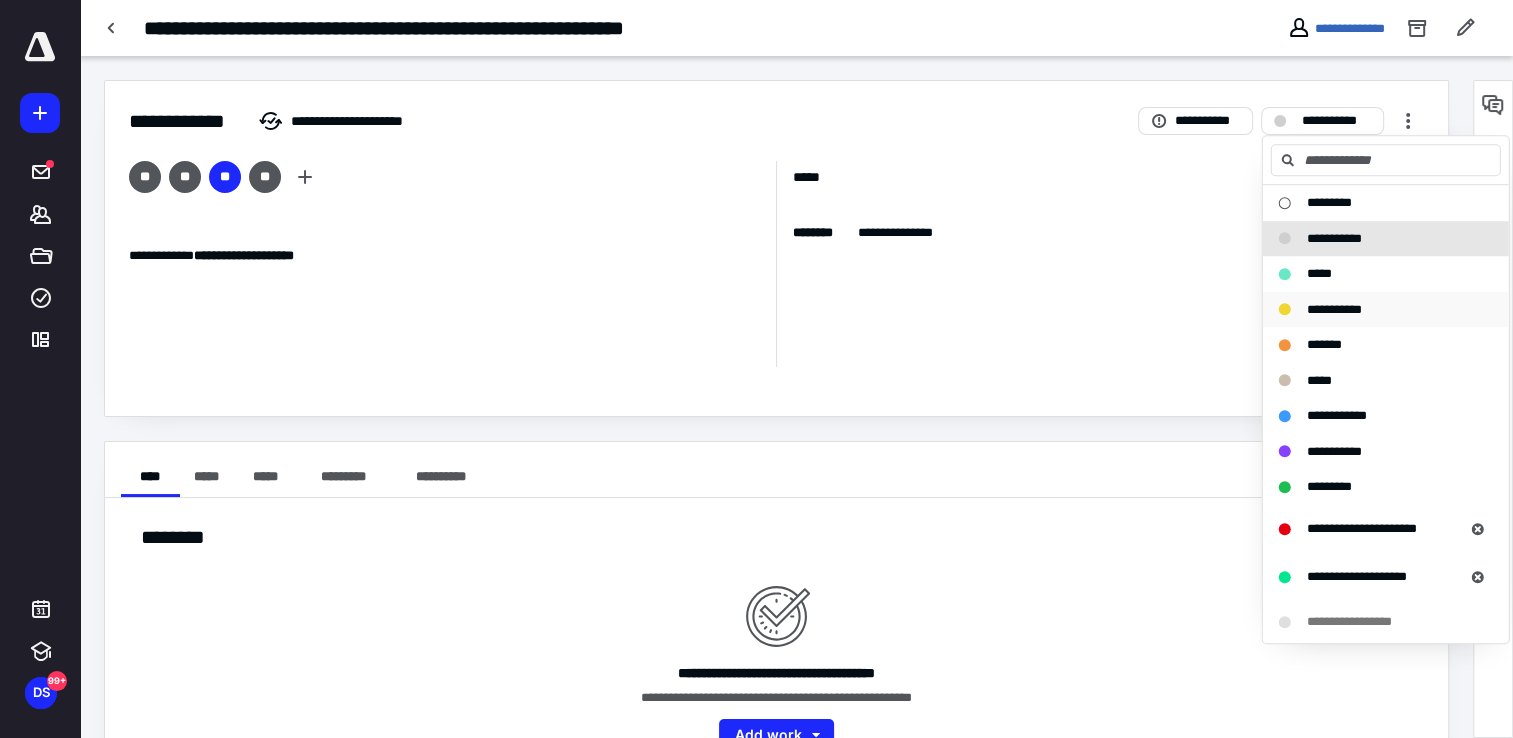 click on "**********" at bounding box center (1334, 309) 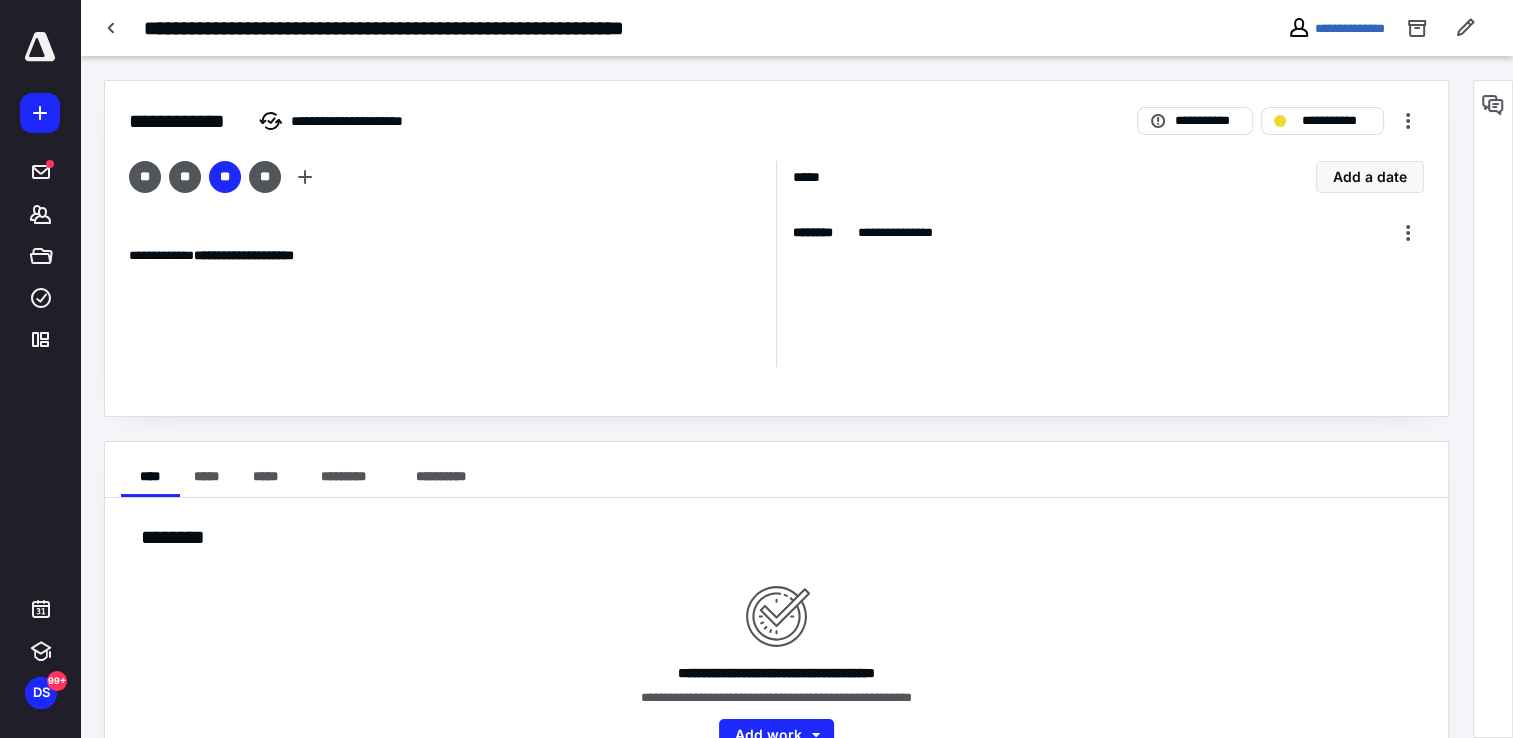 click on "**********" at bounding box center [776, 109] 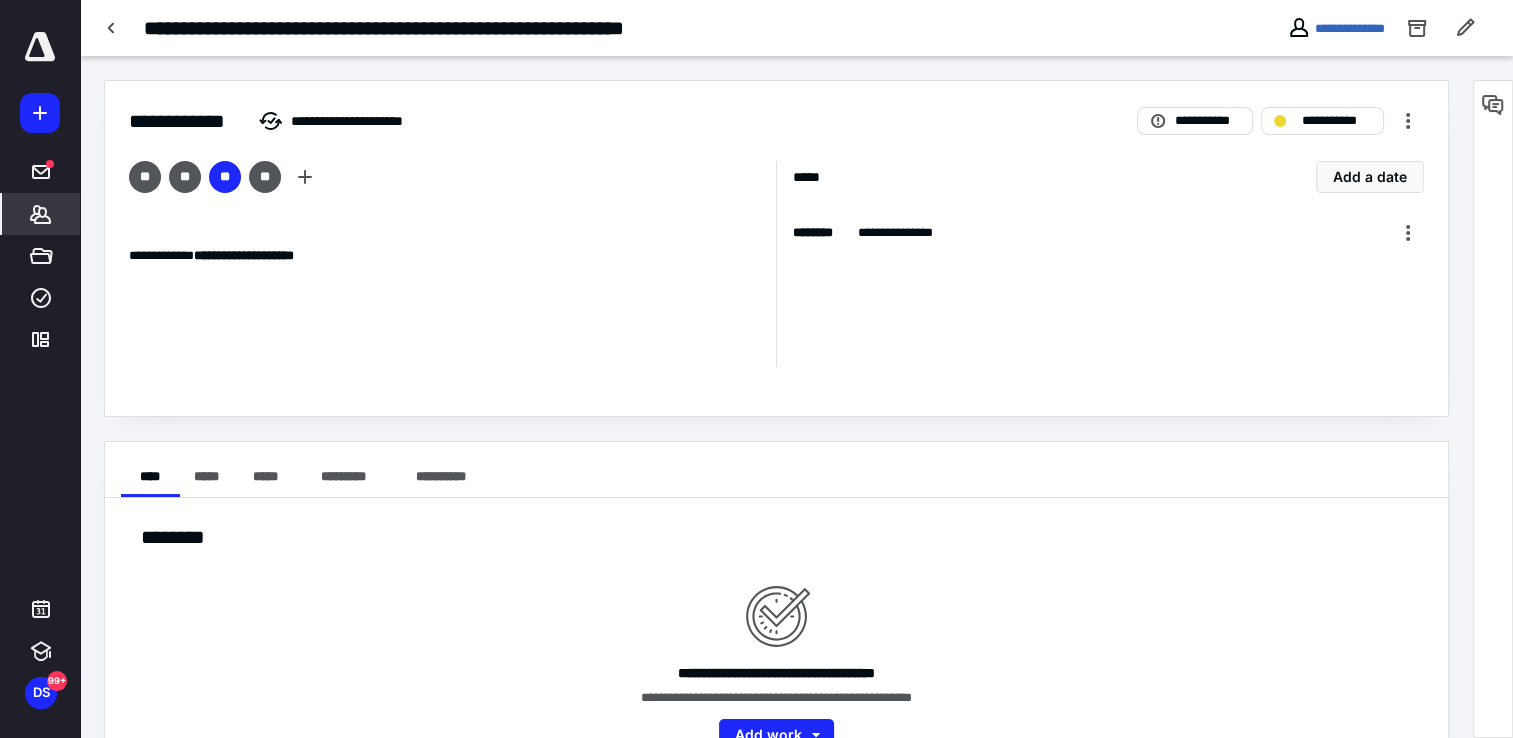 click 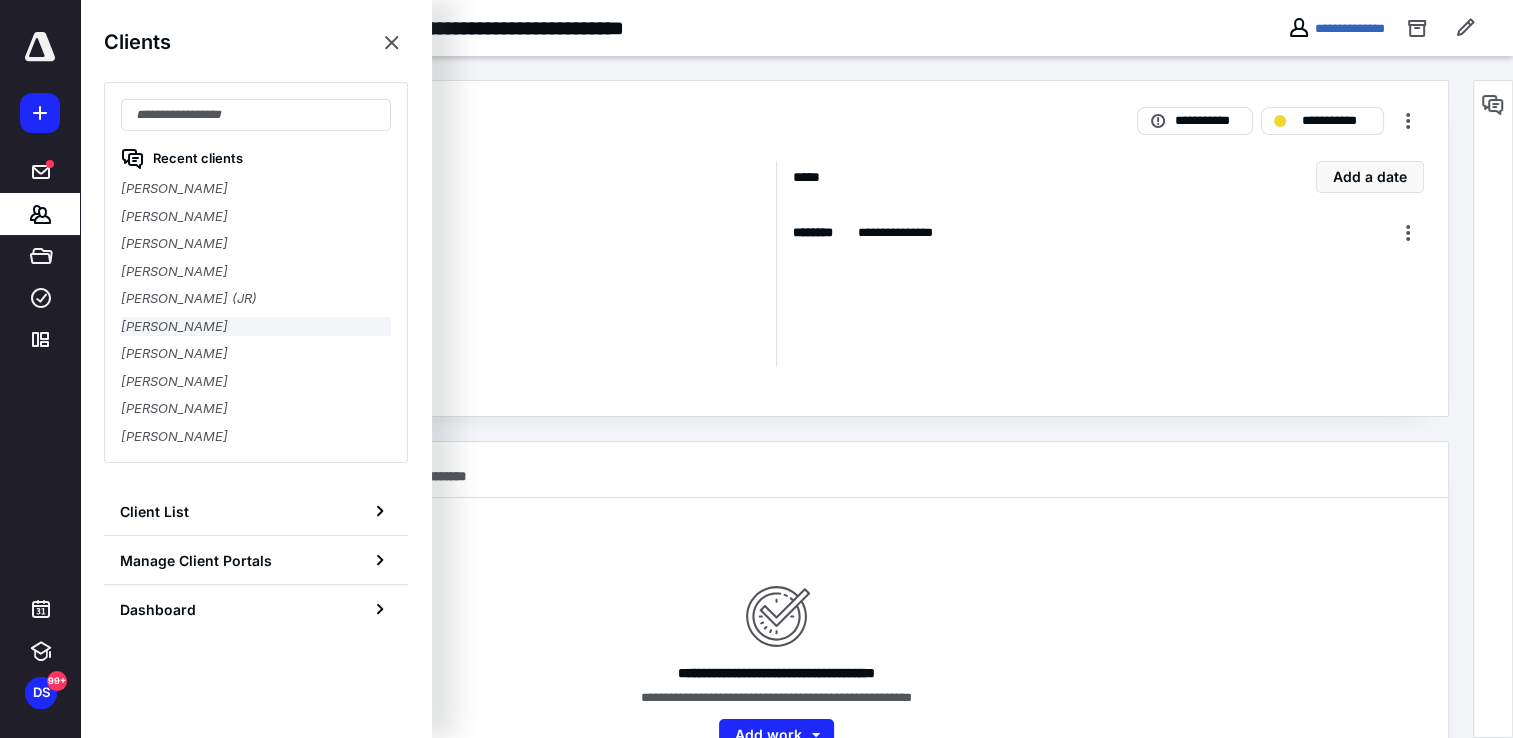 click on "[PERSON_NAME]" at bounding box center (256, 327) 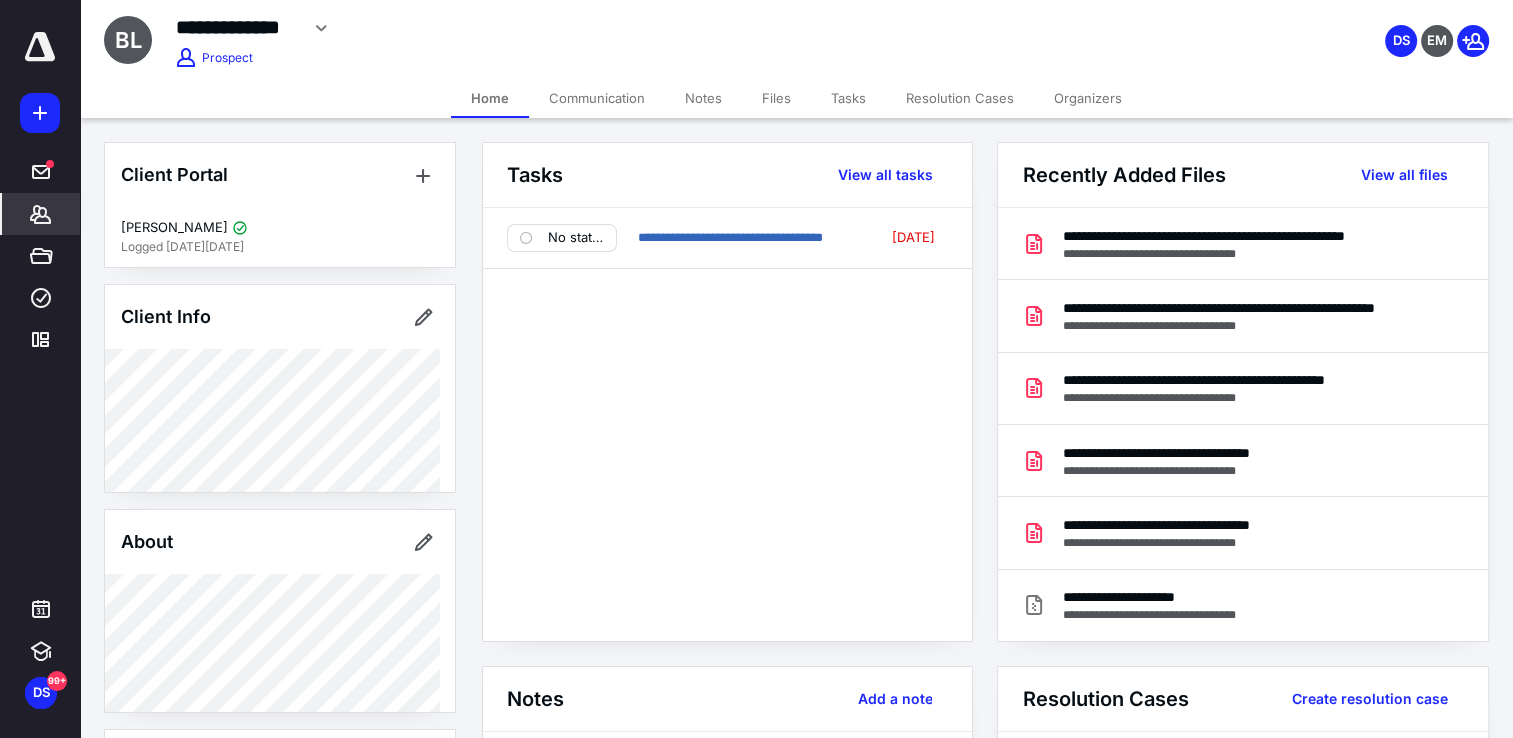click on "Files" at bounding box center [776, 98] 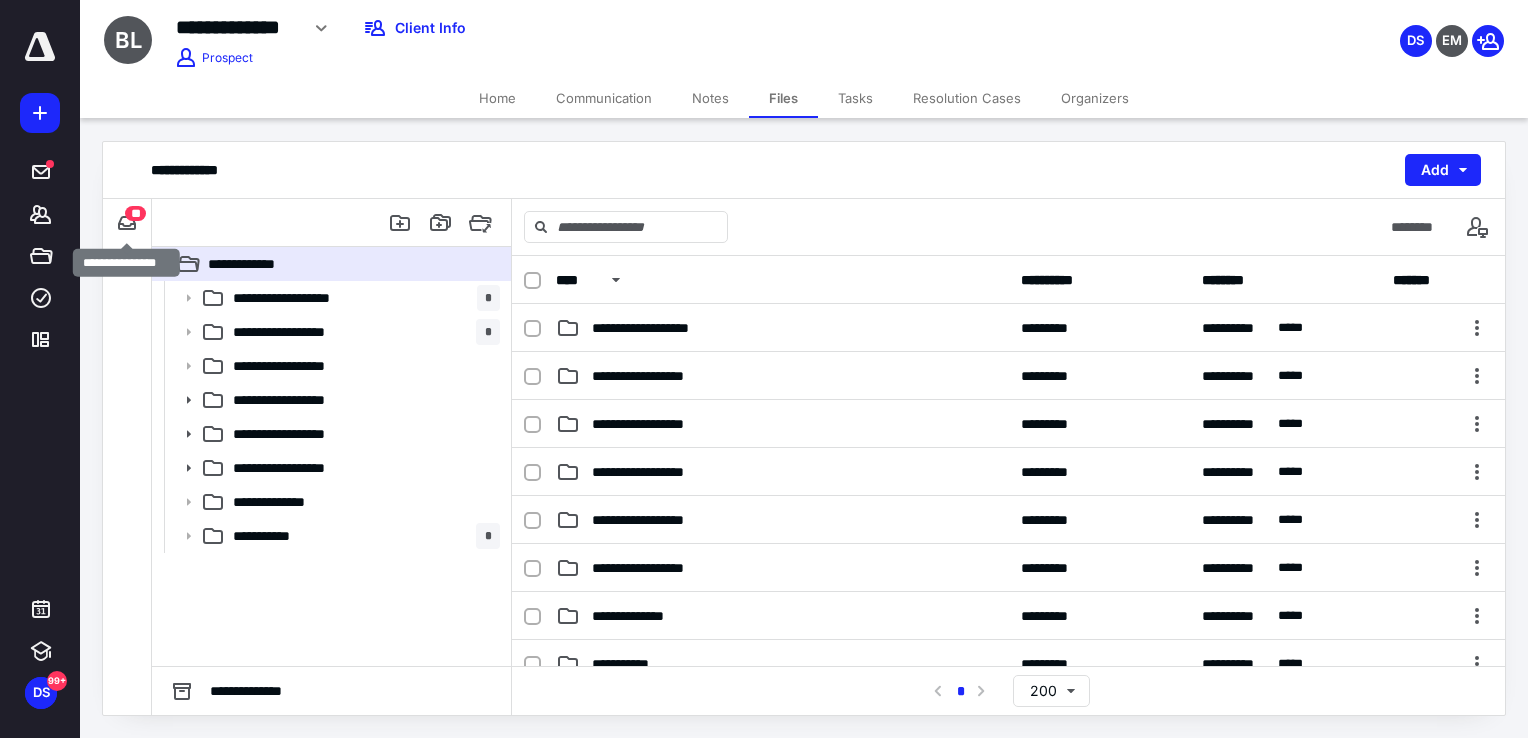 click on "**" at bounding box center (135, 213) 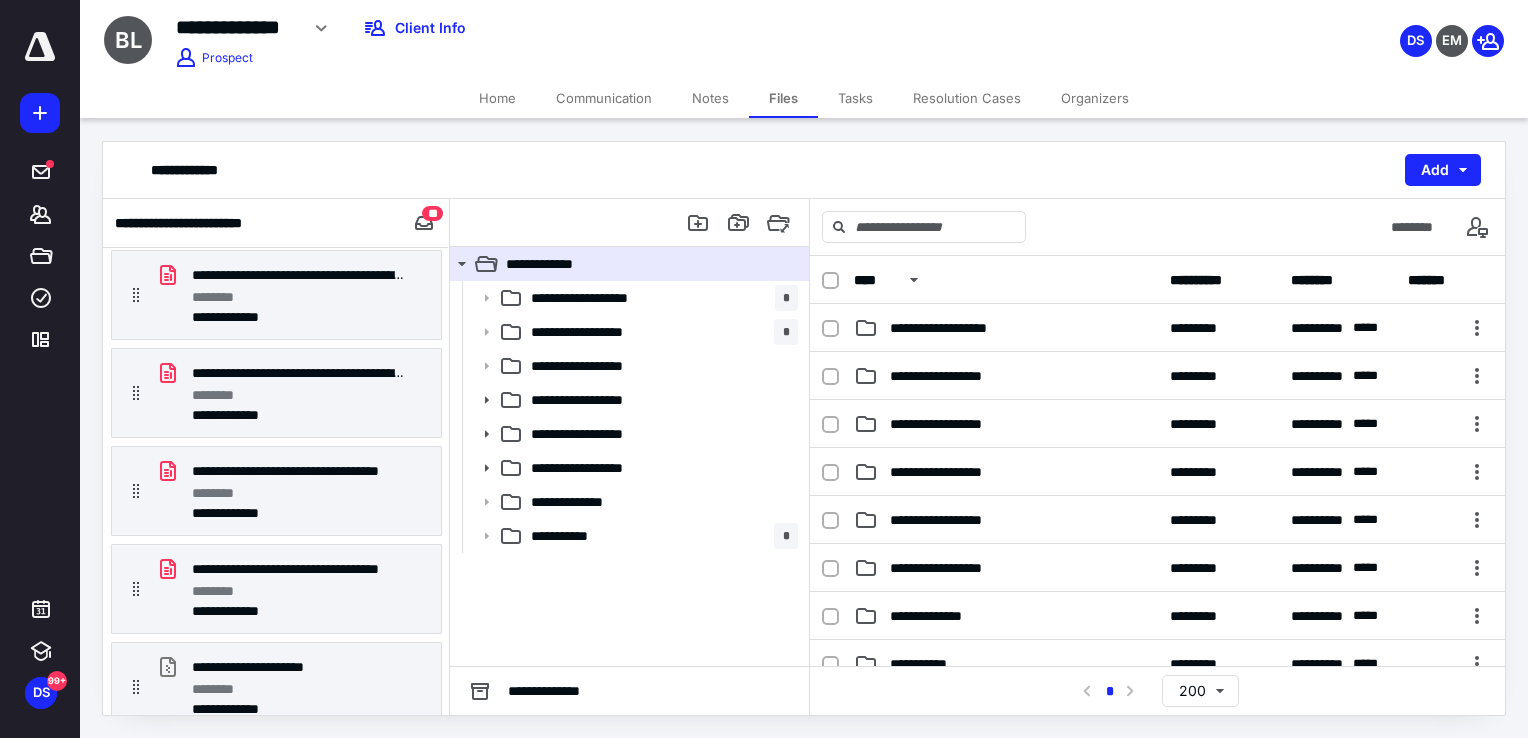 scroll, scrollTop: 0, scrollLeft: 0, axis: both 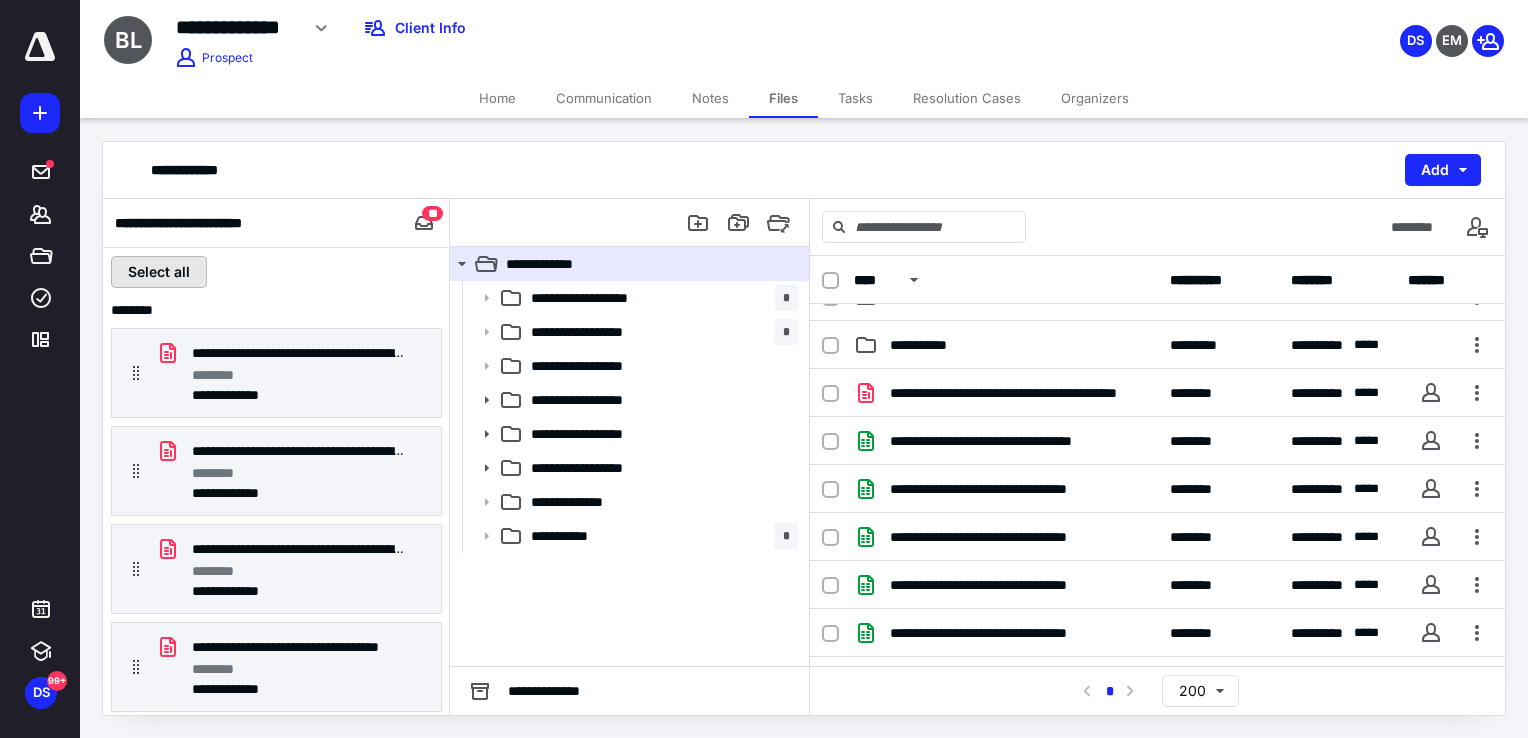 click on "Select all" at bounding box center (159, 272) 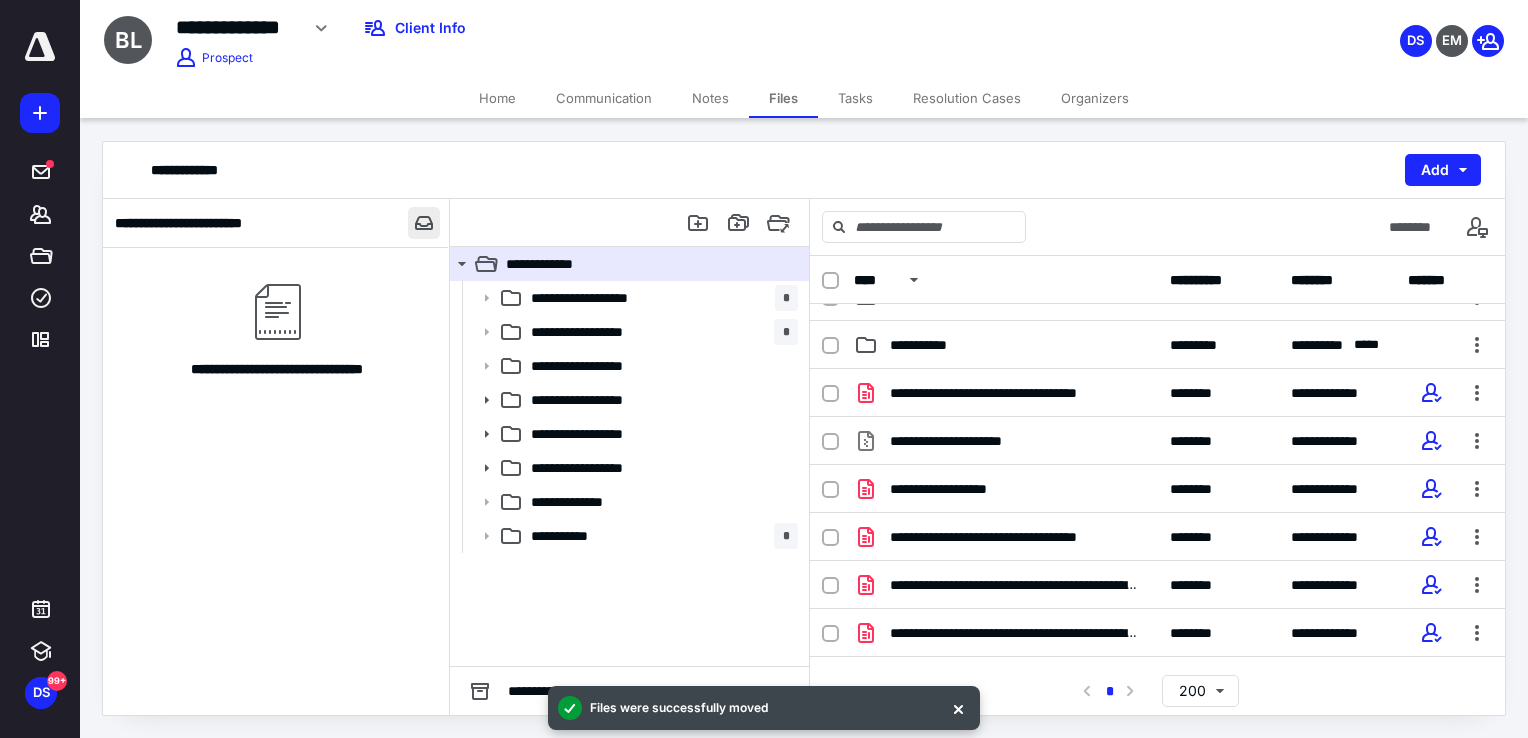 click at bounding box center (424, 223) 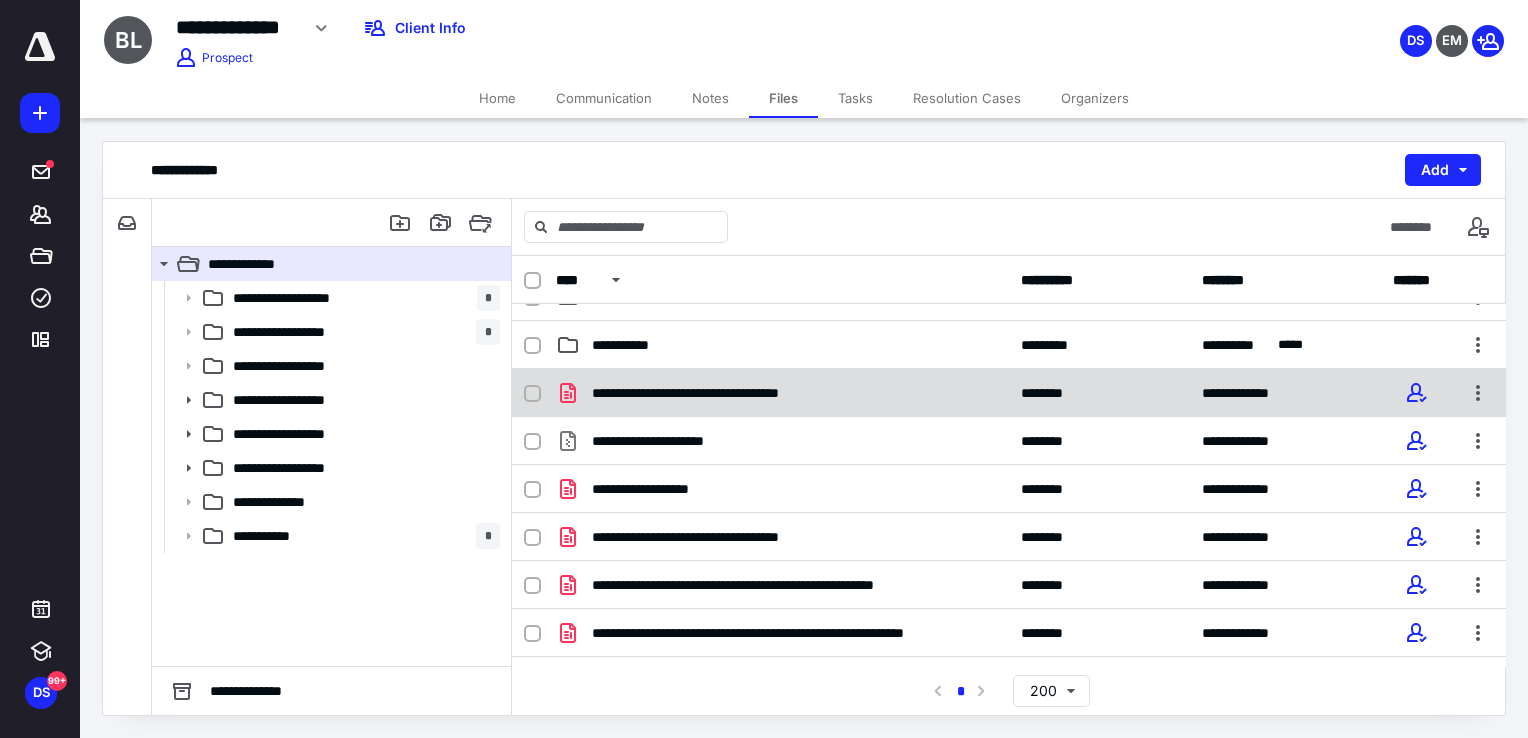 click at bounding box center [532, 394] 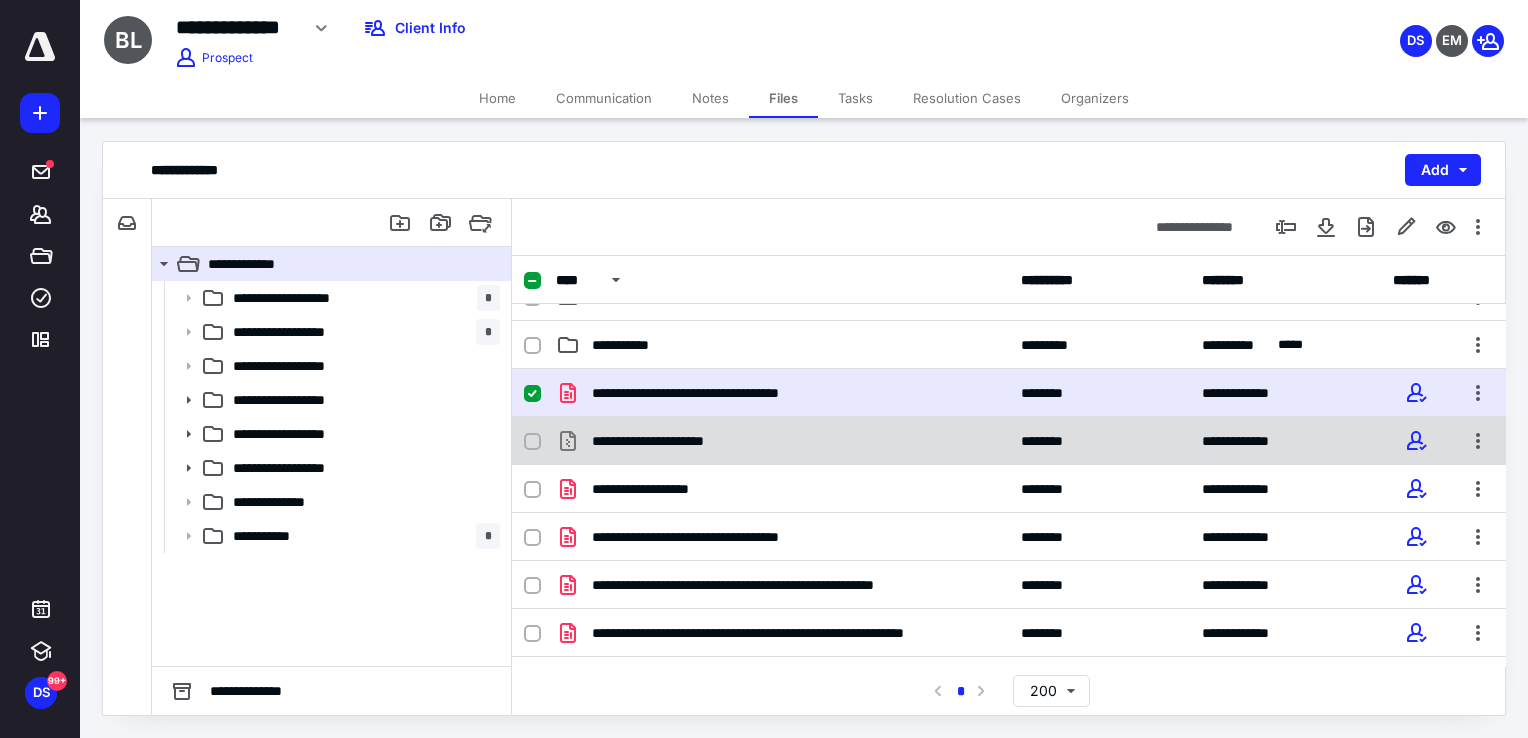 click 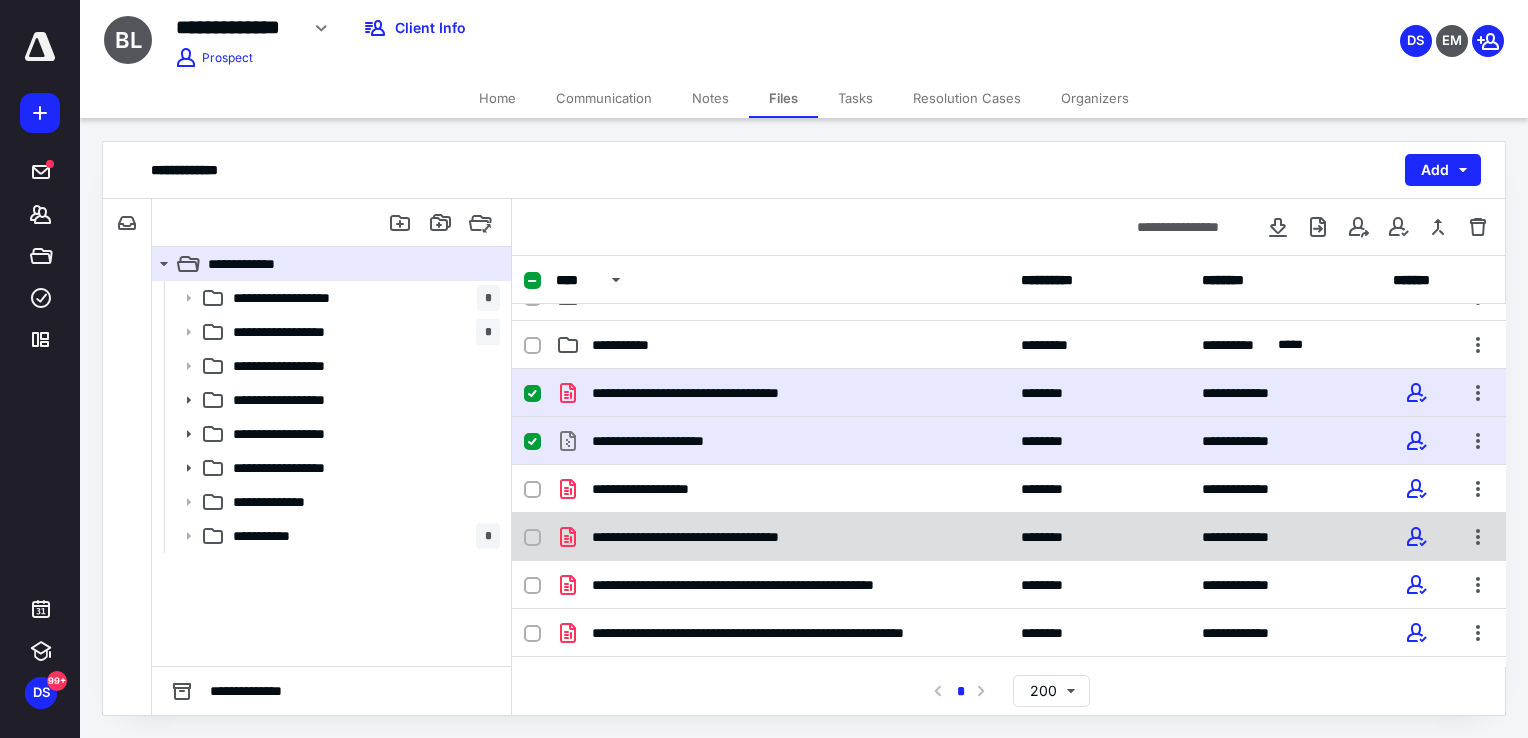 click 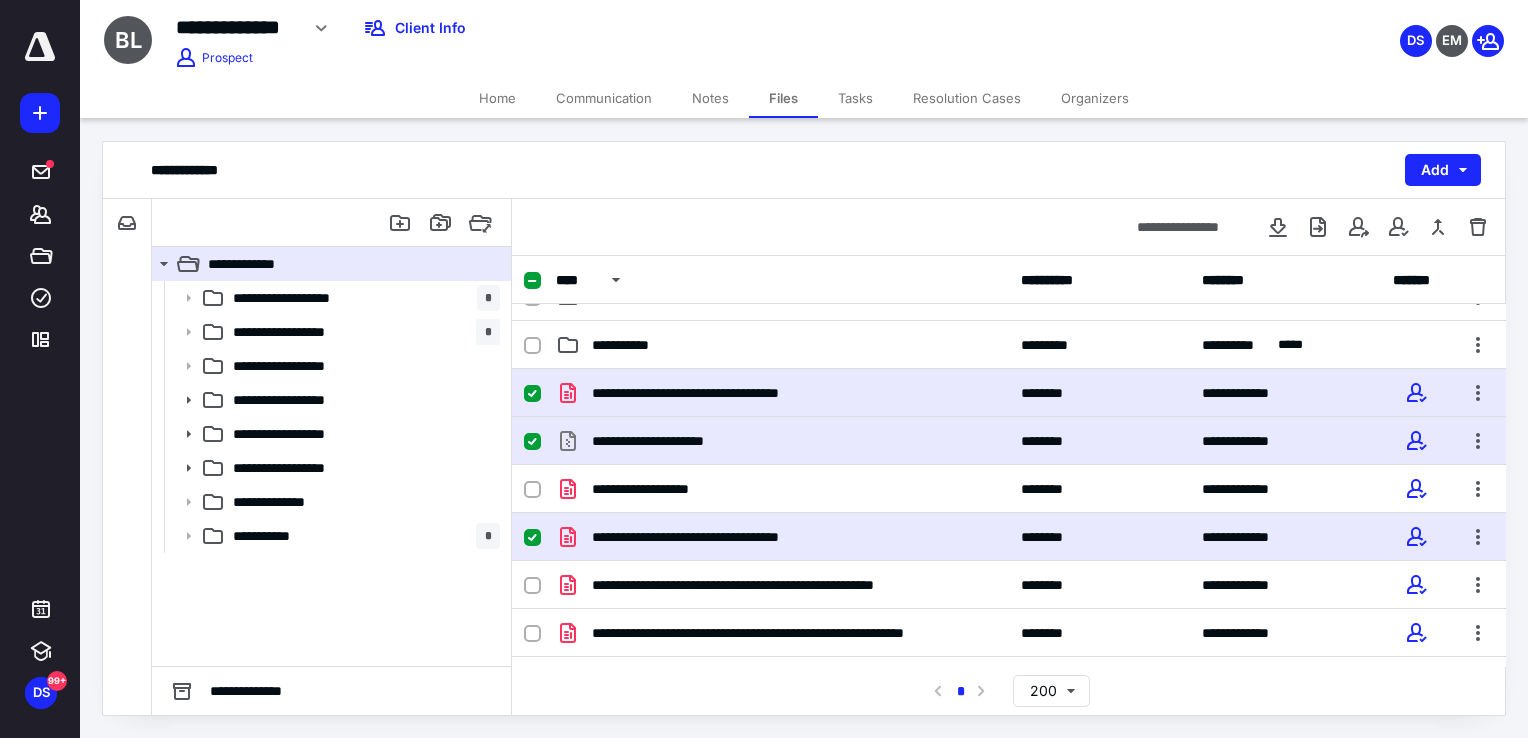 checkbox on "true" 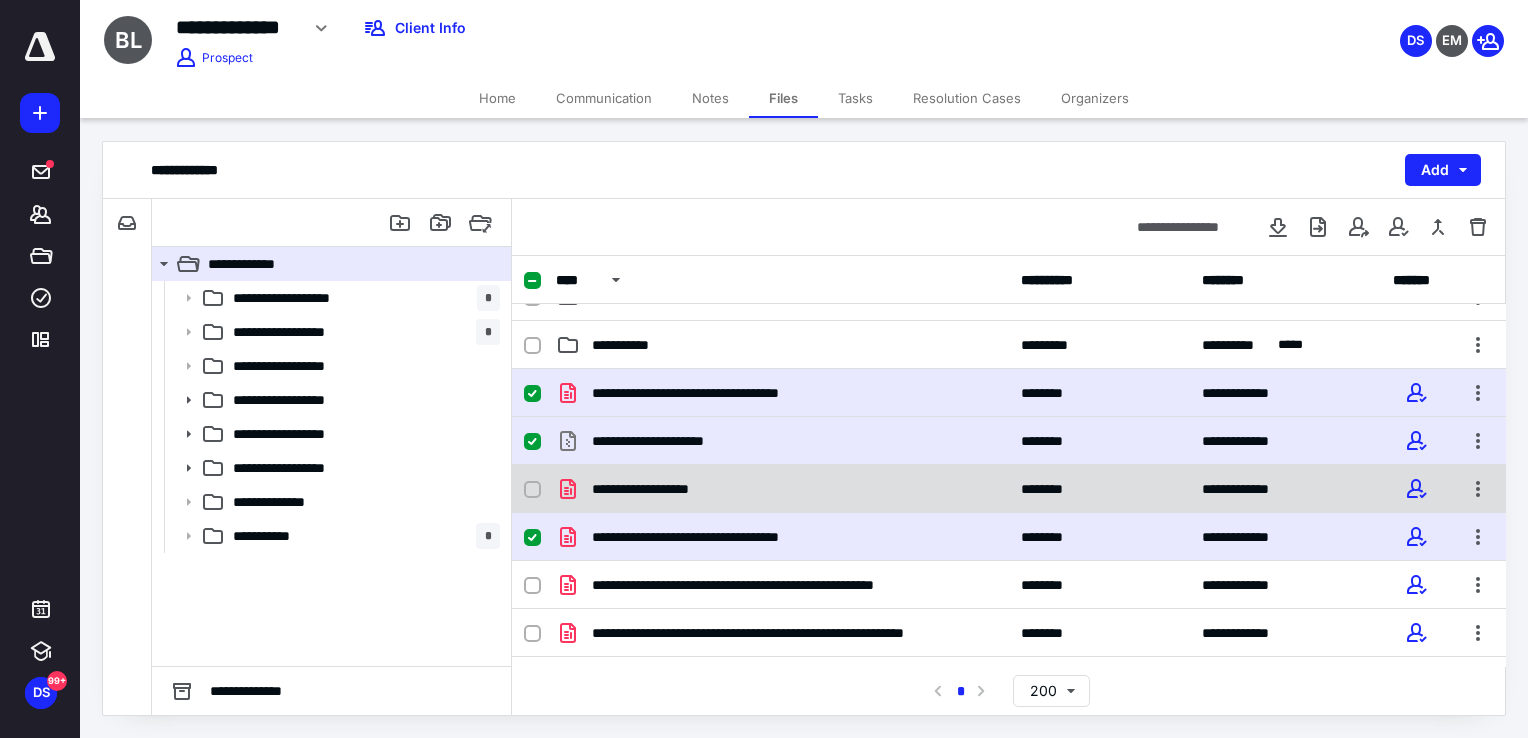 click 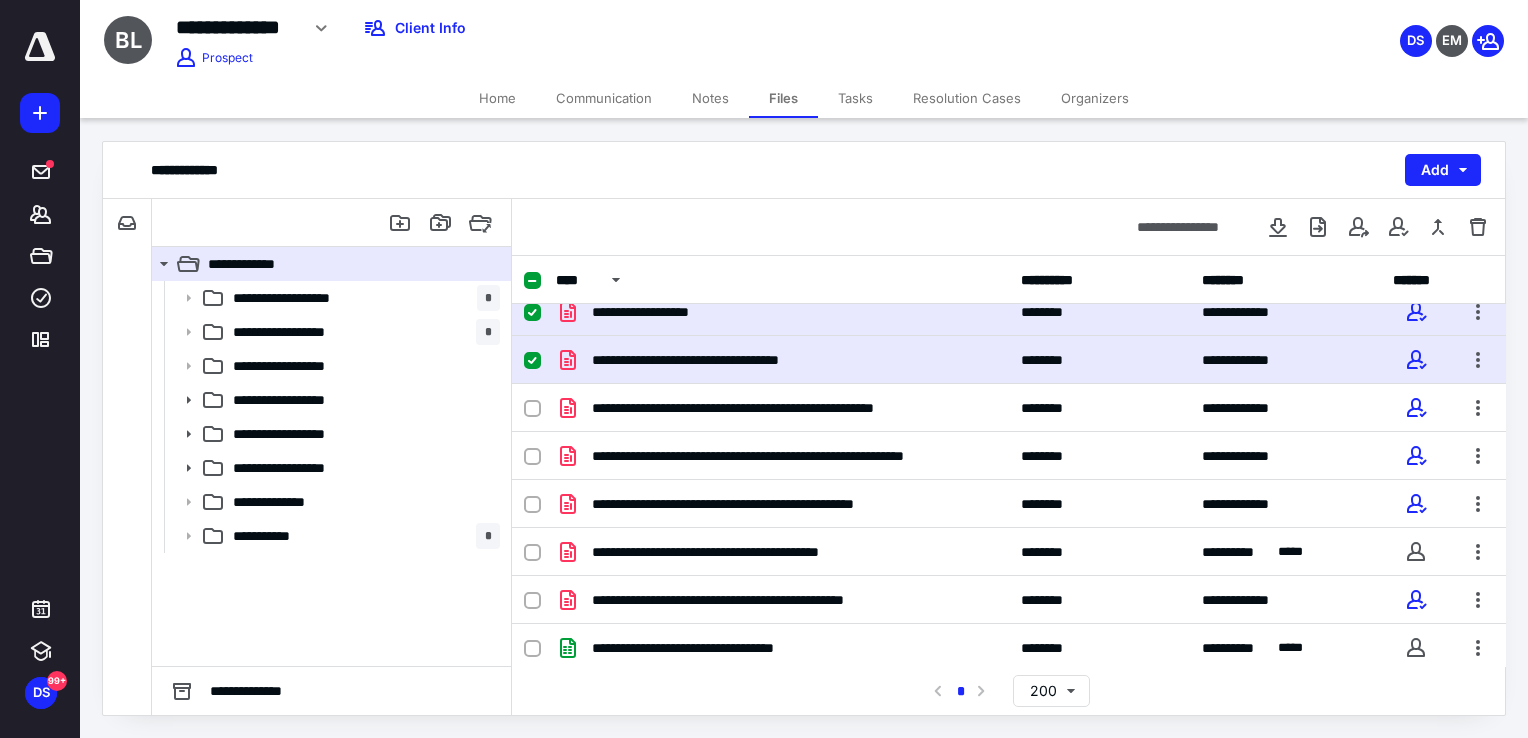 scroll, scrollTop: 519, scrollLeft: 0, axis: vertical 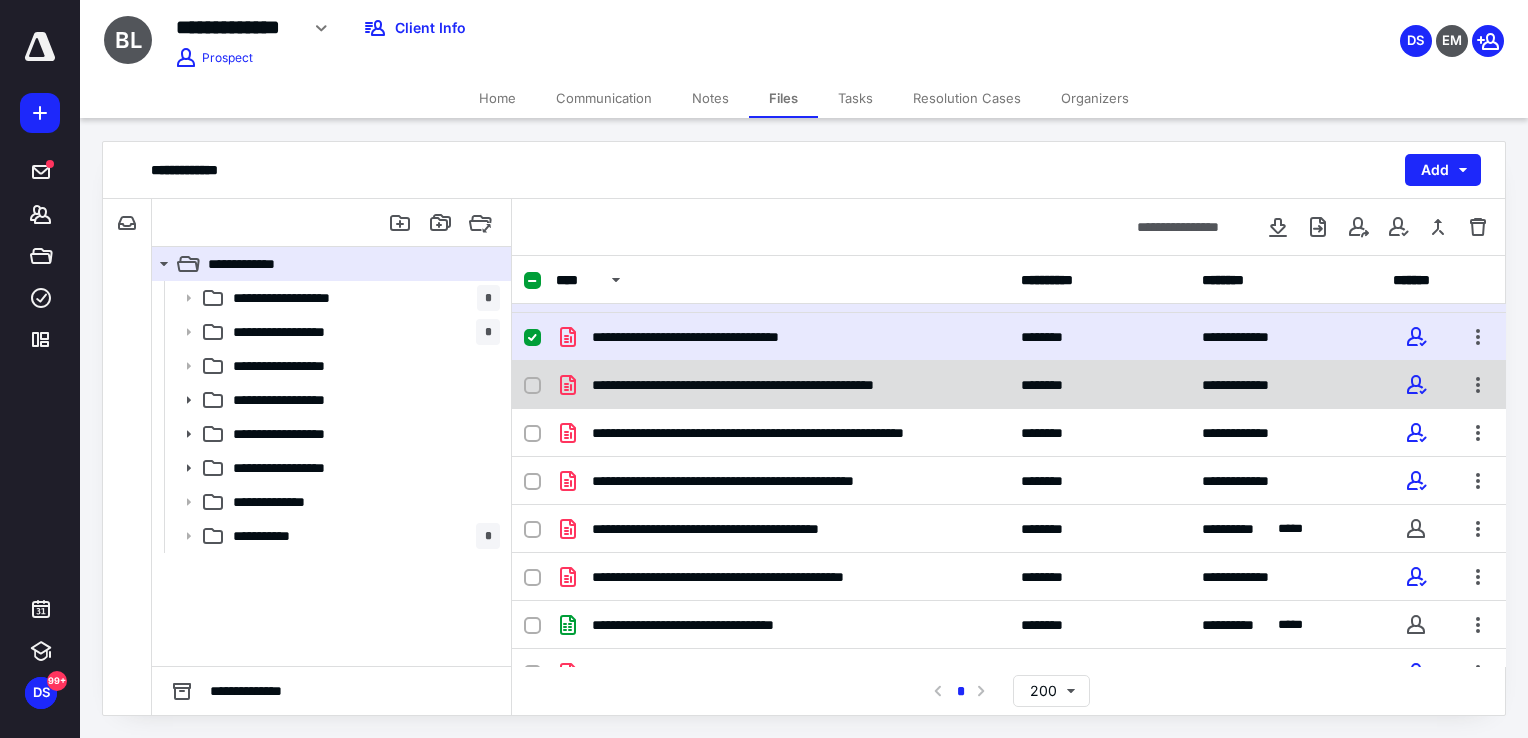 click 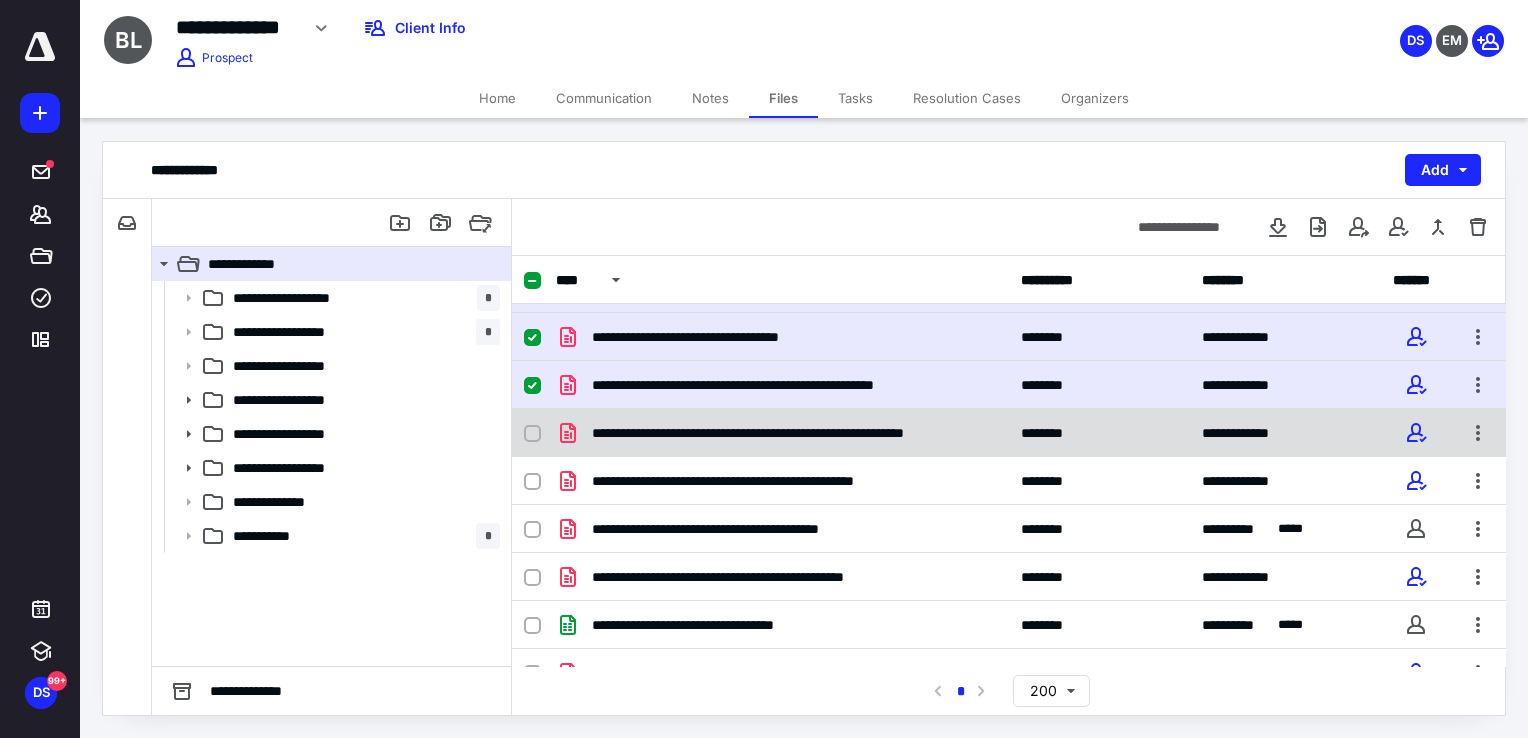 click 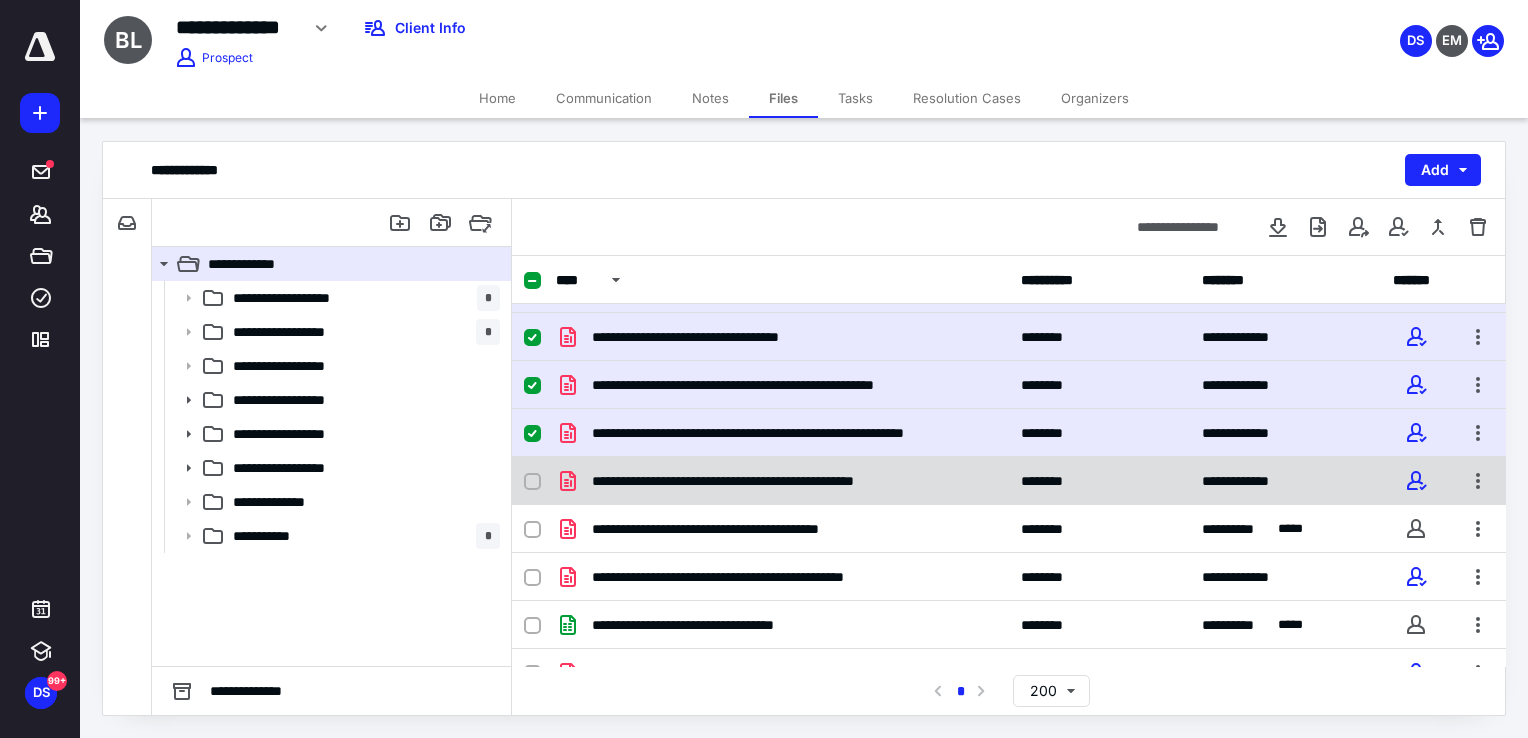 click 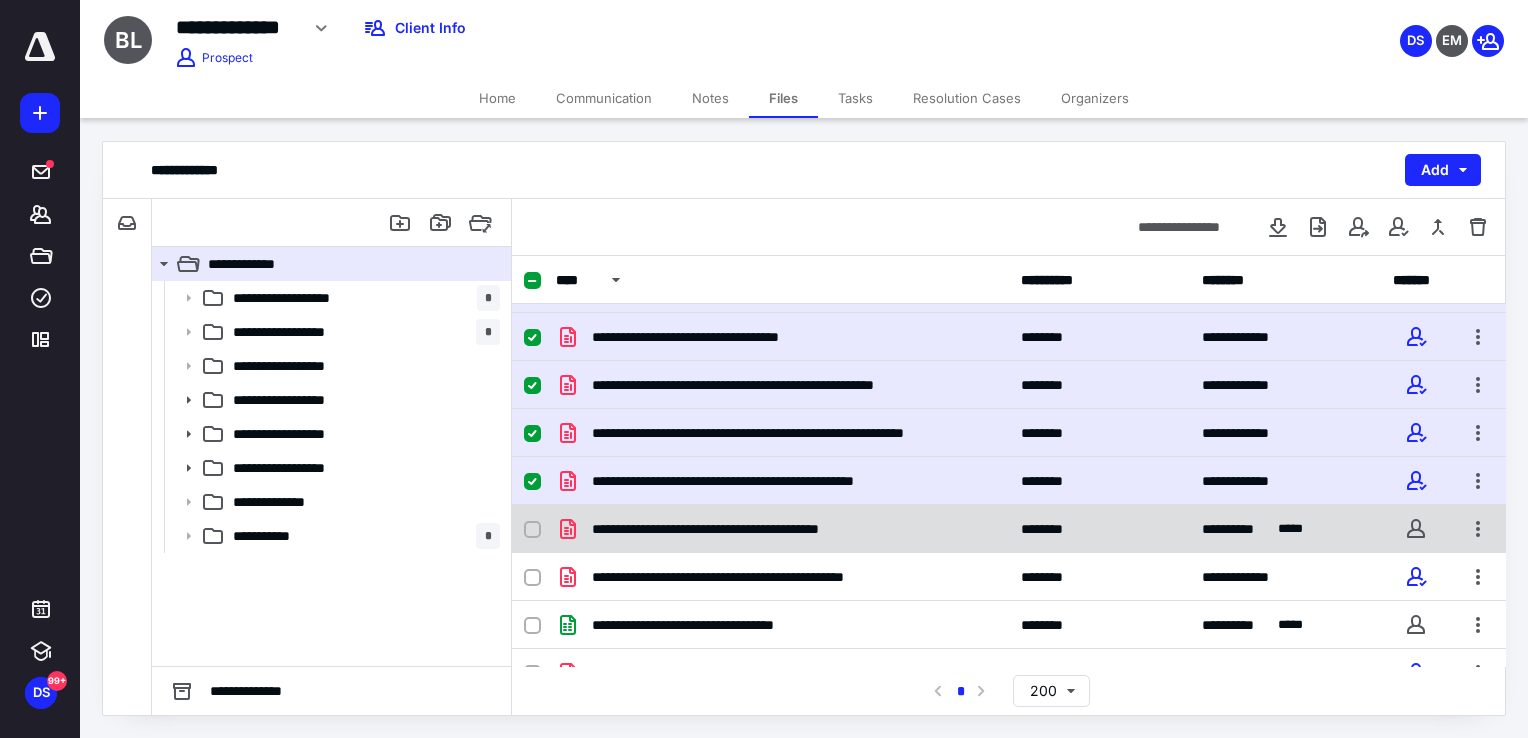 click at bounding box center (532, 530) 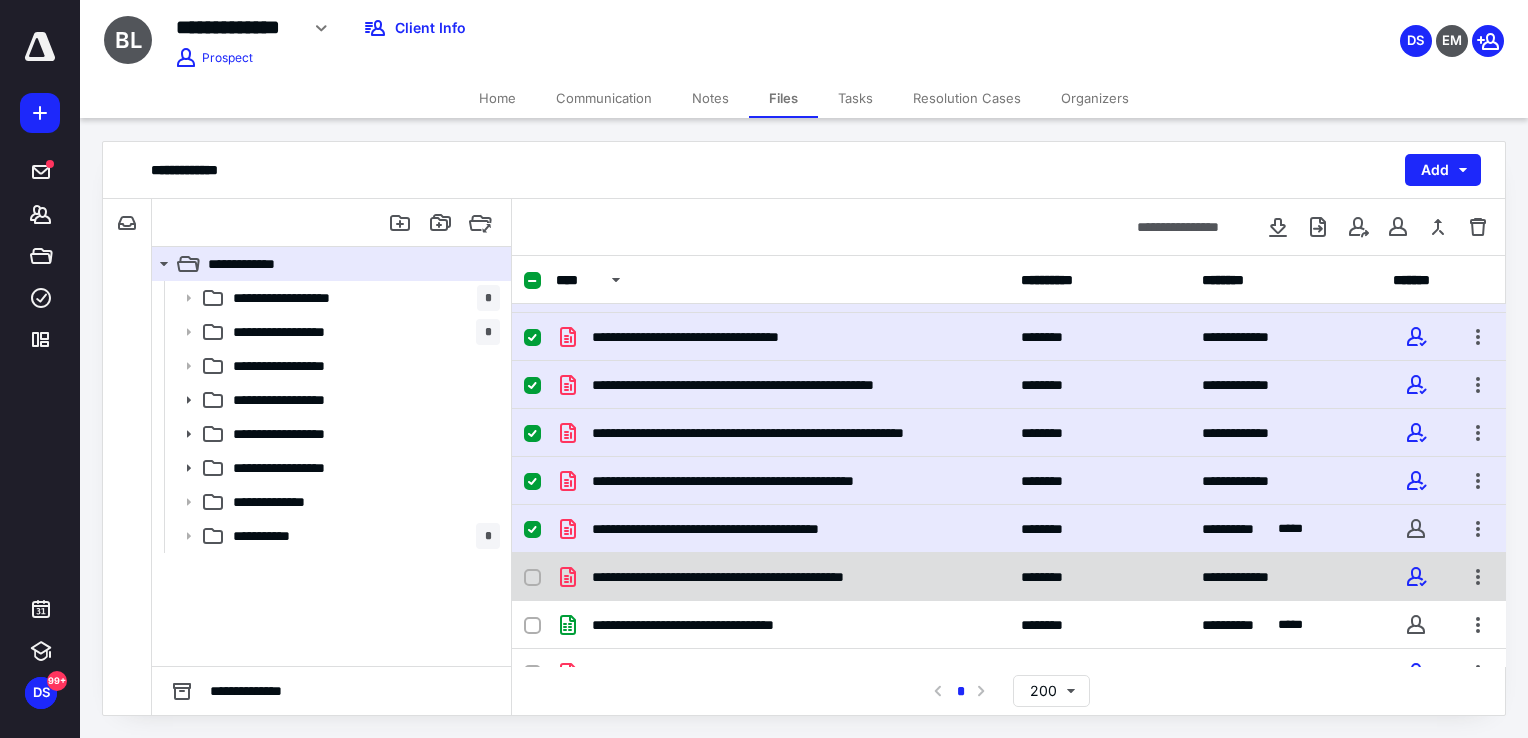 click at bounding box center [532, 578] 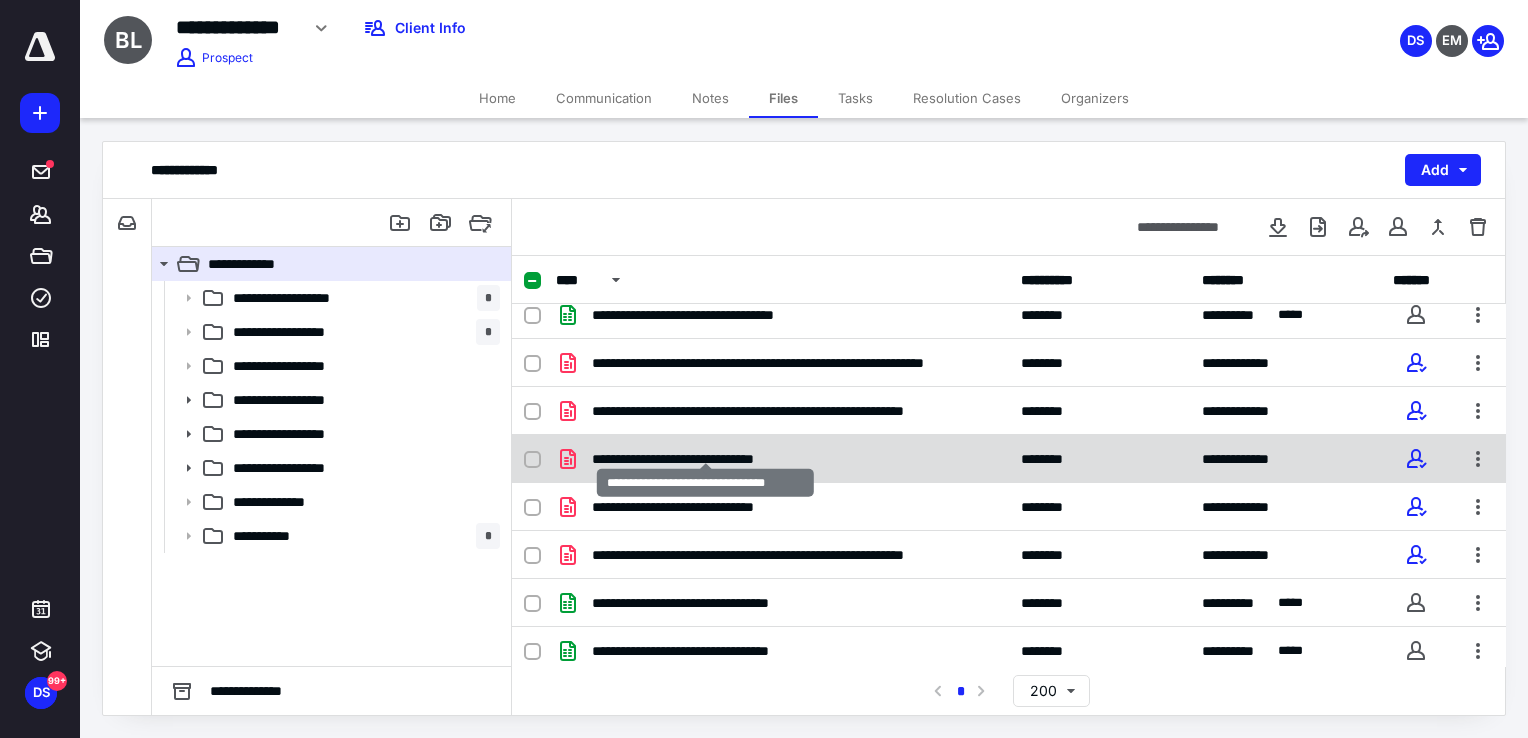 scroll, scrollTop: 927, scrollLeft: 0, axis: vertical 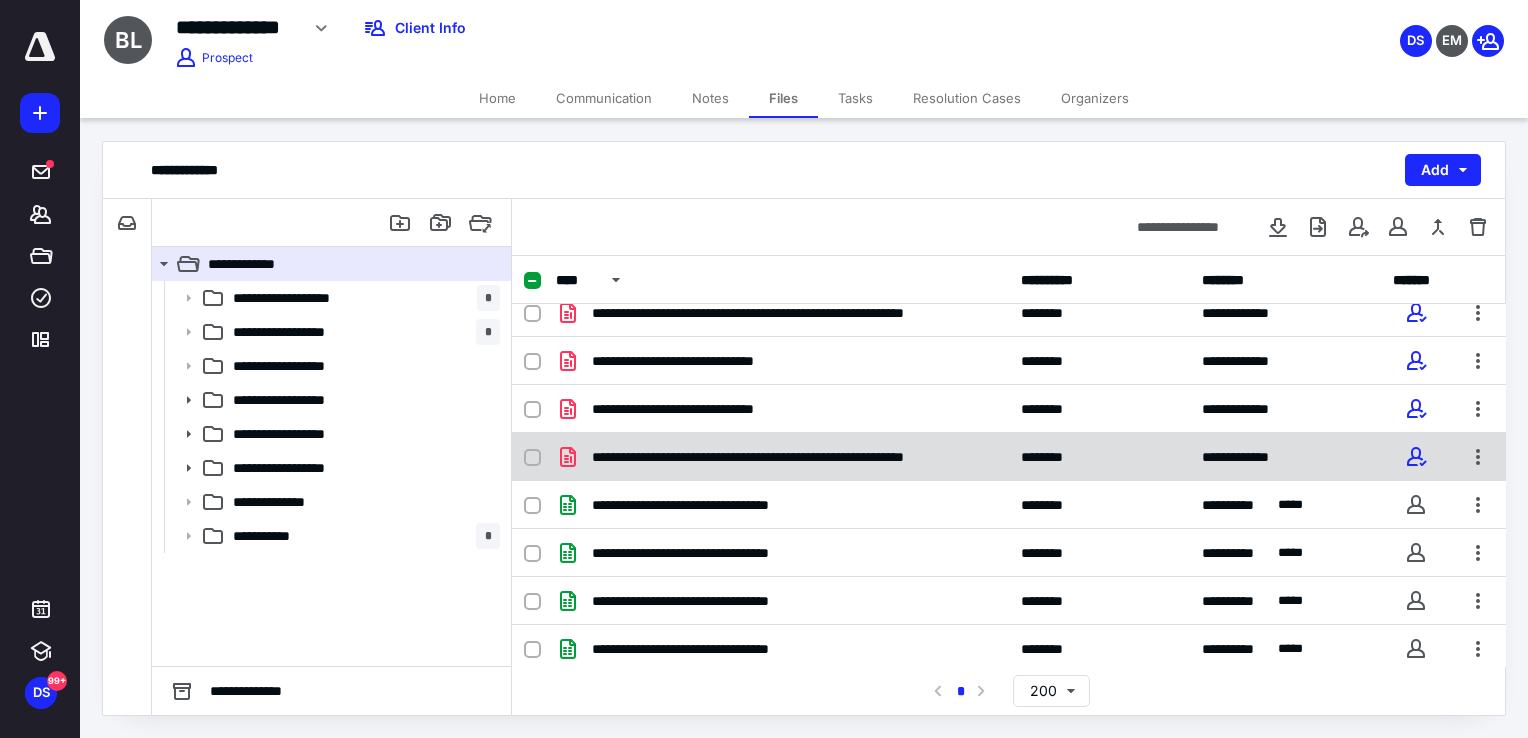 click at bounding box center (532, 458) 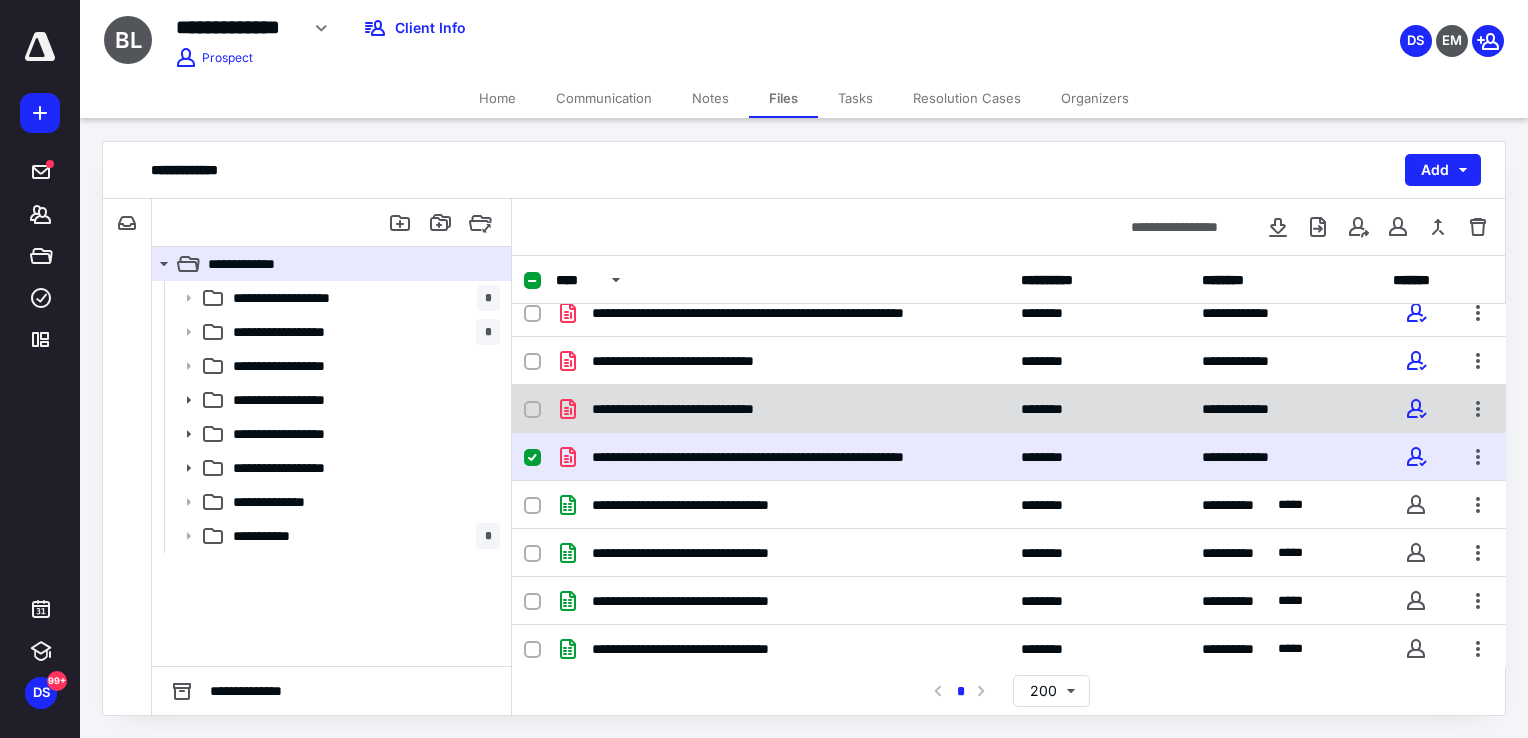 click 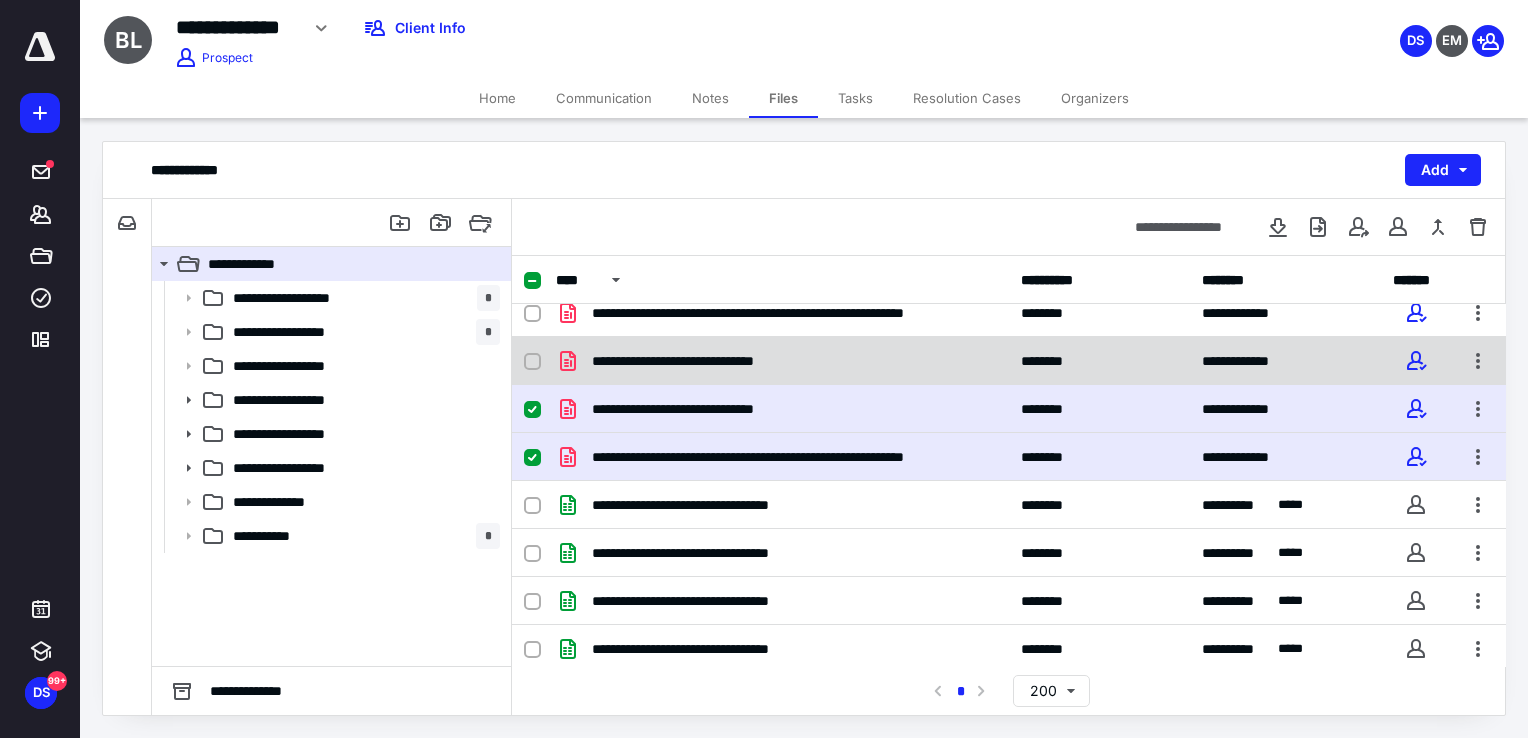 click 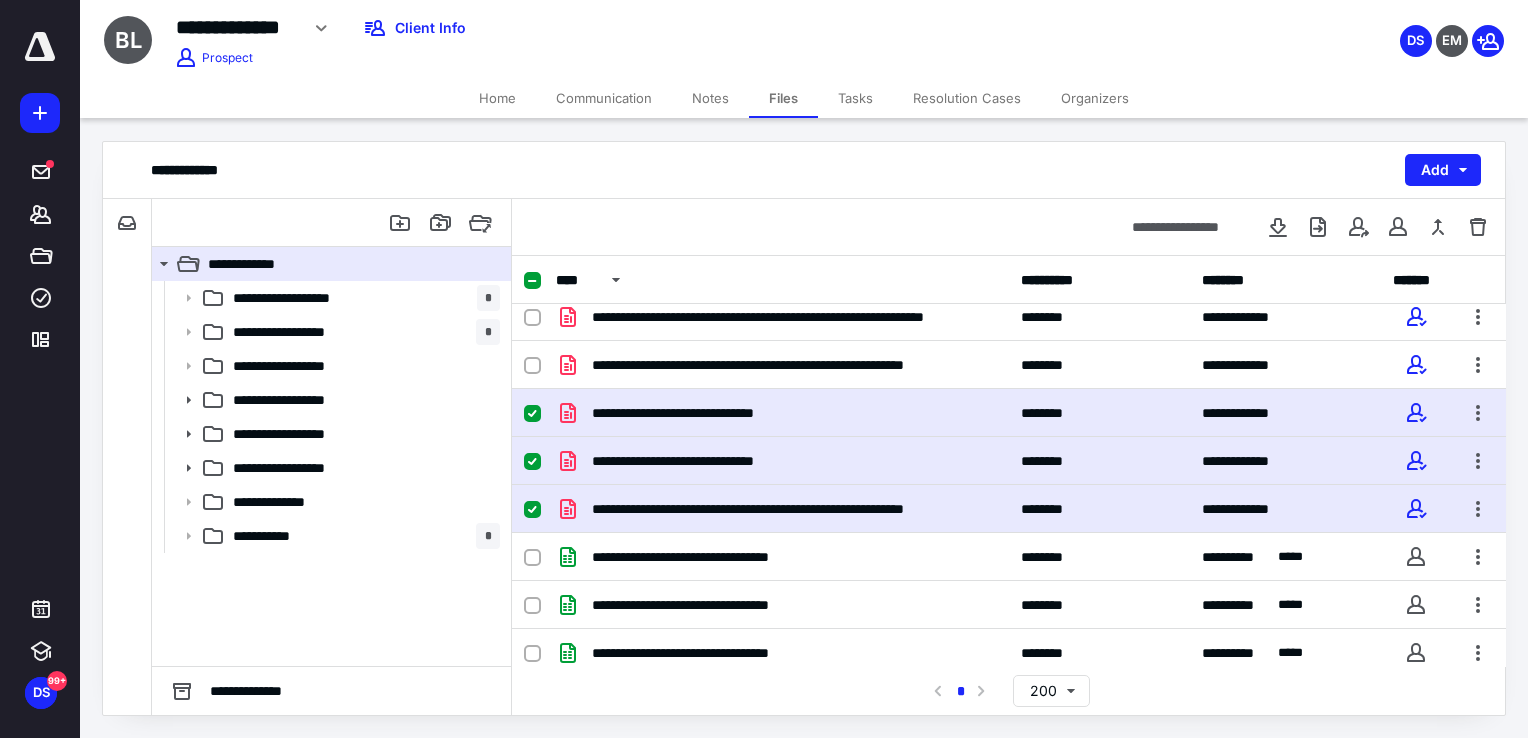 scroll, scrollTop: 827, scrollLeft: 0, axis: vertical 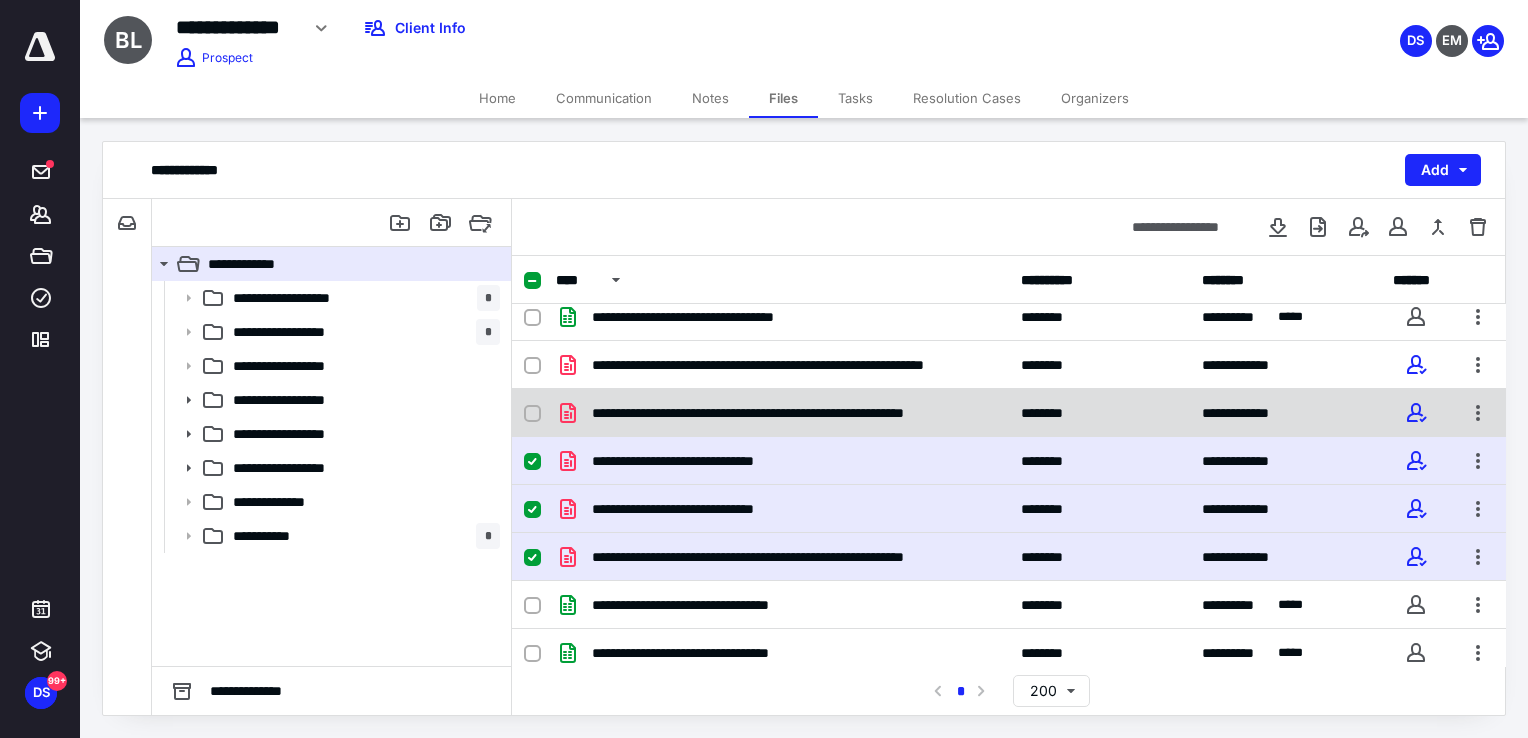 click at bounding box center [532, 414] 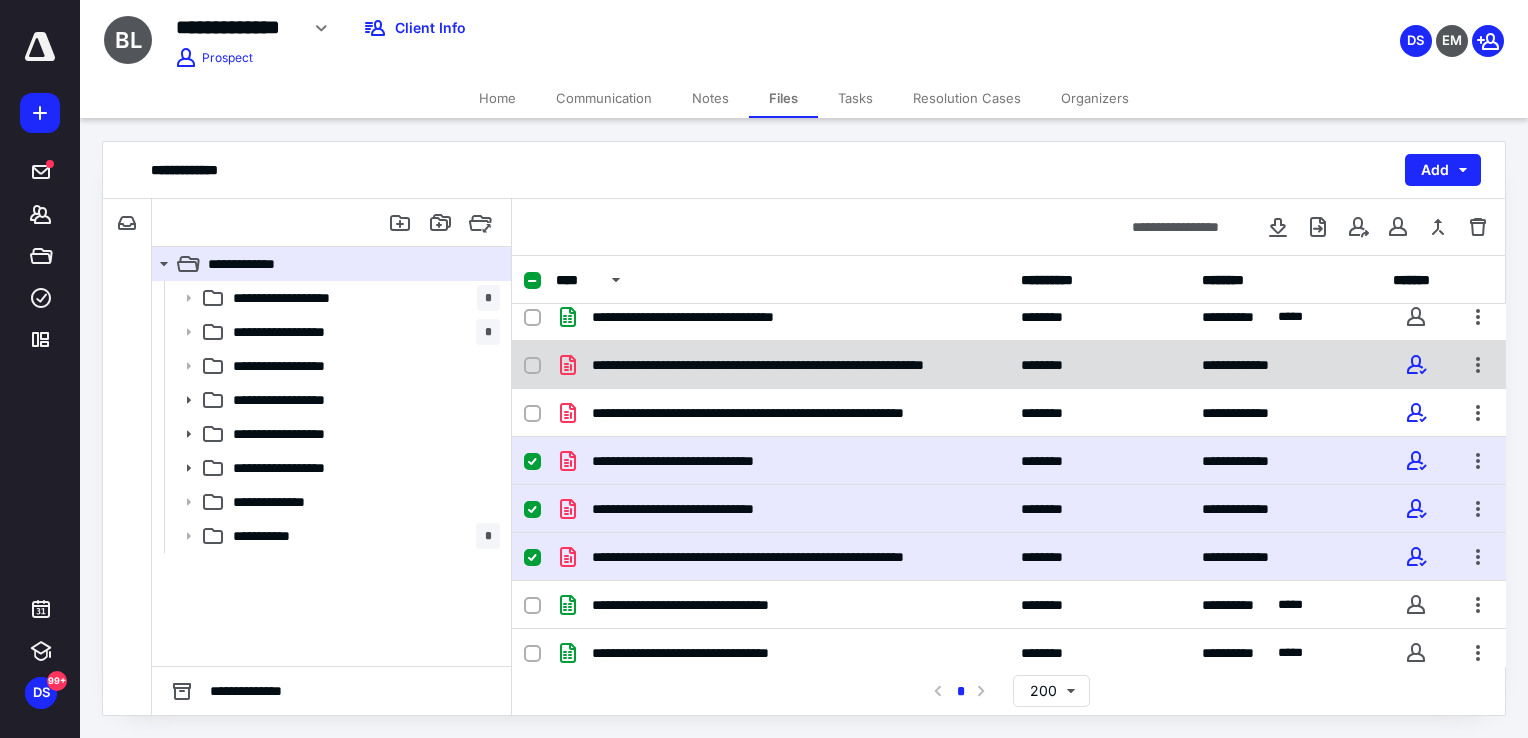 checkbox on "false" 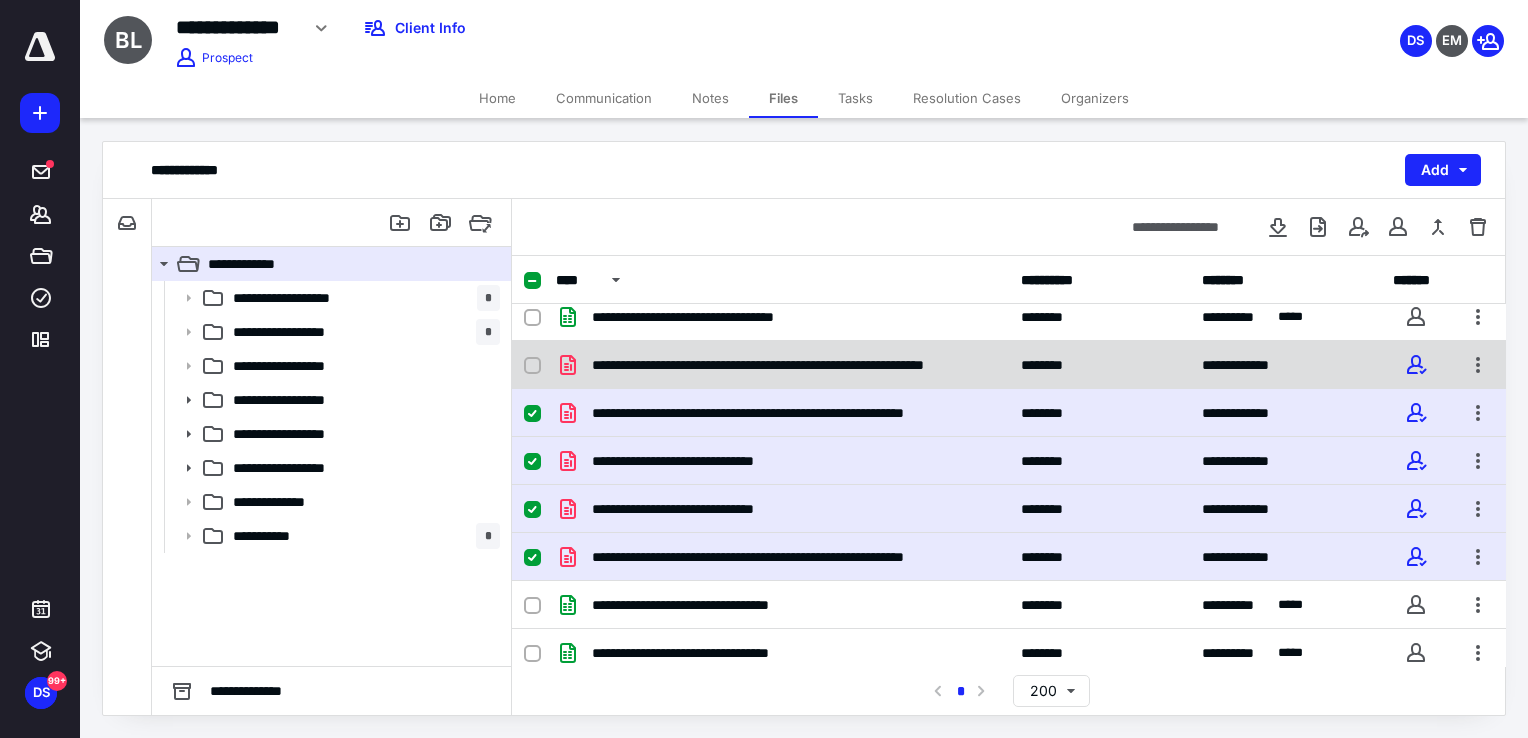 click at bounding box center (532, 366) 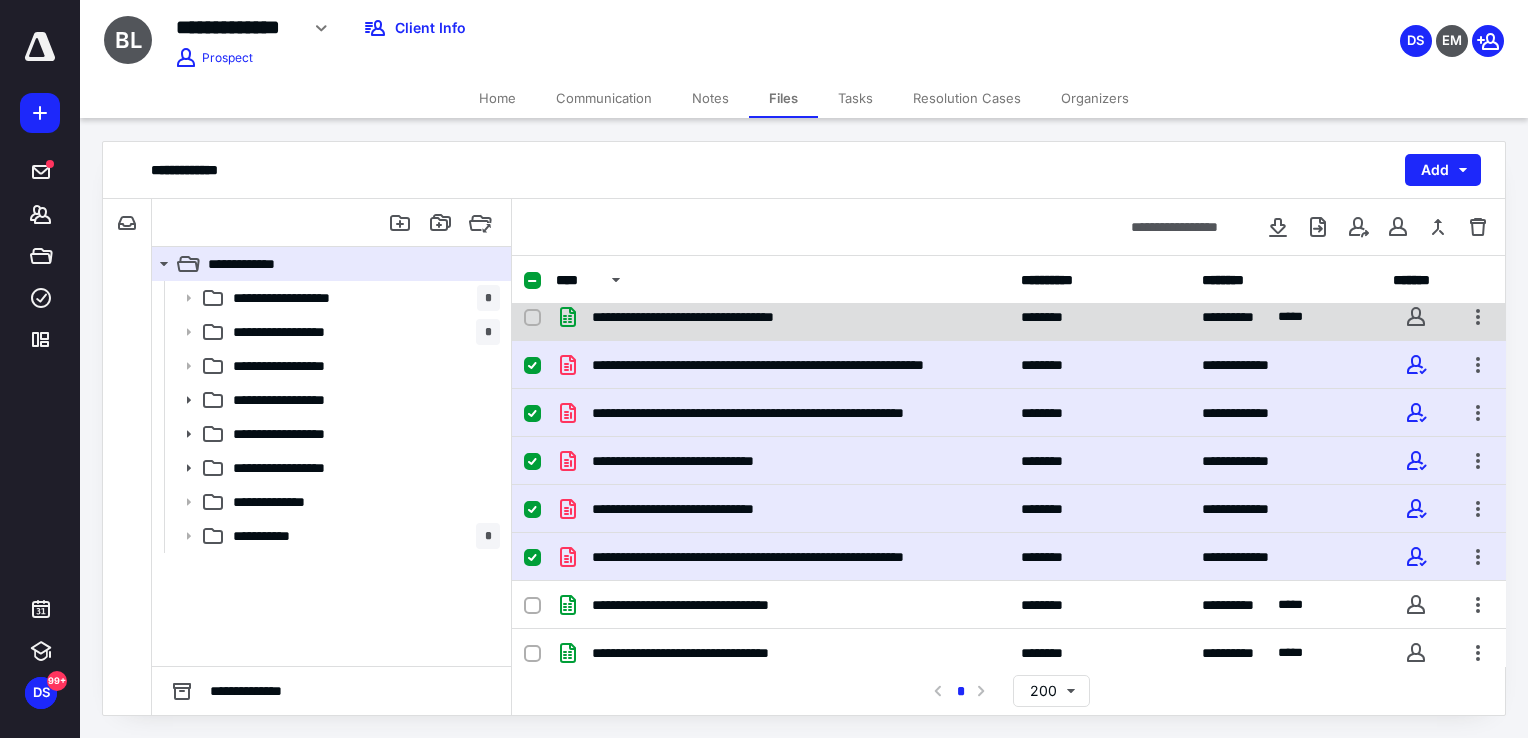 click at bounding box center [532, 318] 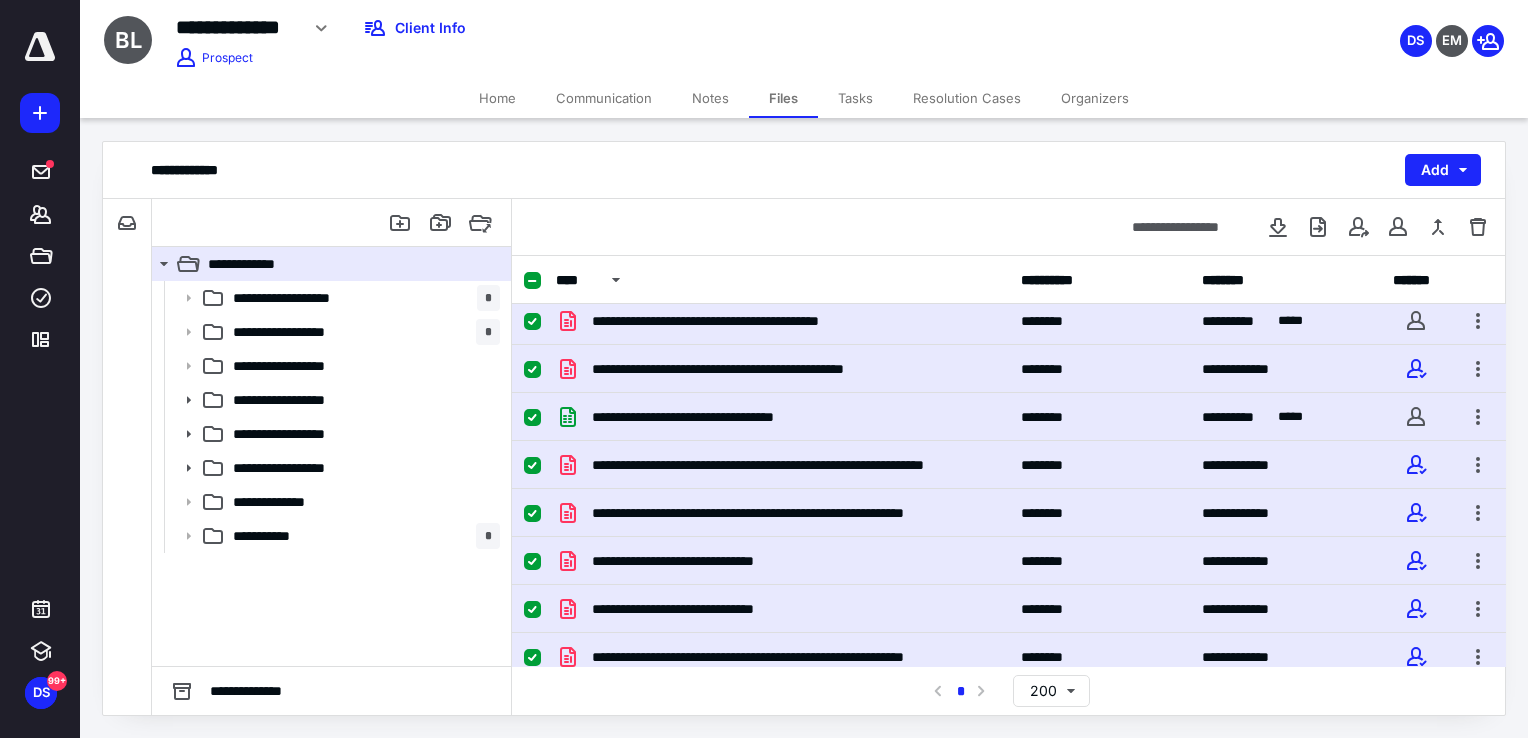 scroll, scrollTop: 927, scrollLeft: 0, axis: vertical 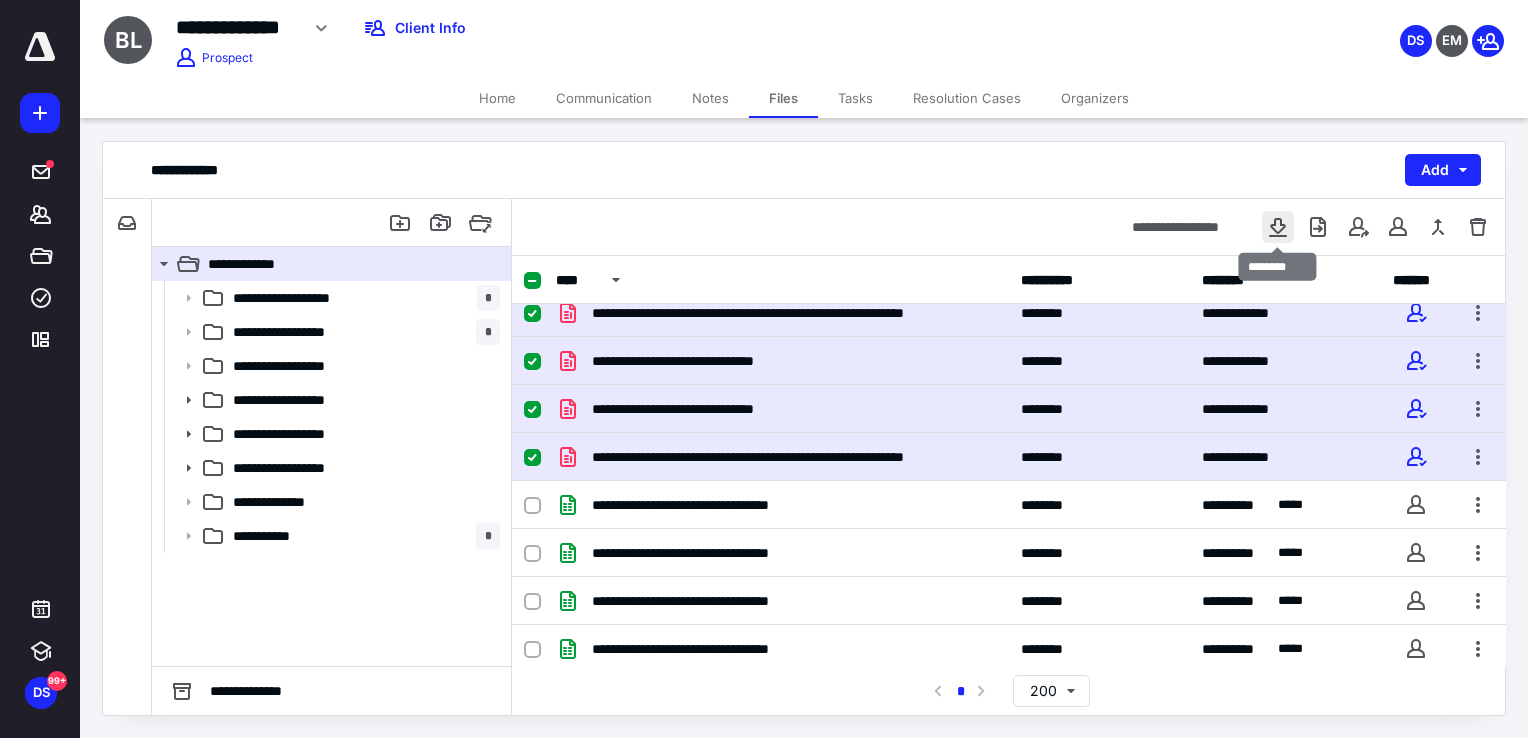 click at bounding box center (1278, 227) 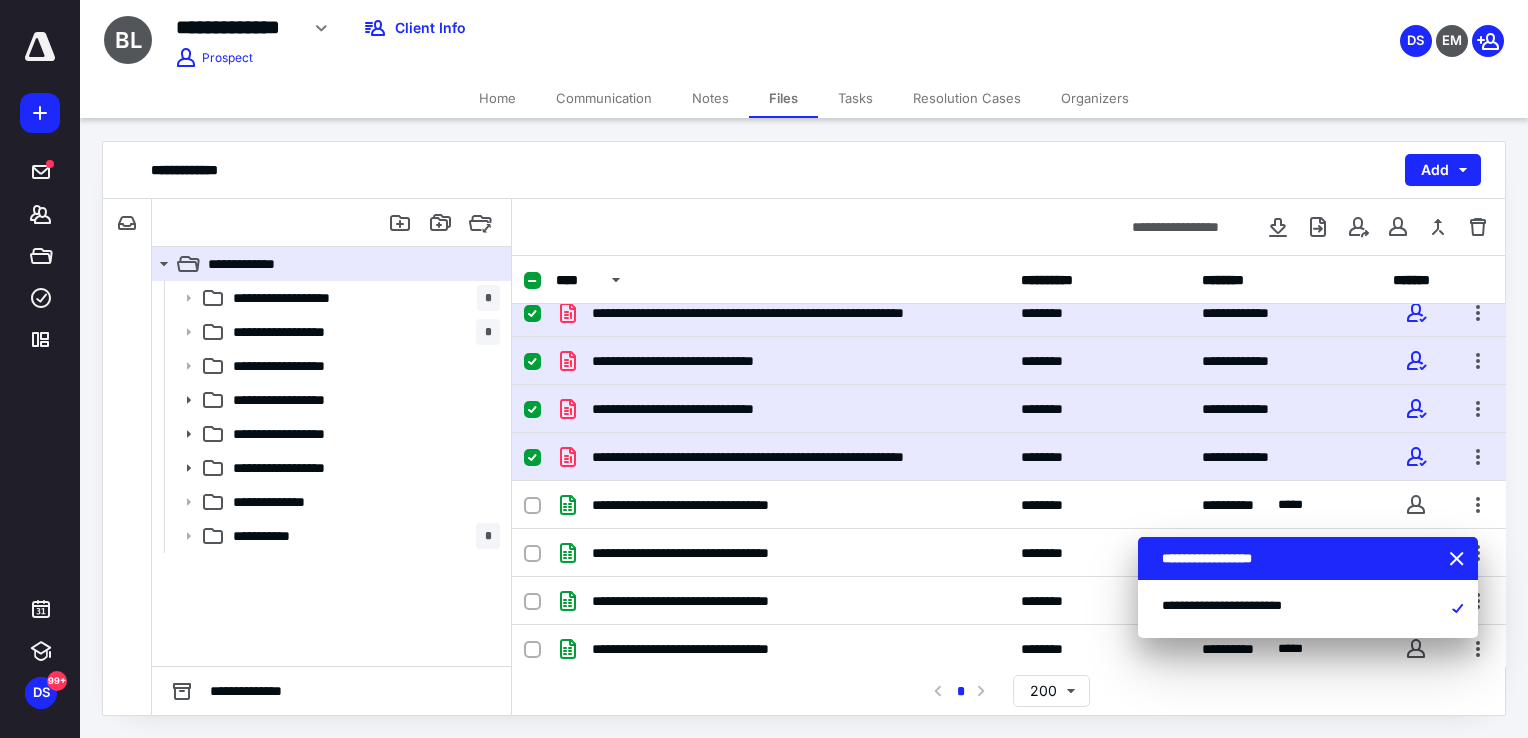 click on "**********" at bounding box center [603, 28] 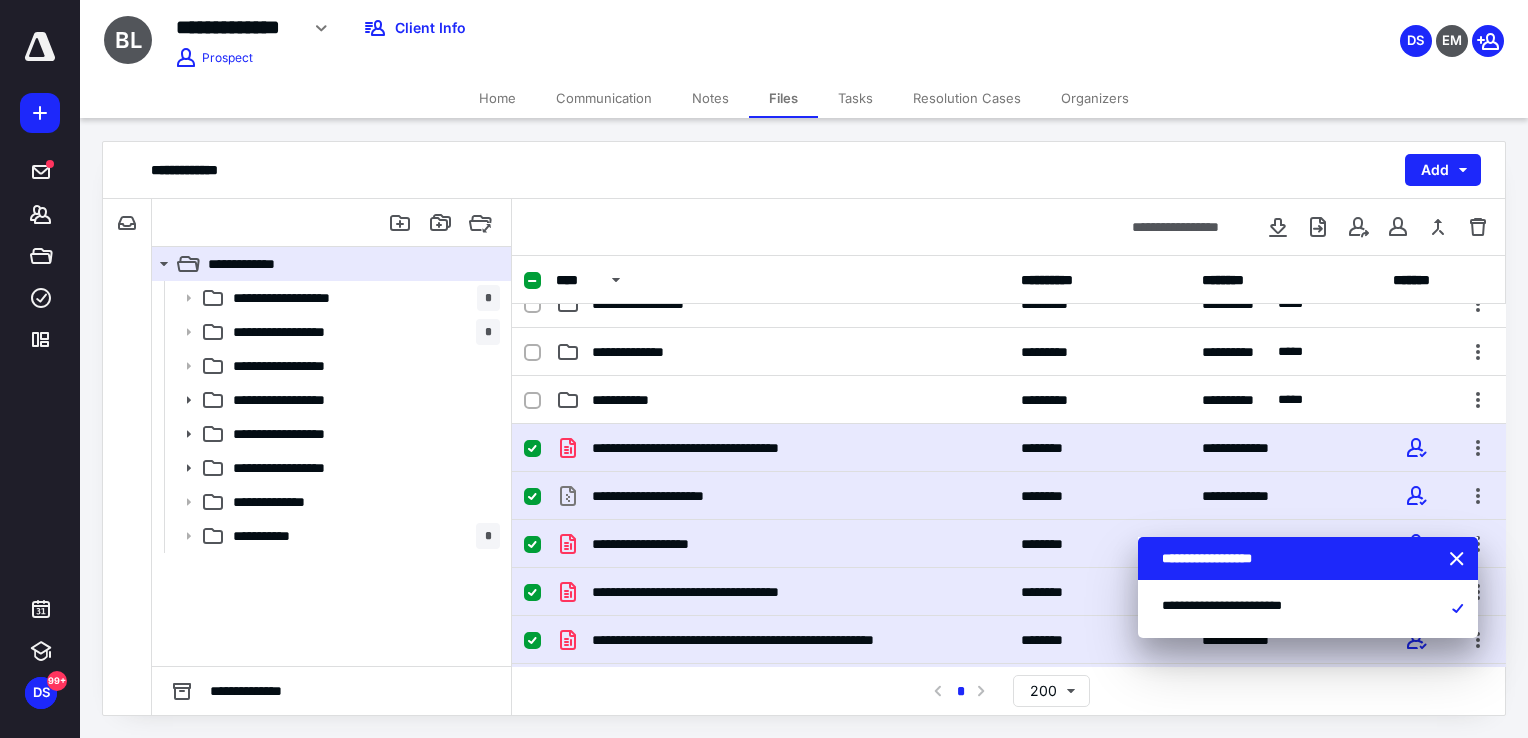 scroll, scrollTop: 427, scrollLeft: 0, axis: vertical 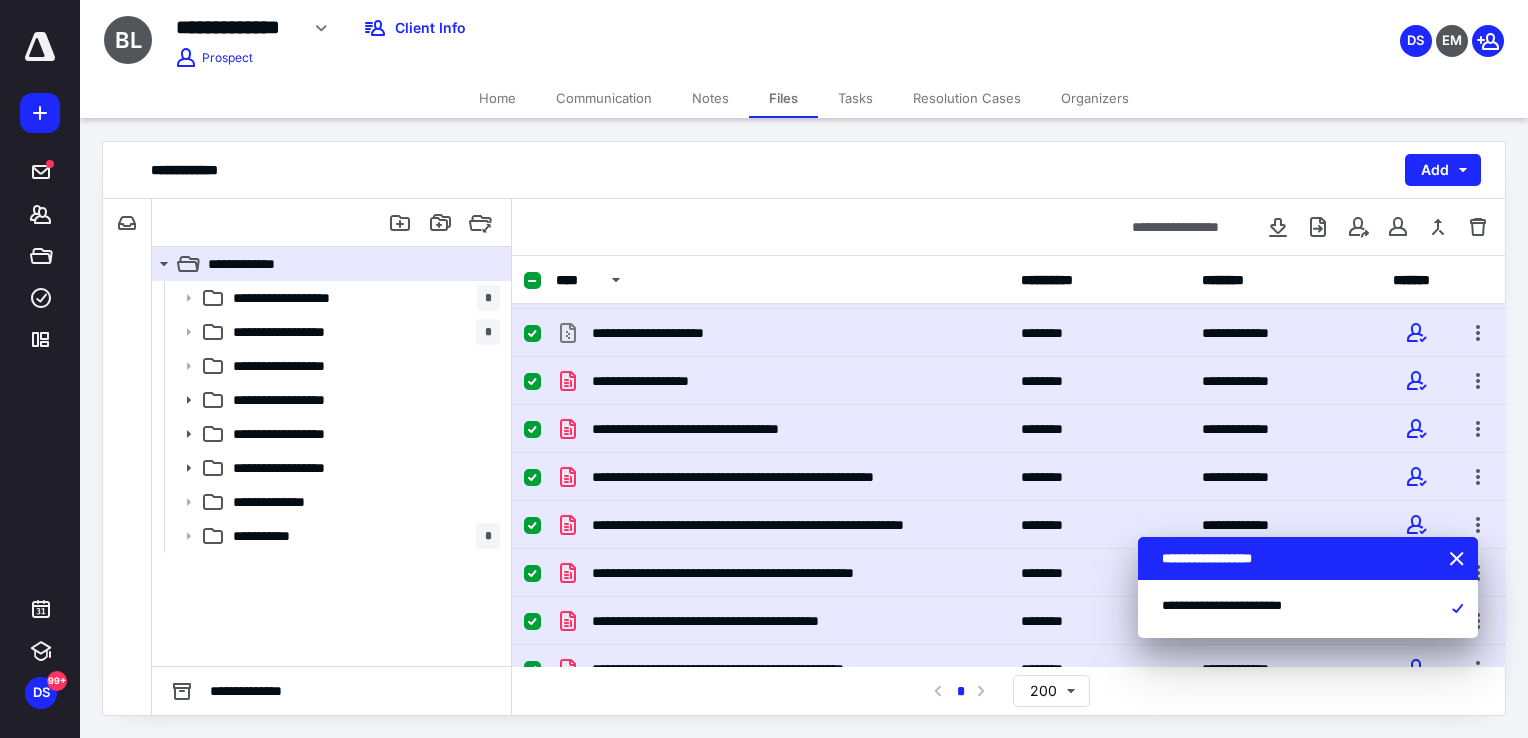 click at bounding box center [532, 281] 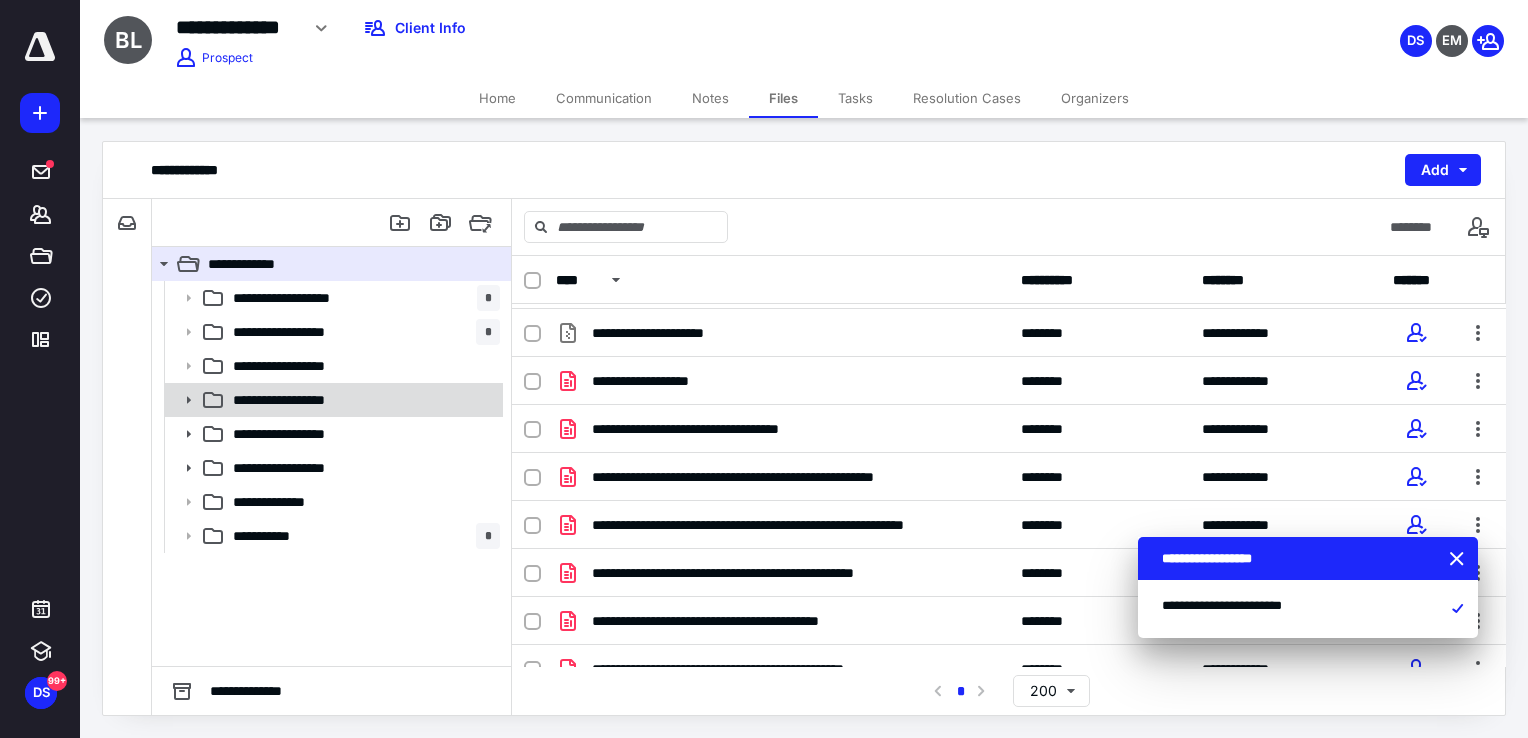 click 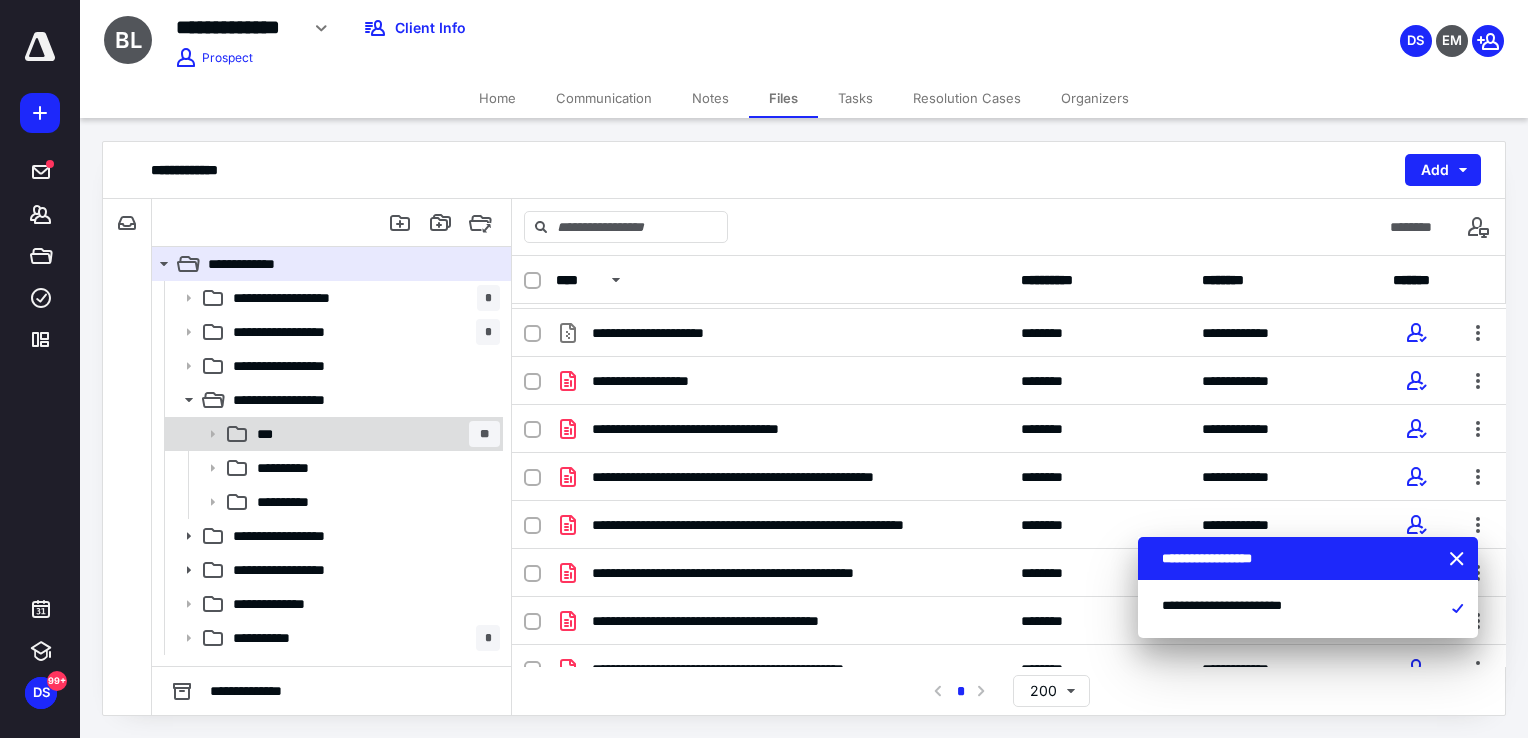 click on "*** **" at bounding box center (374, 434) 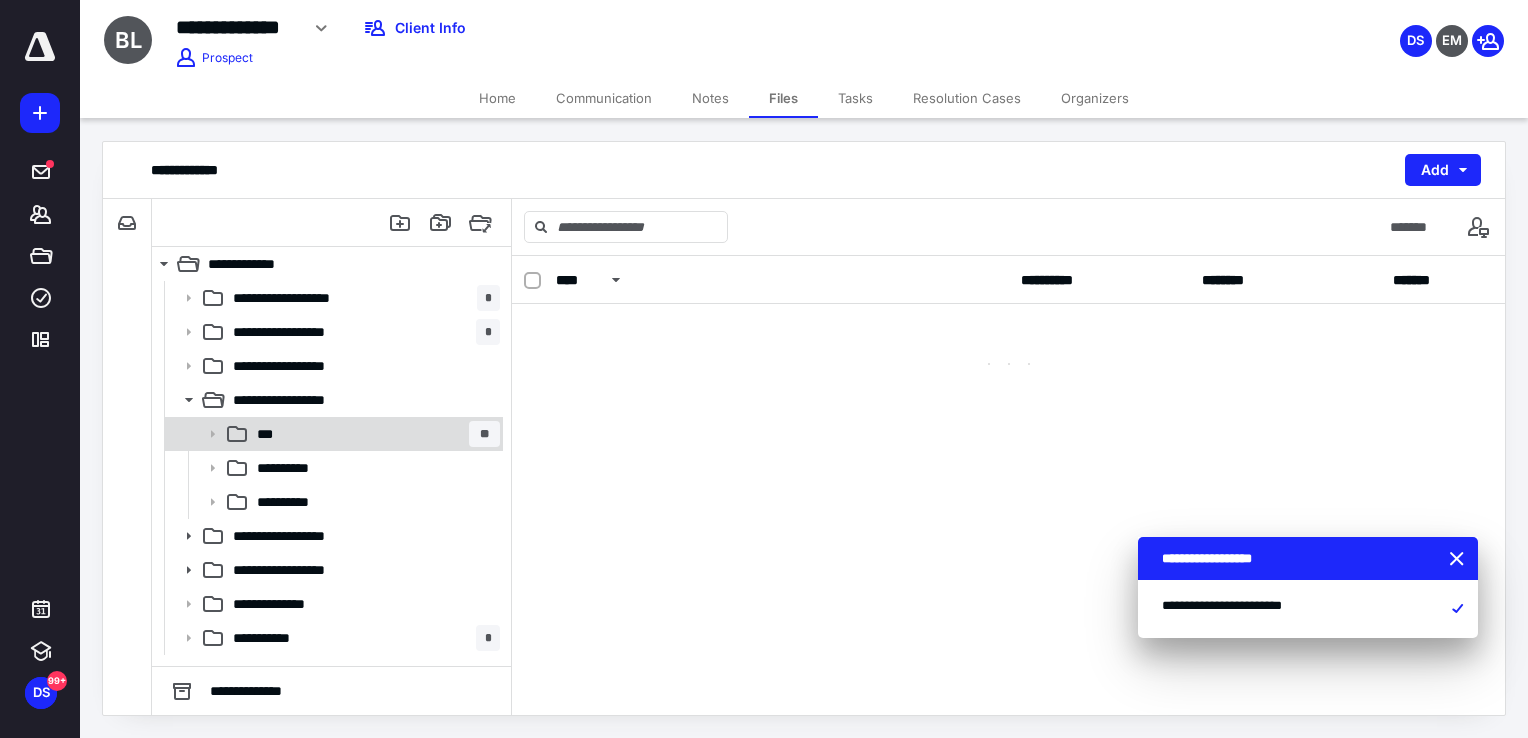 scroll, scrollTop: 0, scrollLeft: 0, axis: both 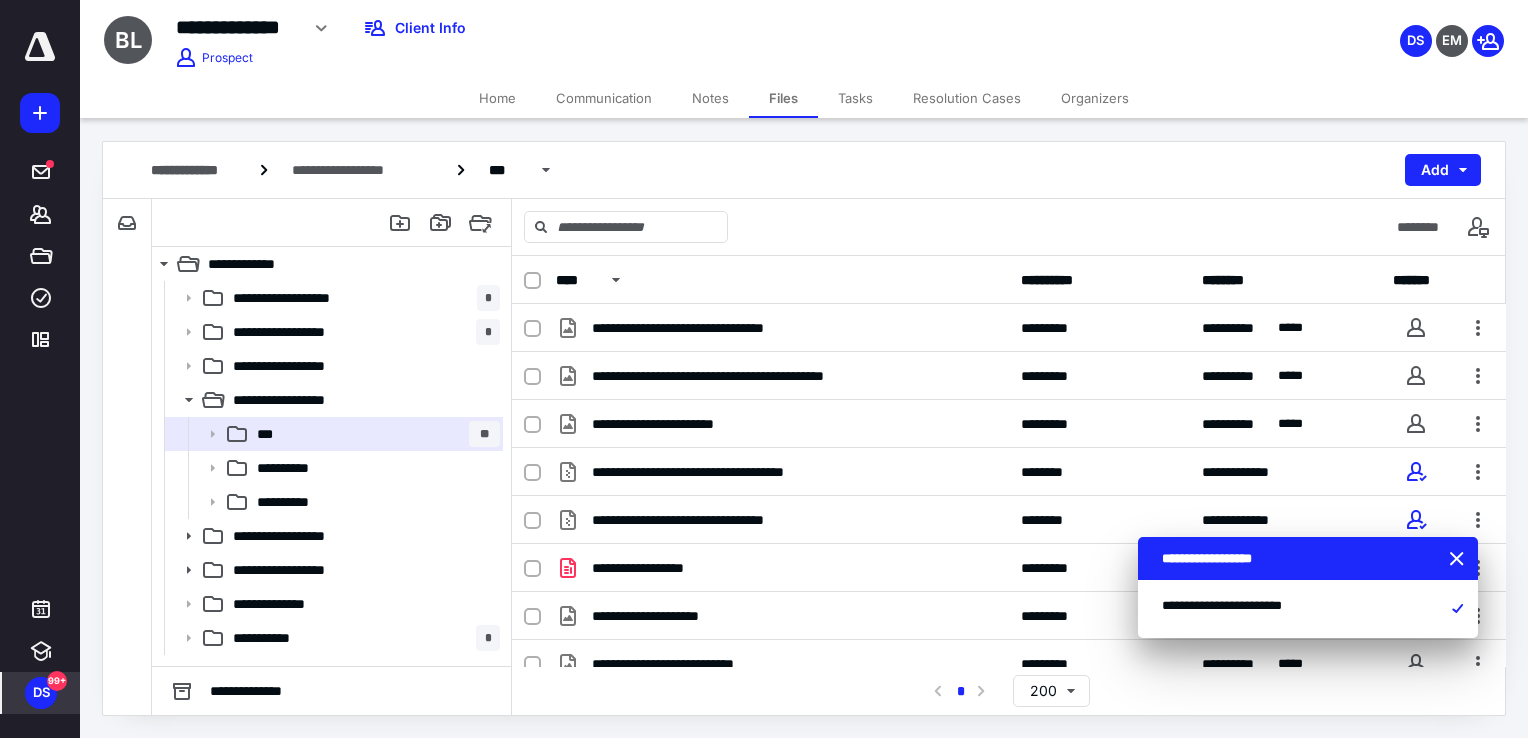 click on "DS" at bounding box center (41, 693) 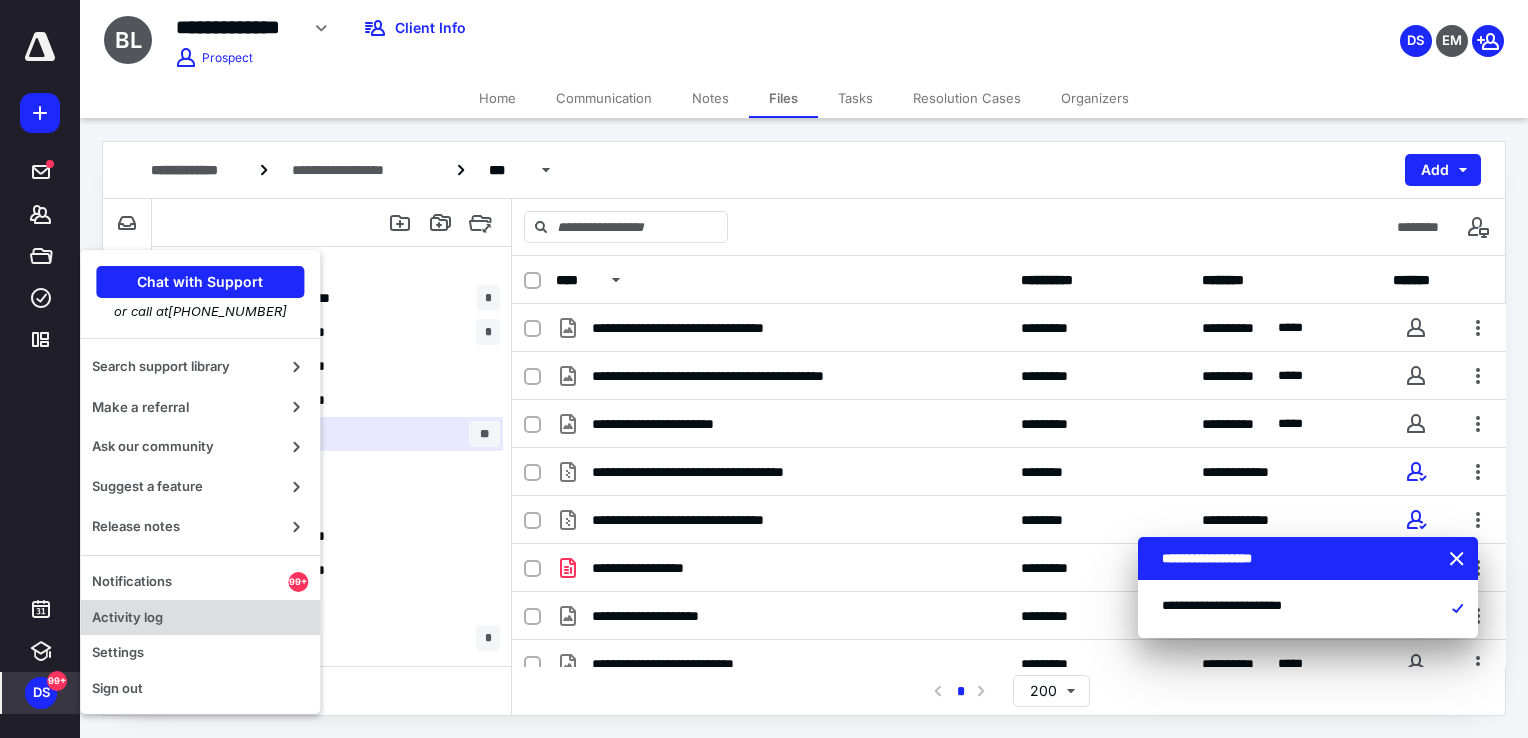click on "Activity log" at bounding box center (200, 618) 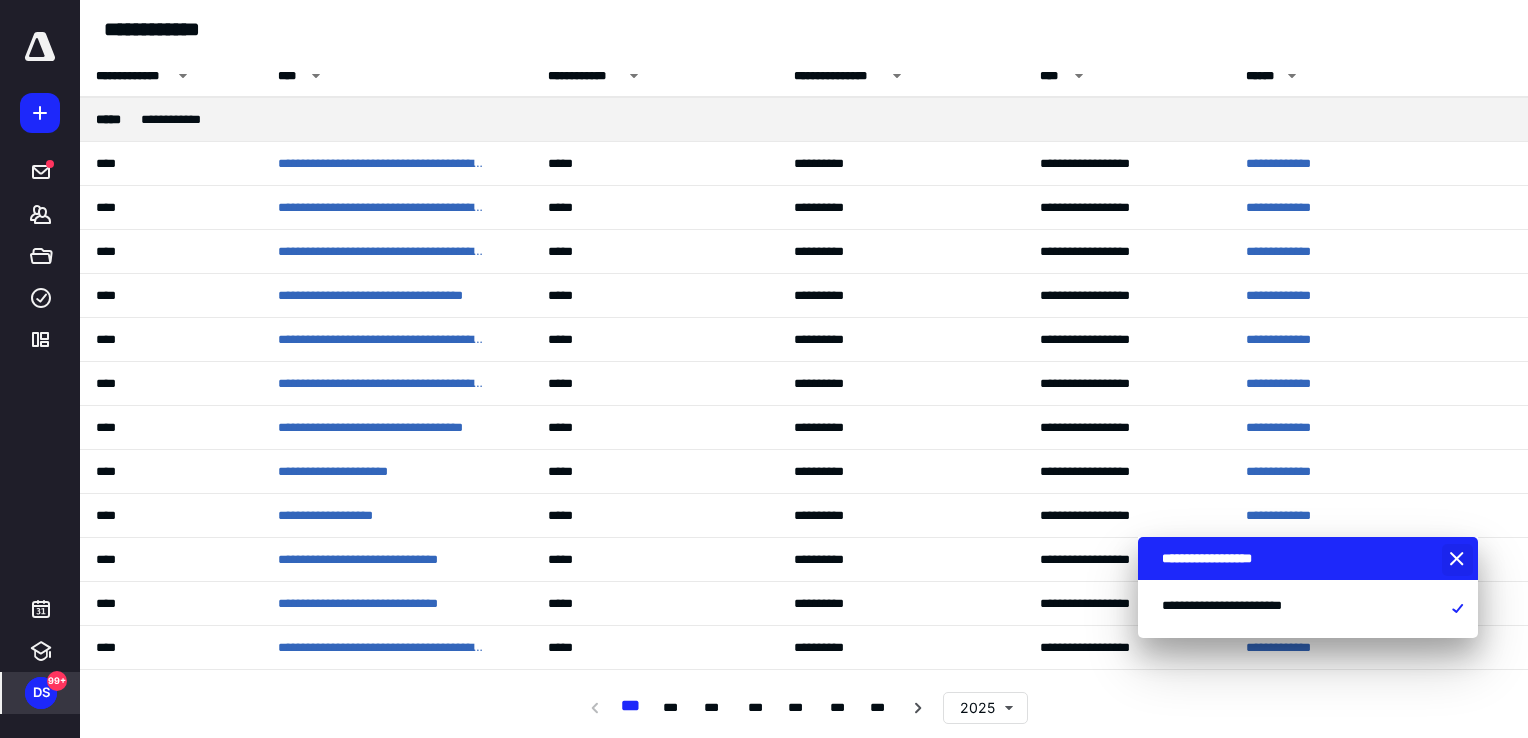 click at bounding box center (1459, 560) 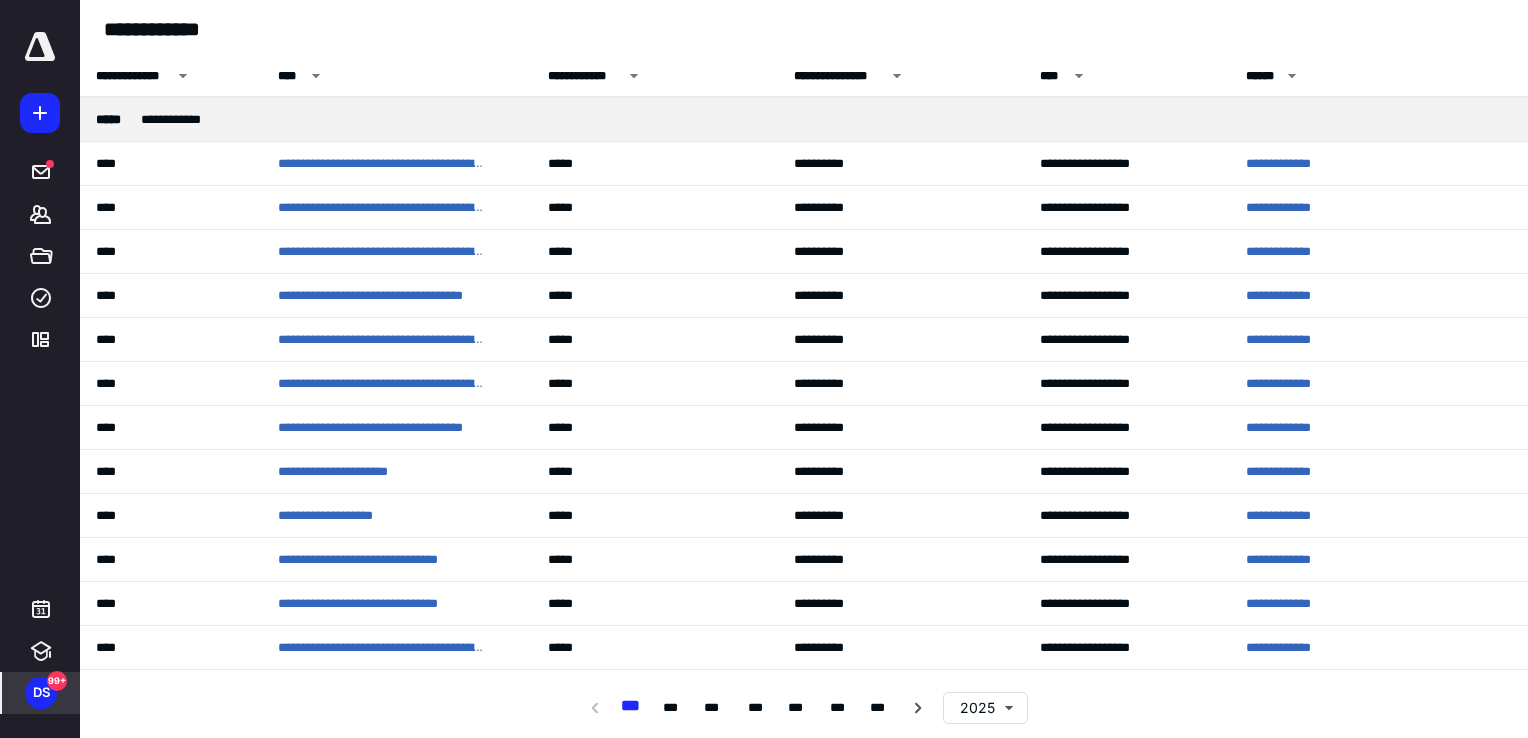 click on "DS" at bounding box center (41, 693) 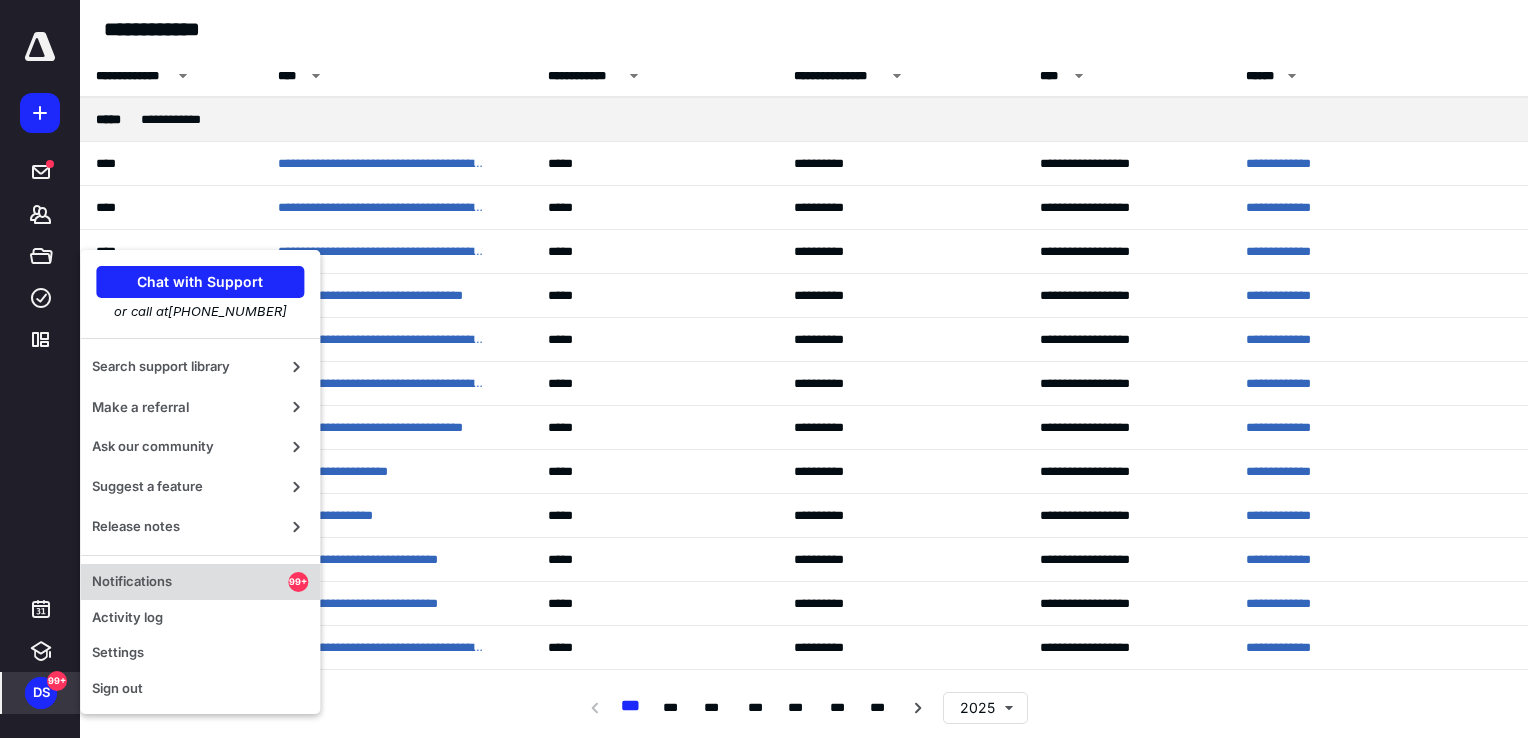 click on "Notifications" at bounding box center [190, 582] 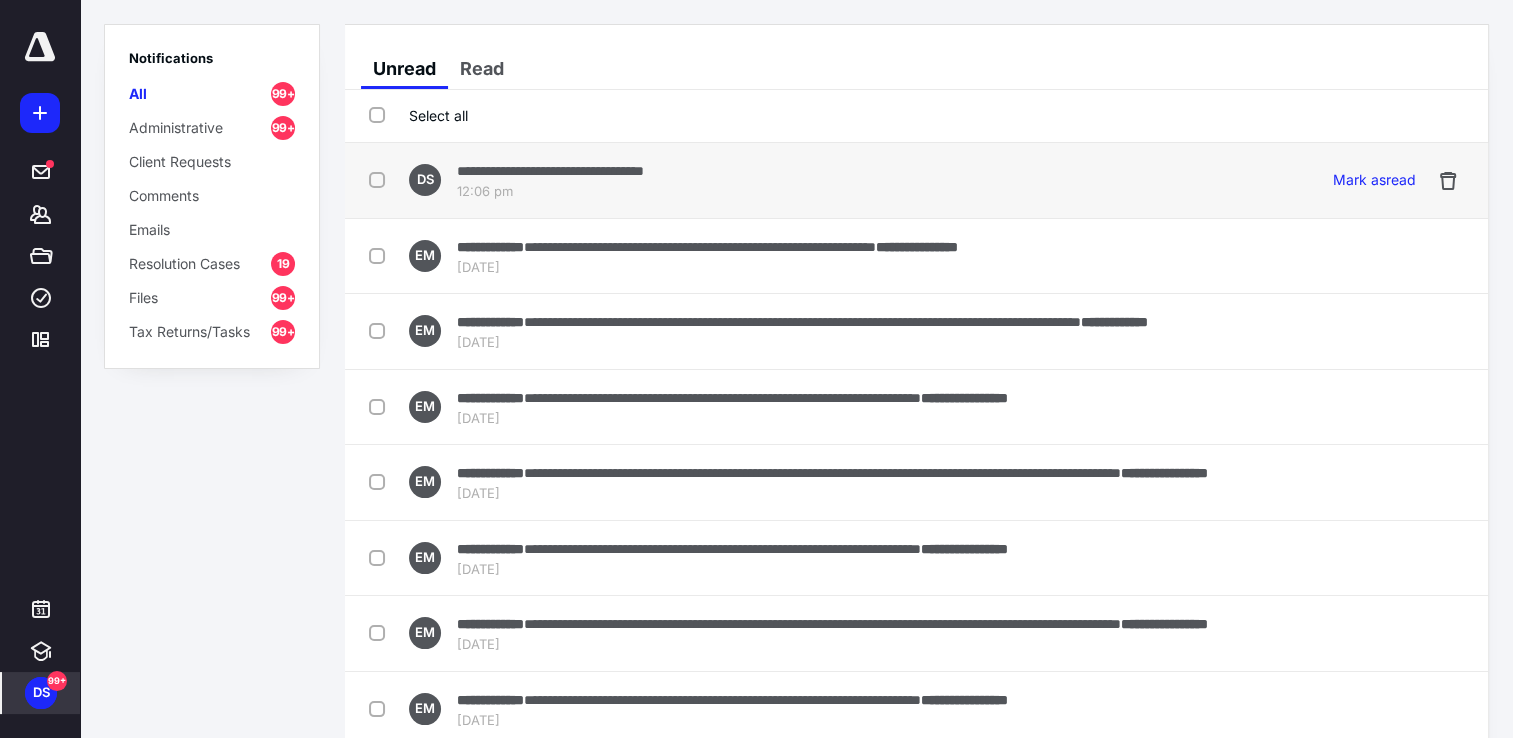 click at bounding box center (381, 179) 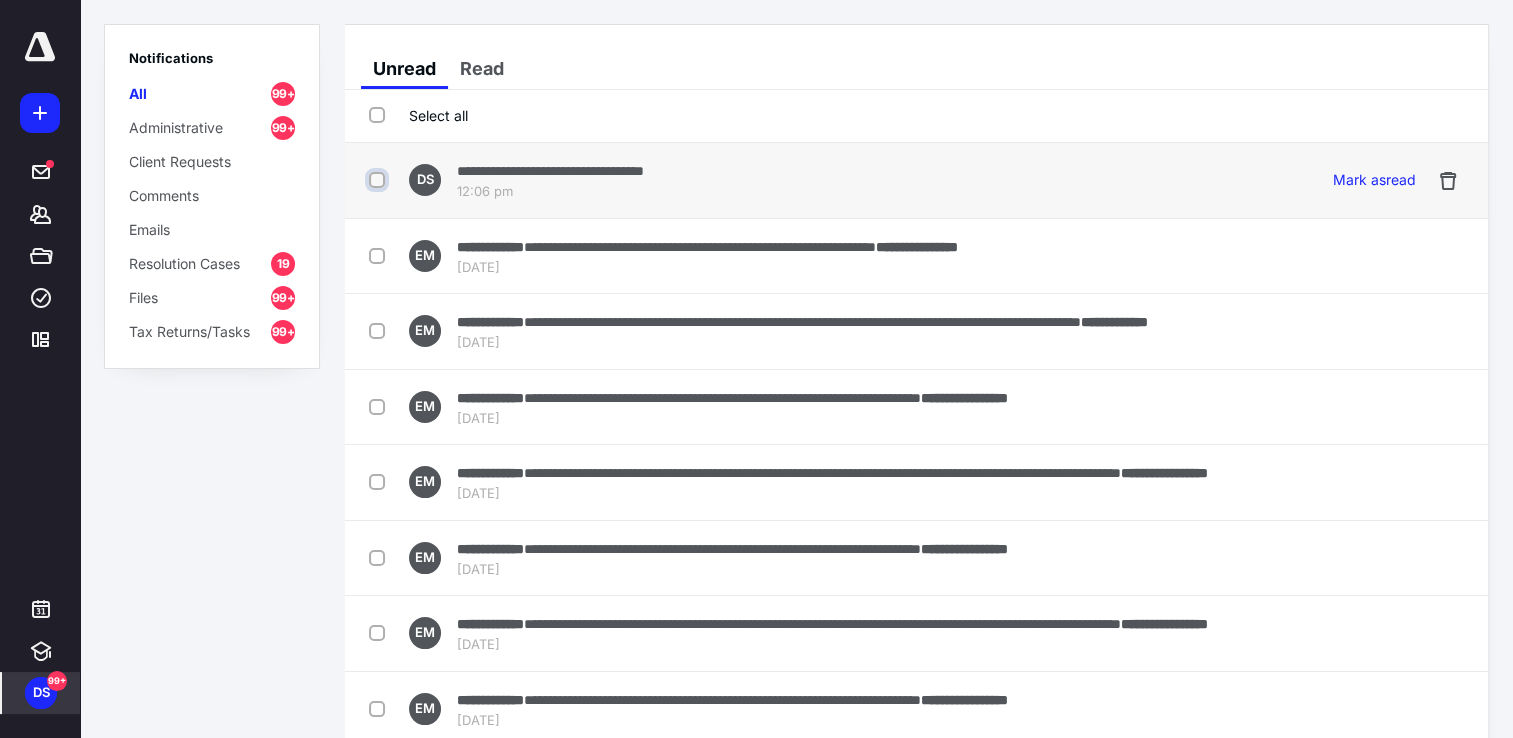 click at bounding box center (379, 180) 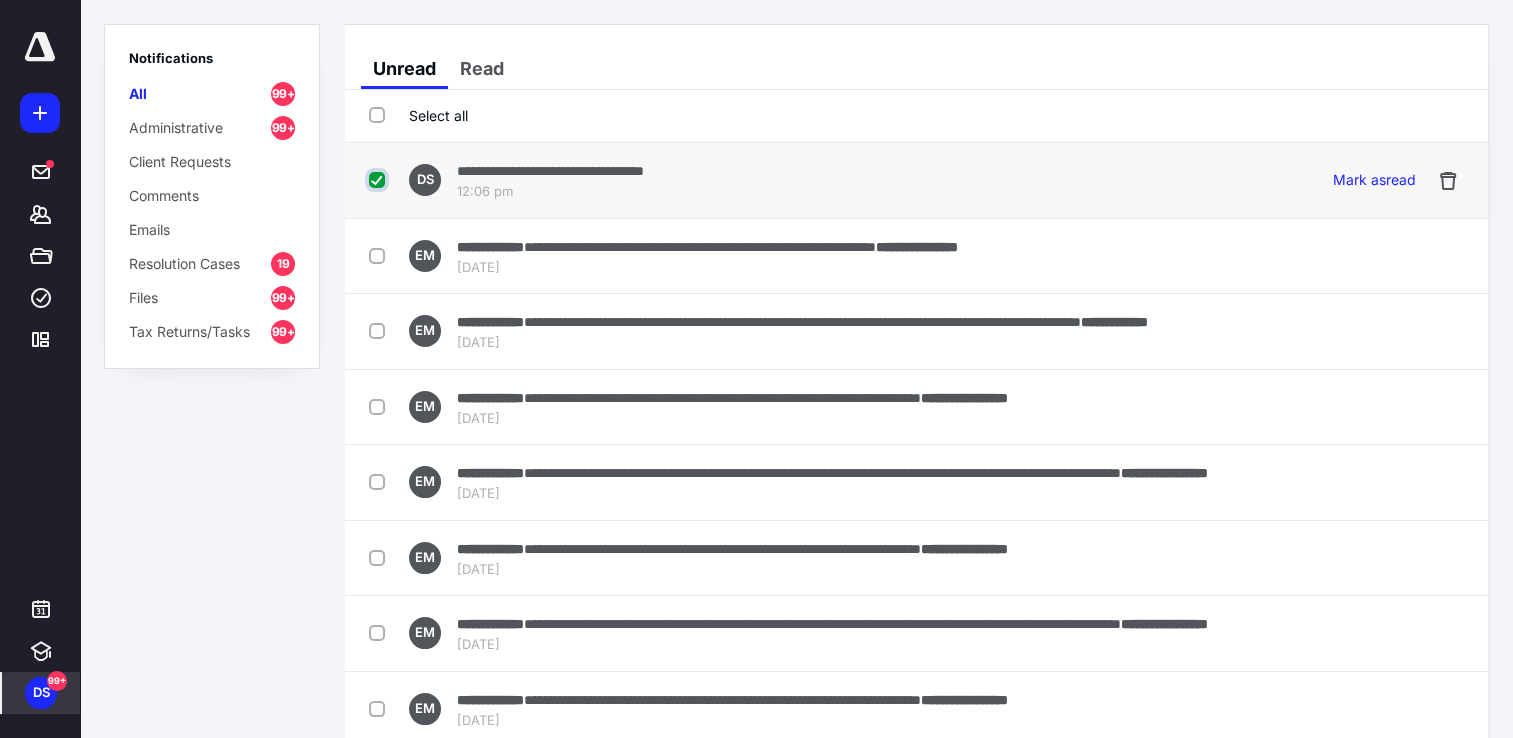 checkbox on "true" 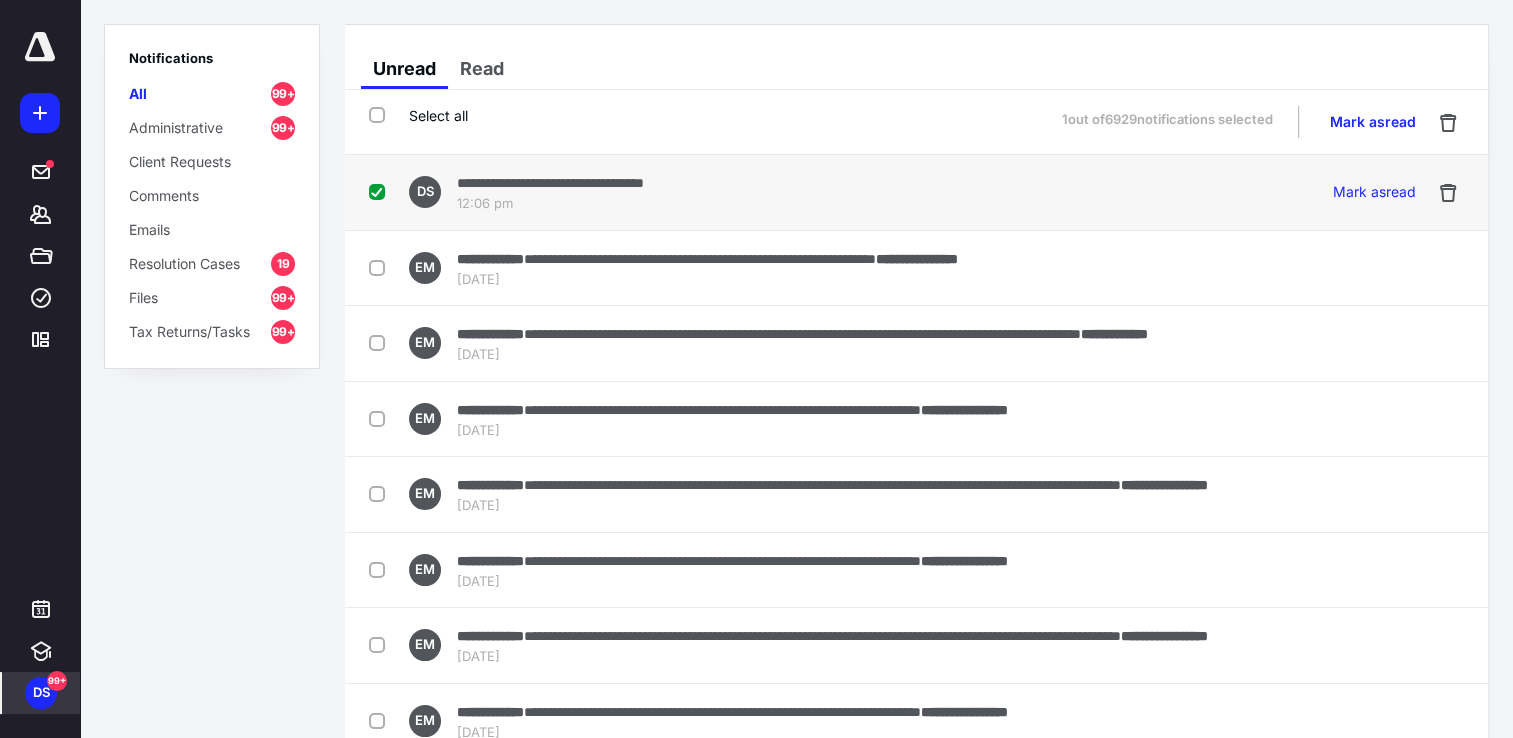 click on "**********" at bounding box center (550, 183) 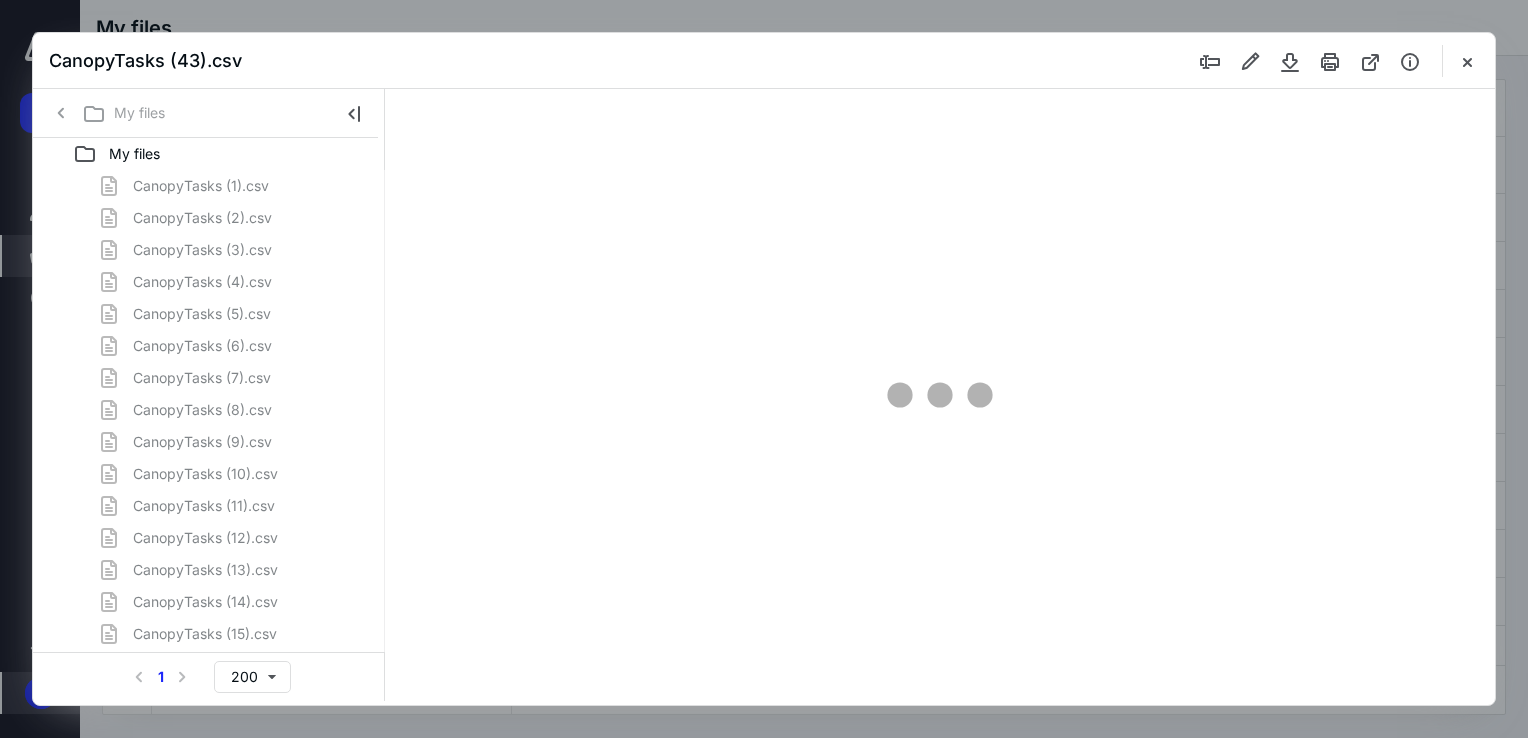 scroll, scrollTop: 0, scrollLeft: 0, axis: both 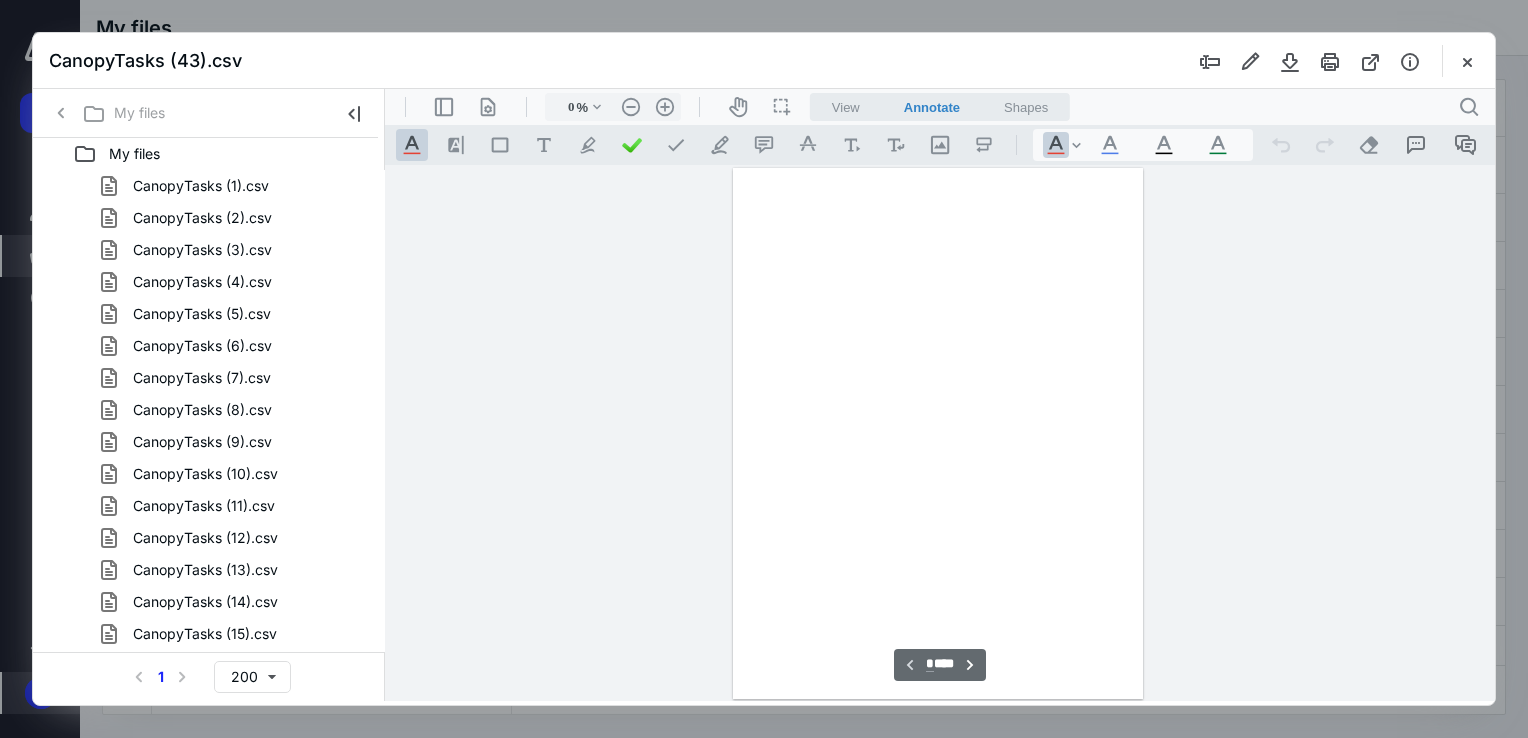 type on "68" 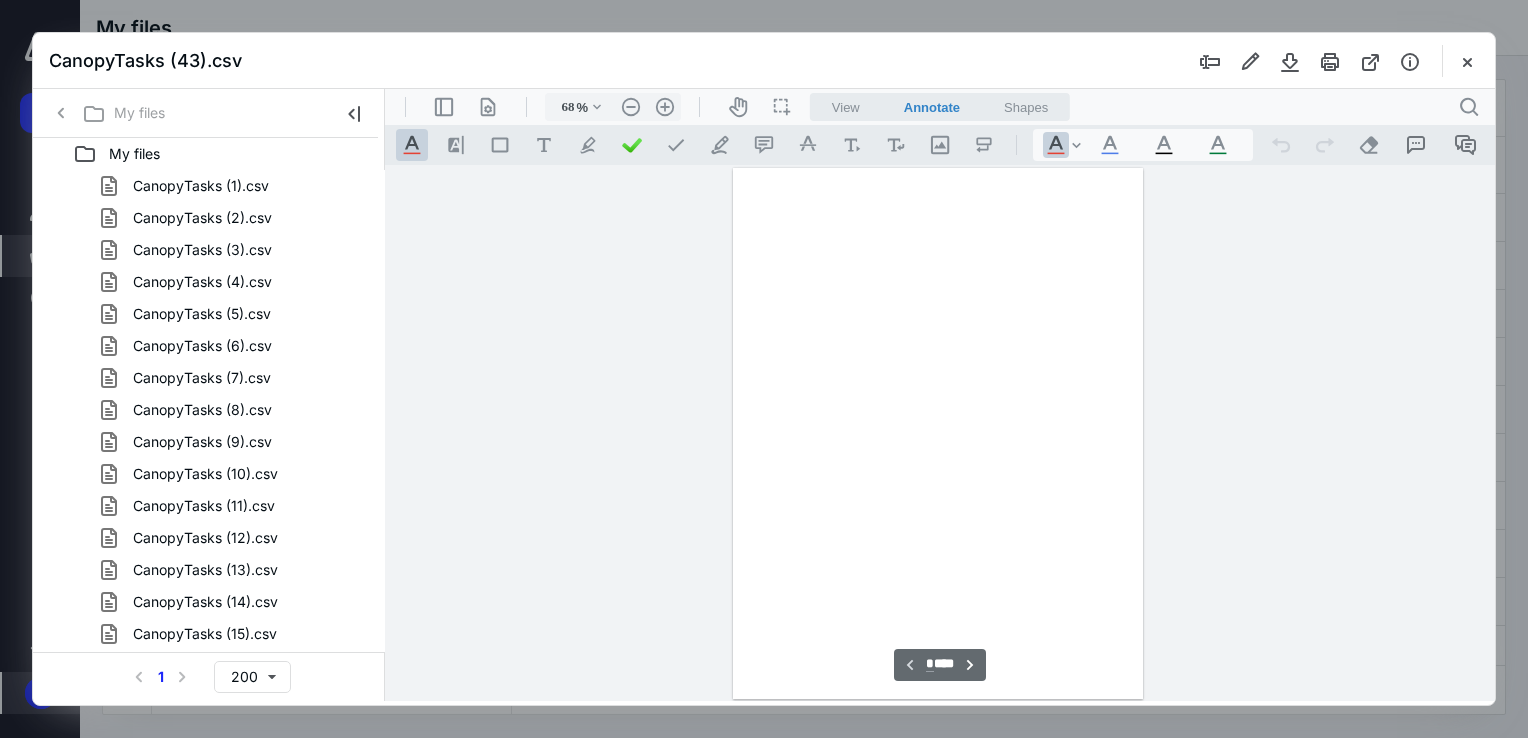 scroll, scrollTop: 79, scrollLeft: 0, axis: vertical 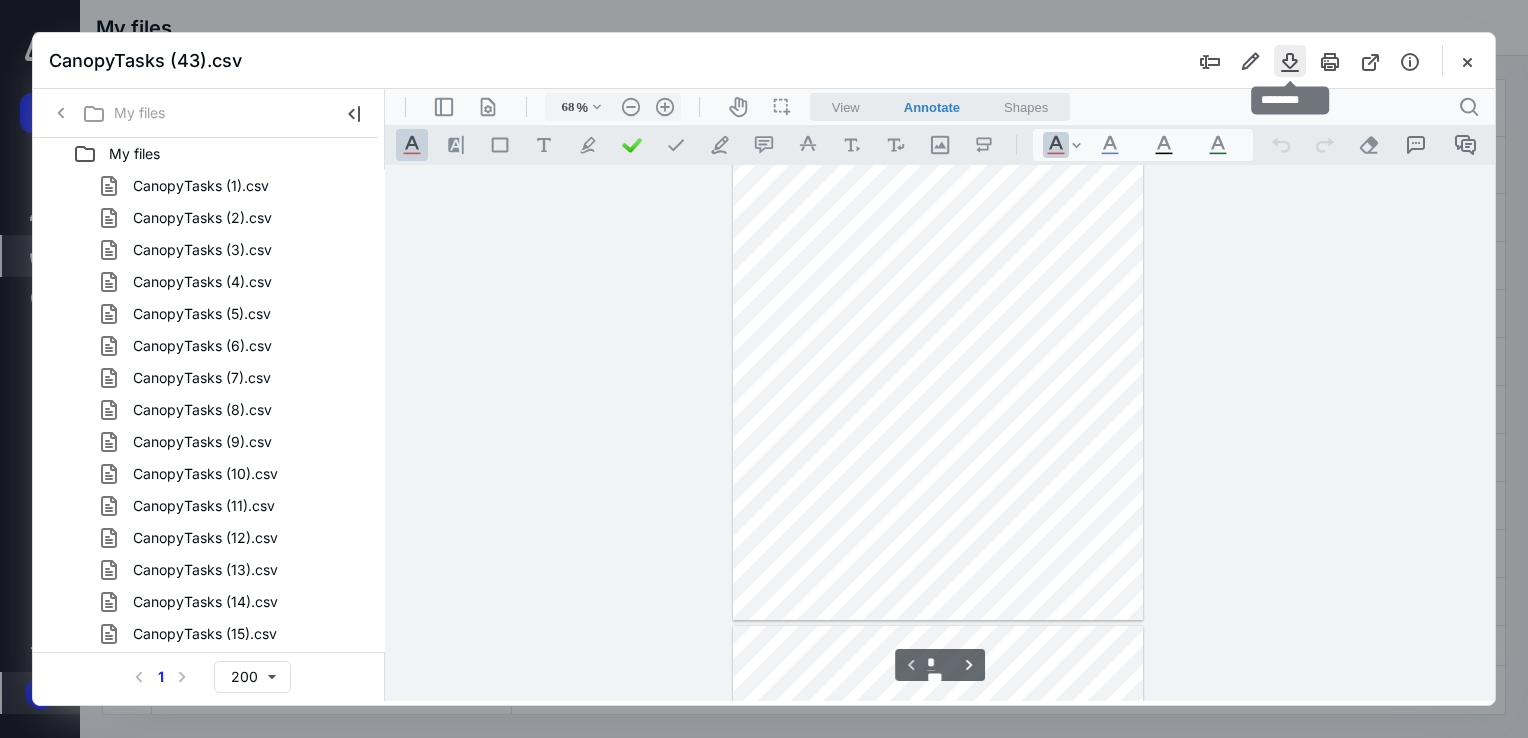 click at bounding box center [1290, 61] 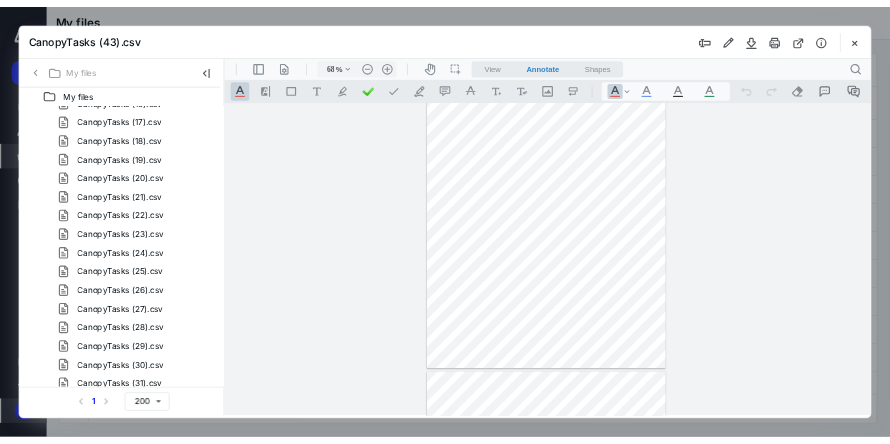 scroll, scrollTop: 924, scrollLeft: 0, axis: vertical 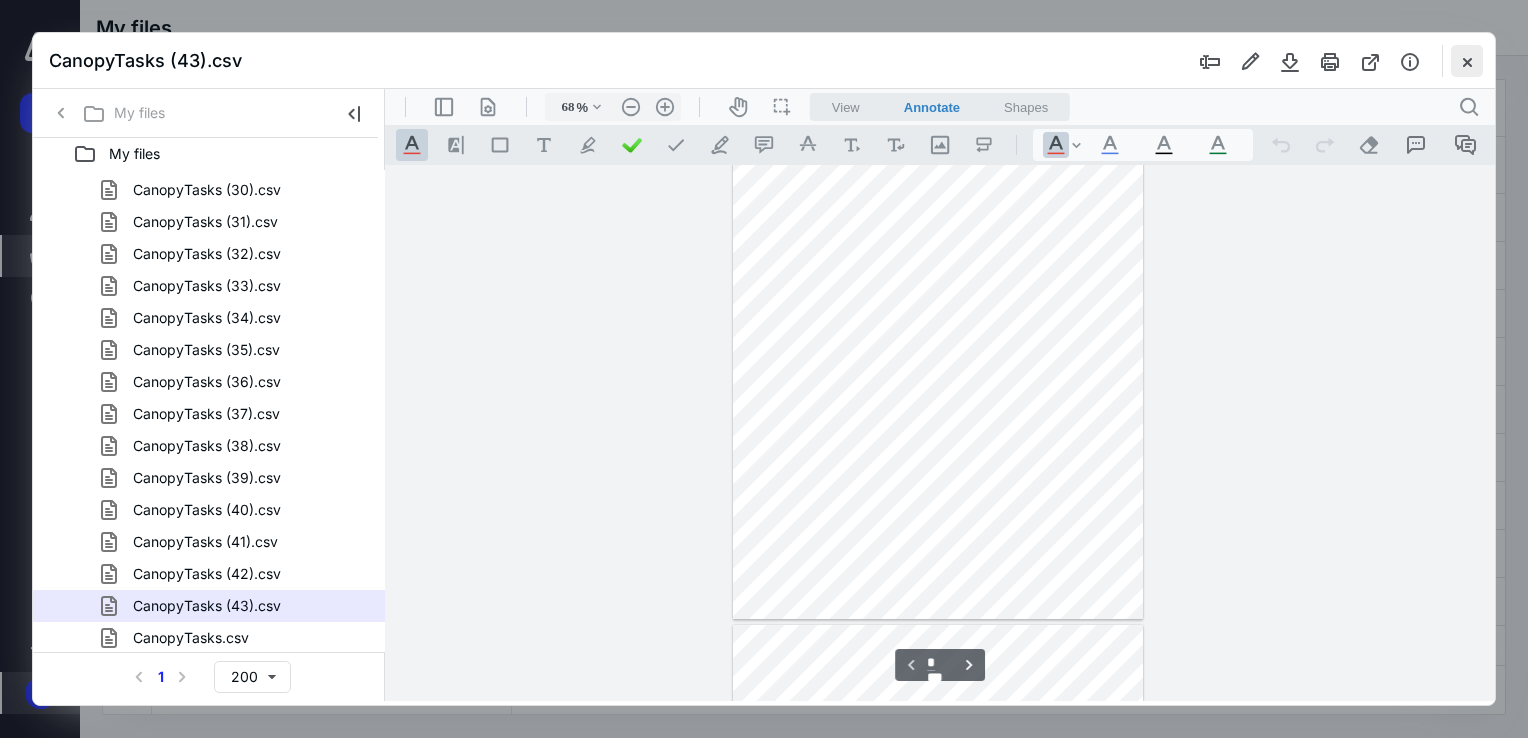 click at bounding box center (1467, 61) 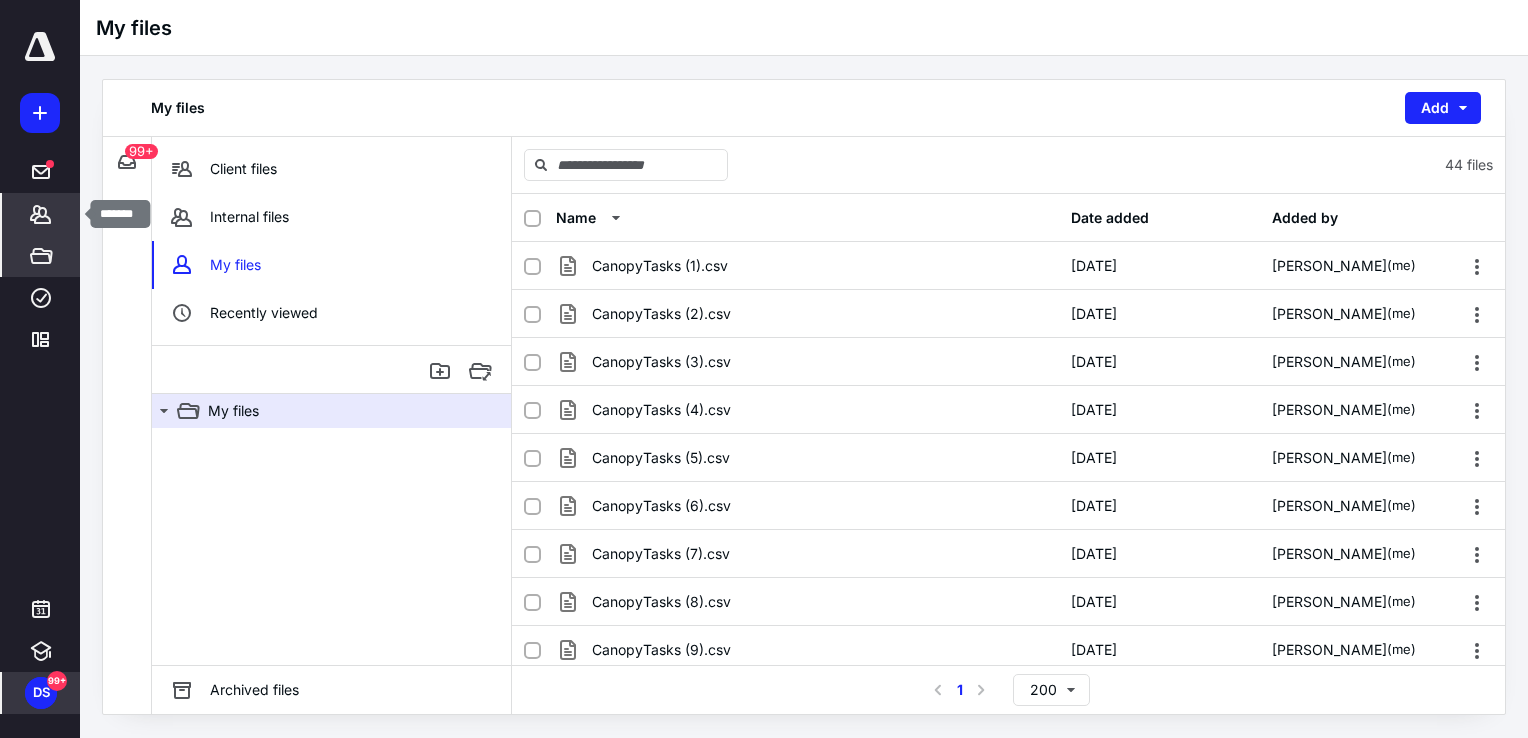 click 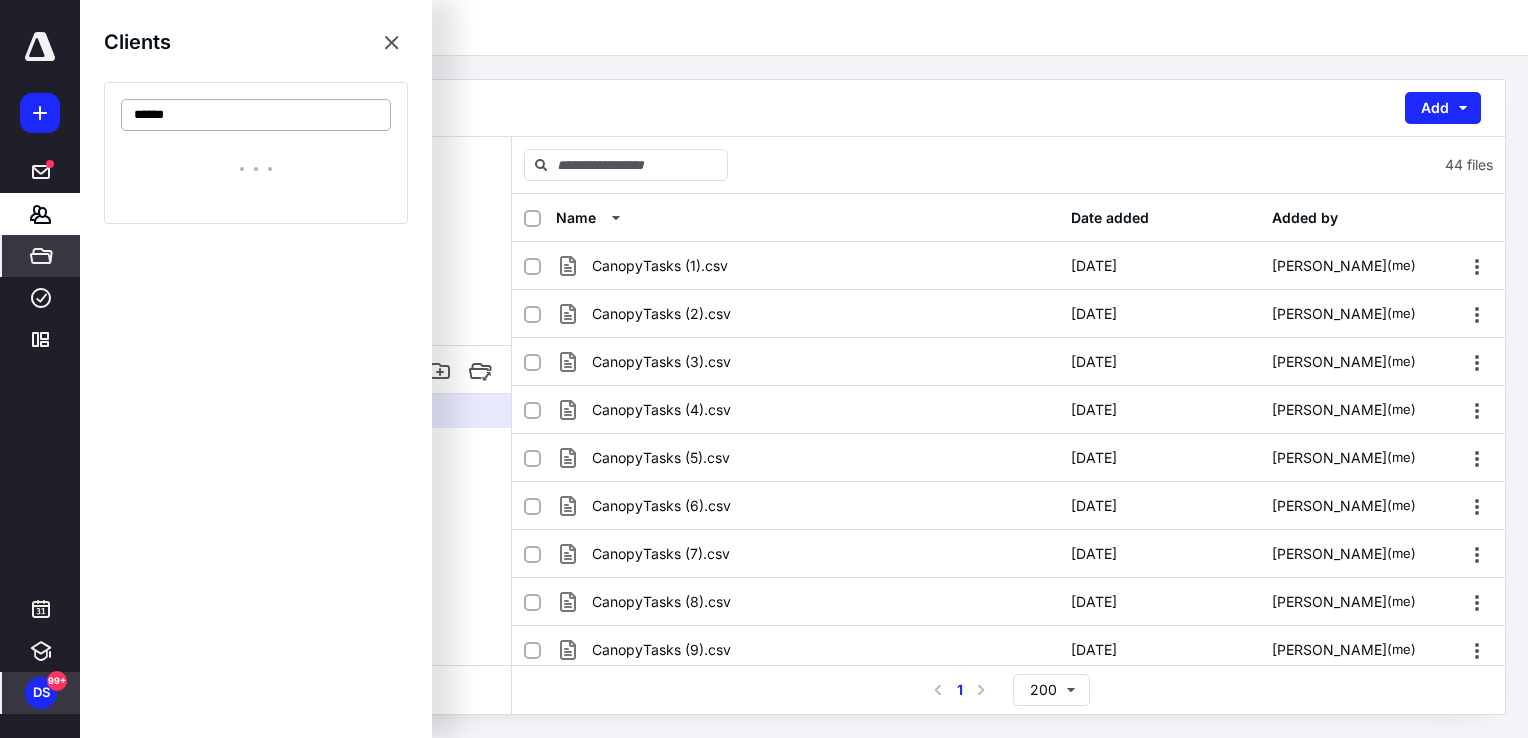 type on "*******" 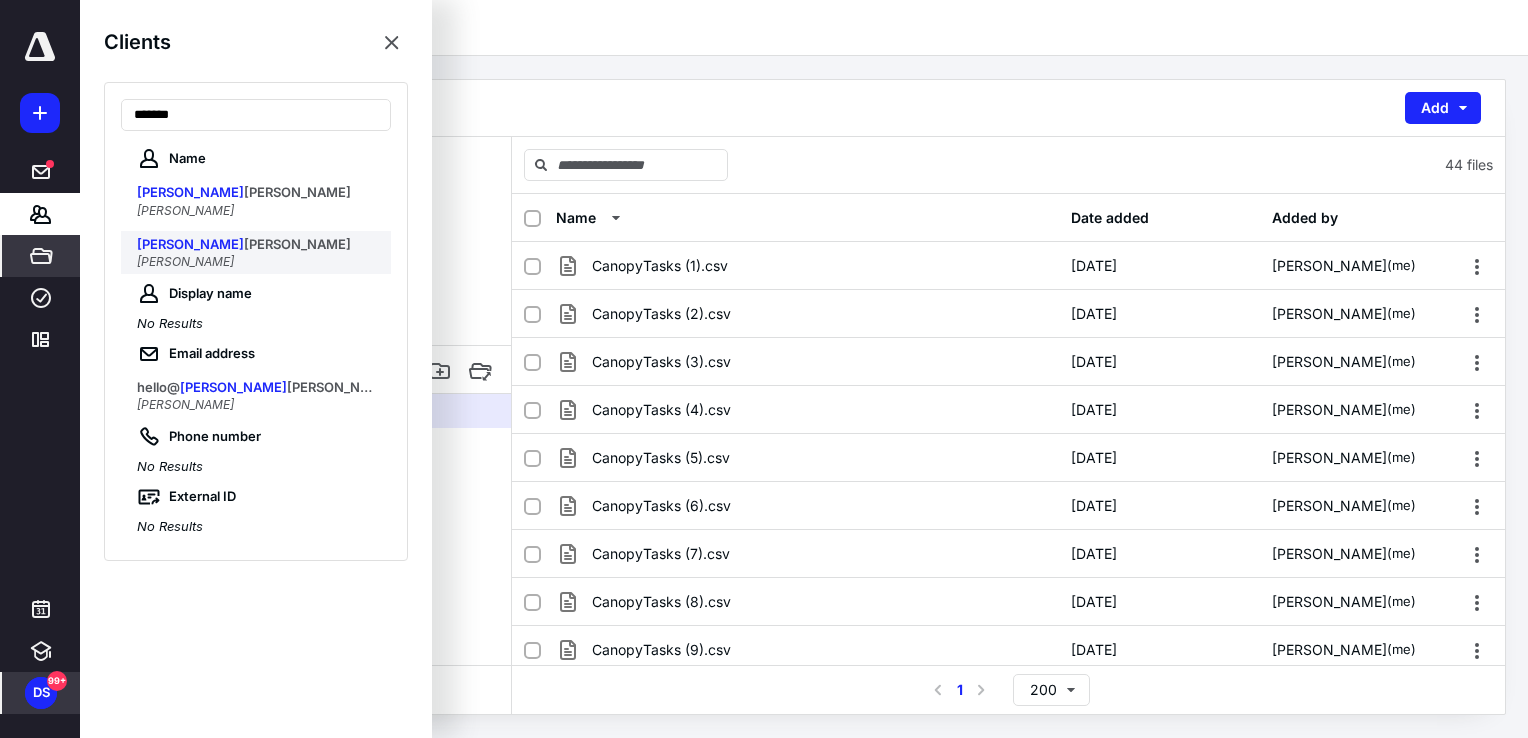 click on "[PERSON_NAME]" at bounding box center (297, 244) 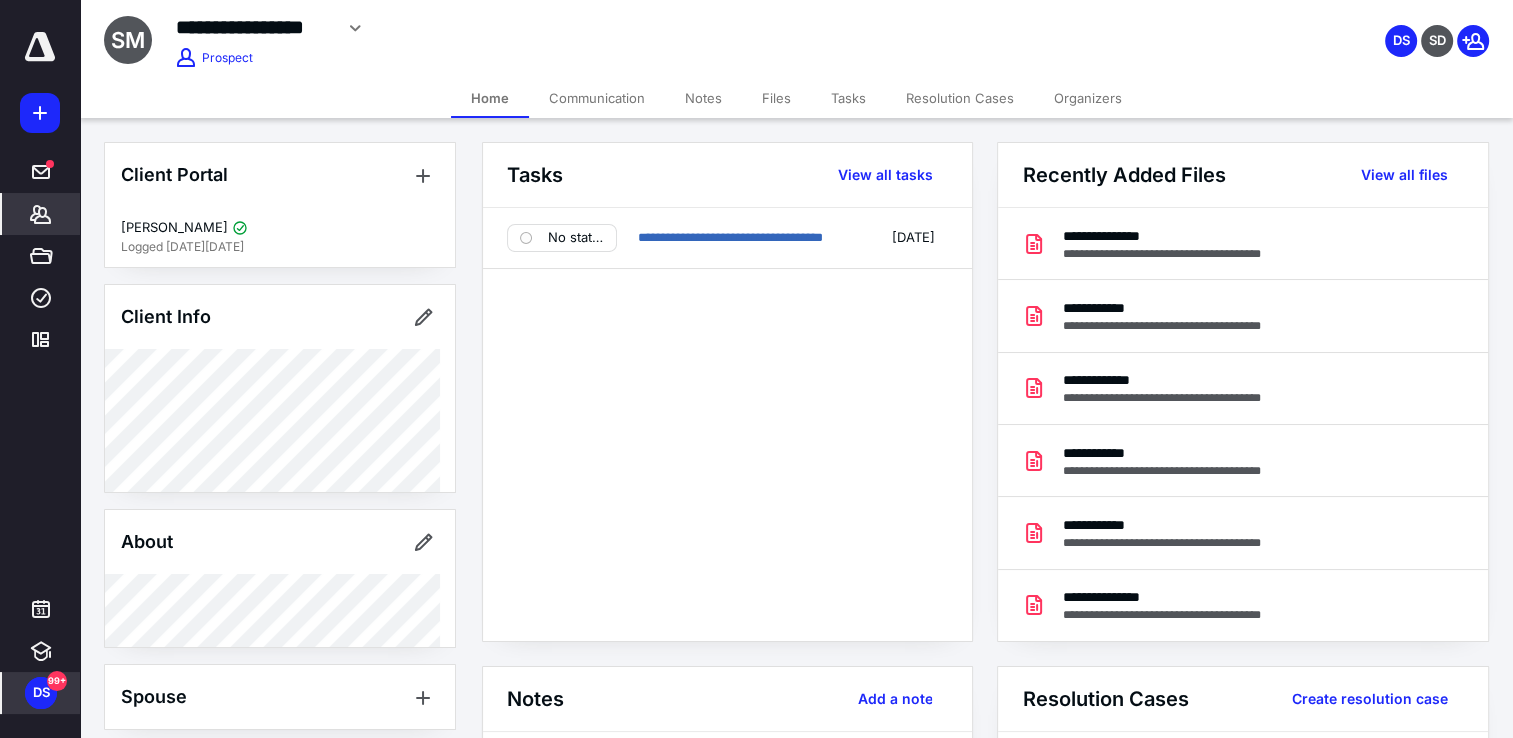 click on "Files" at bounding box center (776, 98) 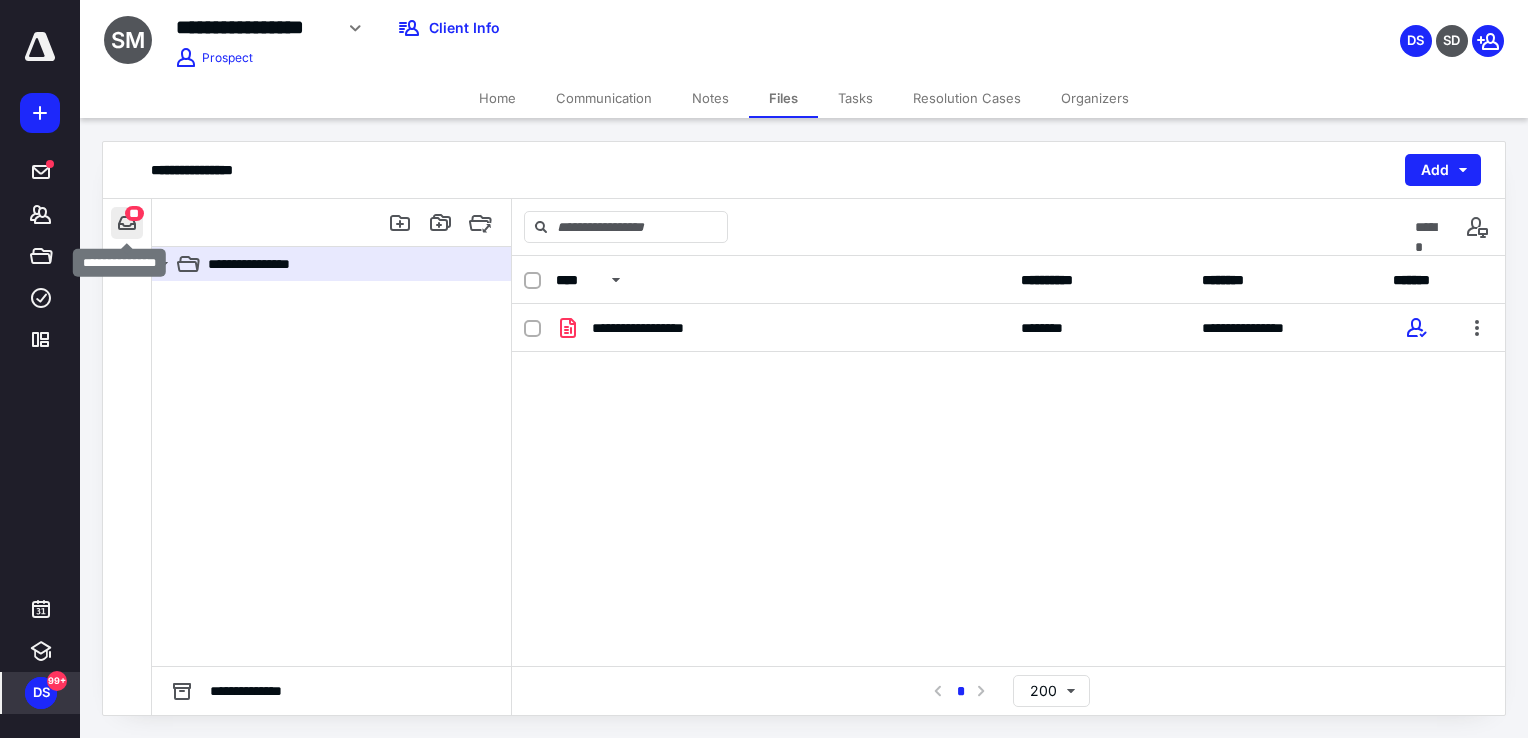 click at bounding box center (127, 223) 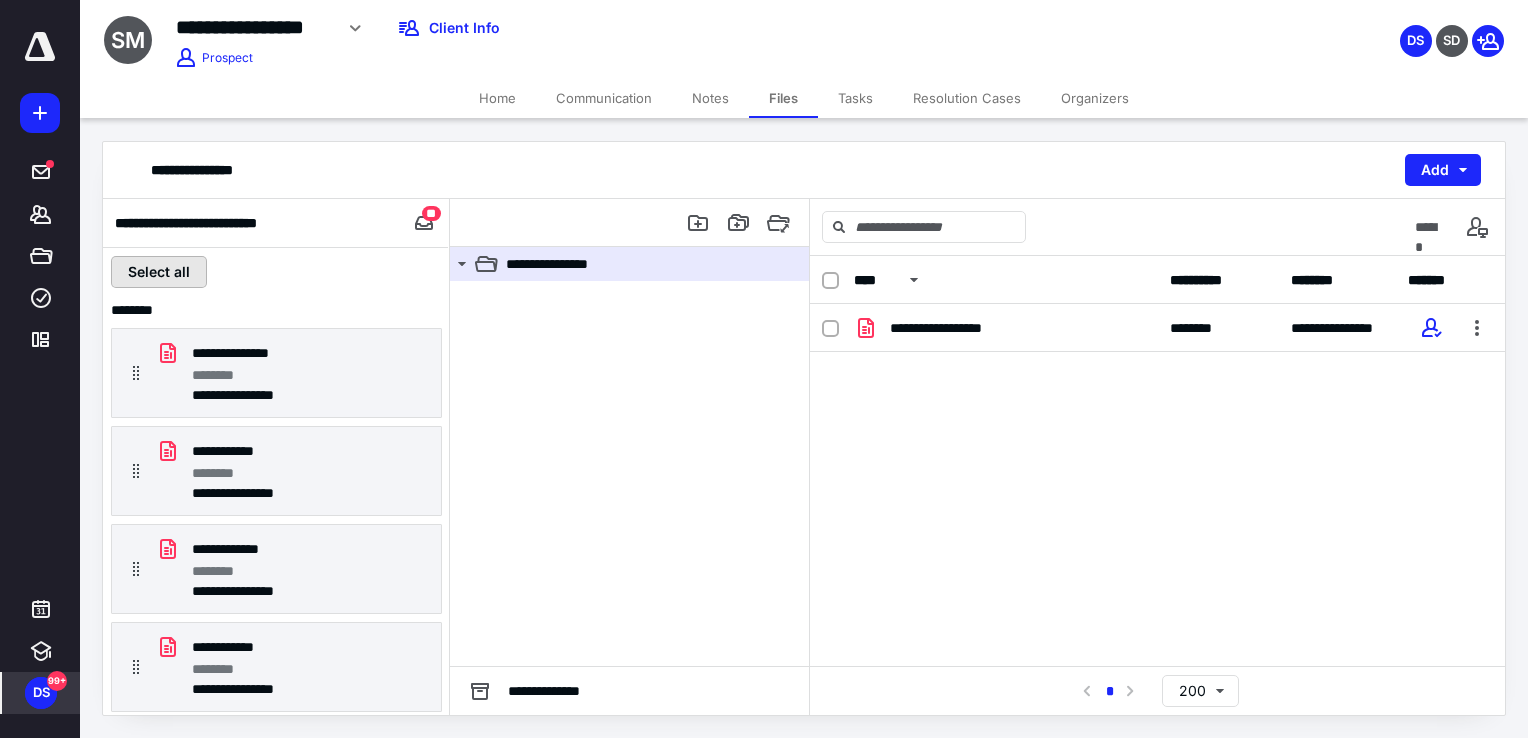 click on "Select all" at bounding box center [159, 272] 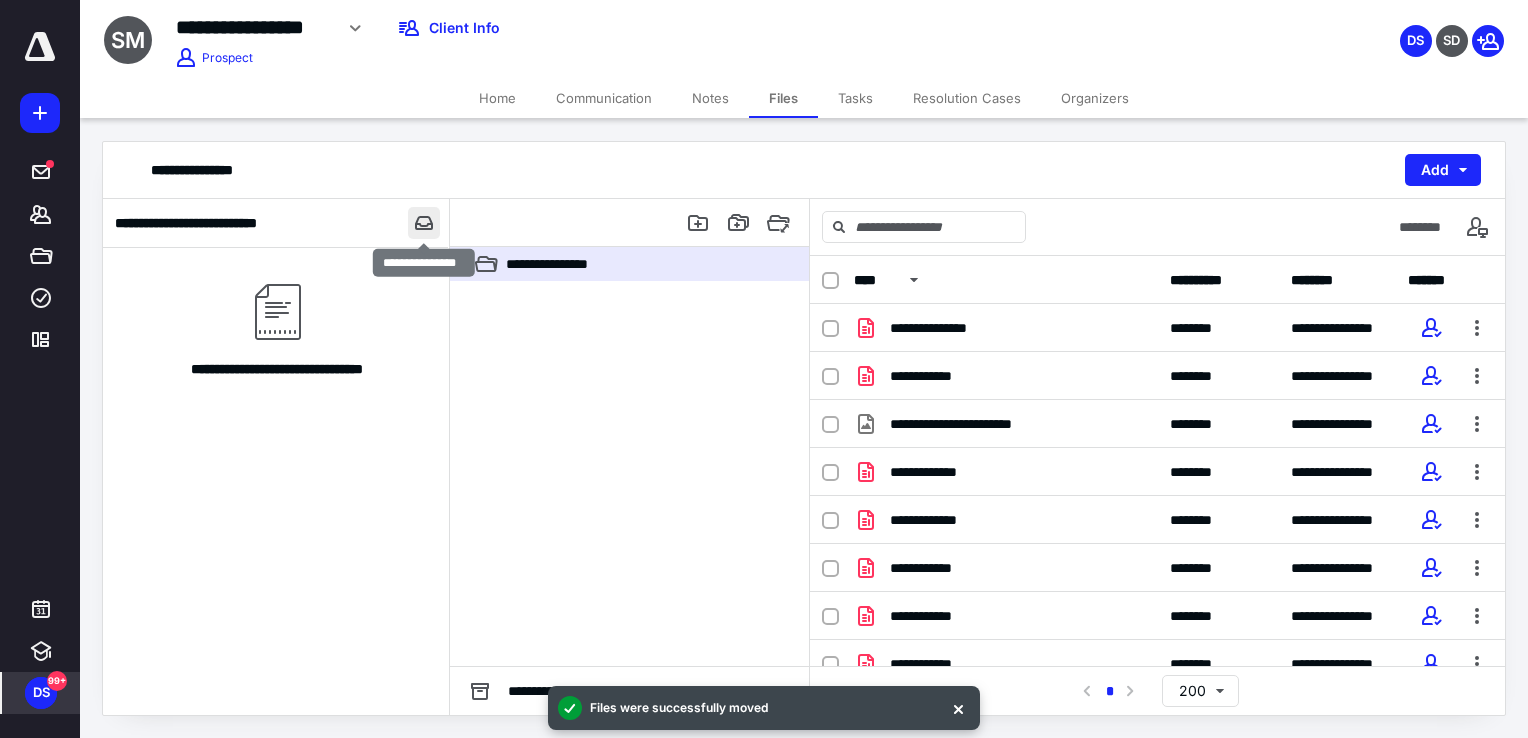 click at bounding box center [424, 223] 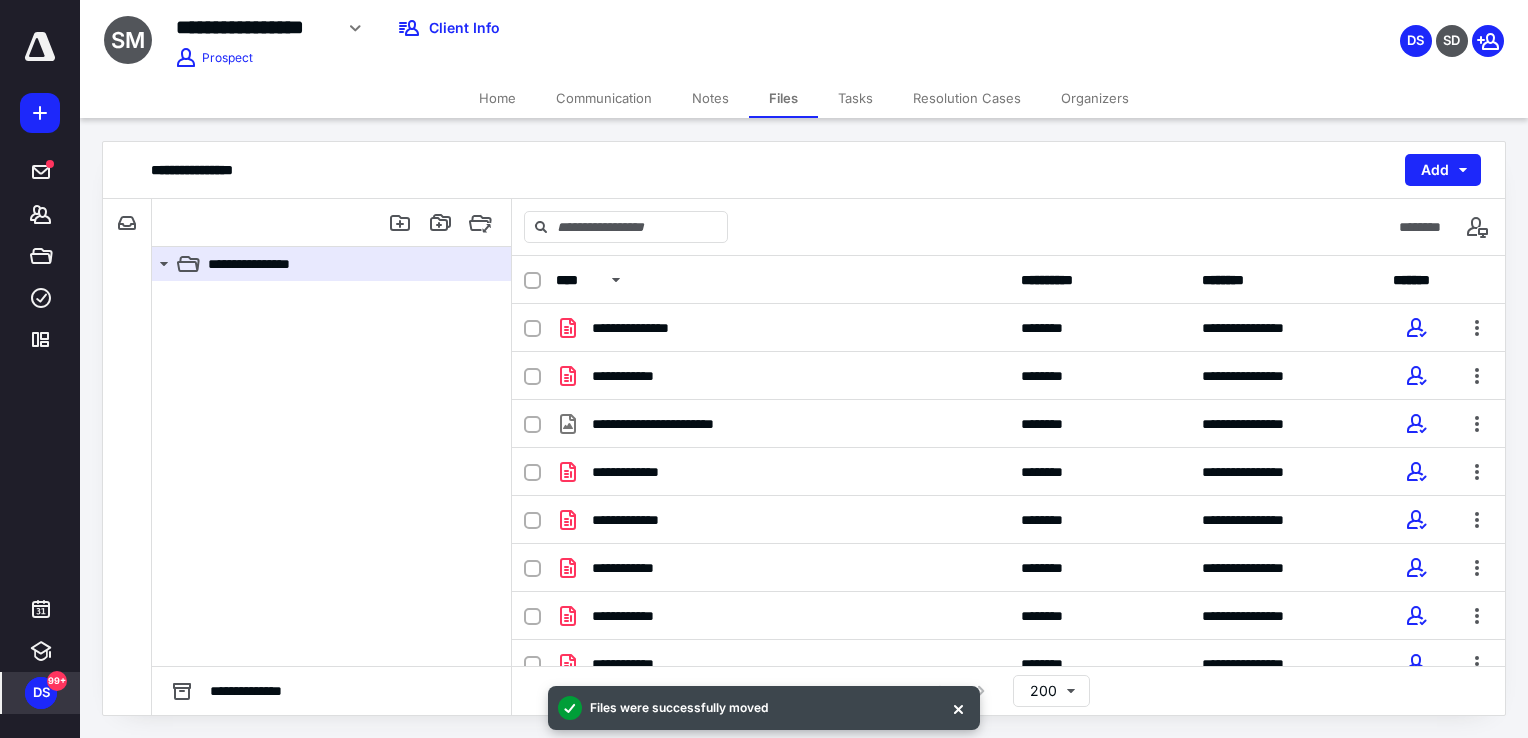 click on "Home" at bounding box center (497, 98) 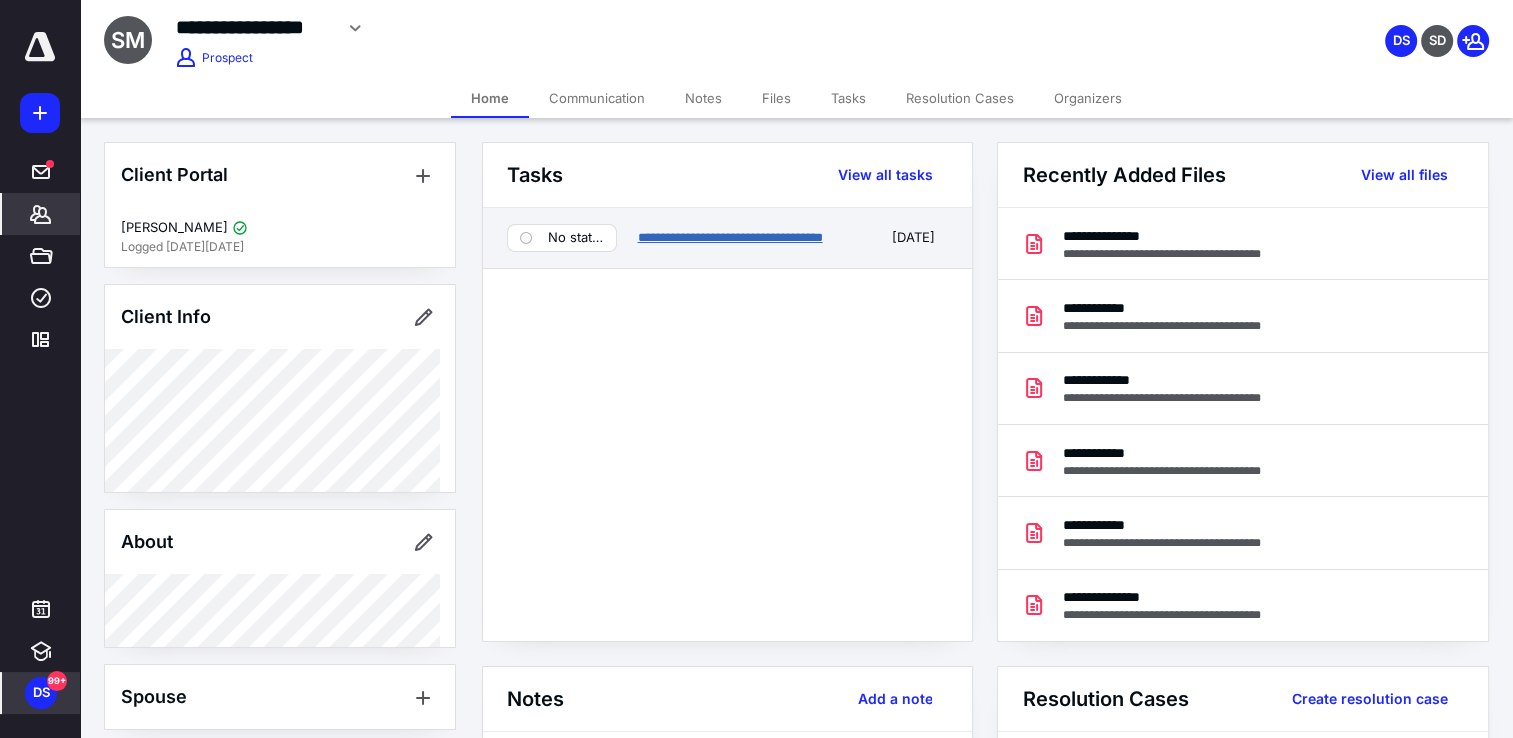 click on "**********" at bounding box center [729, 237] 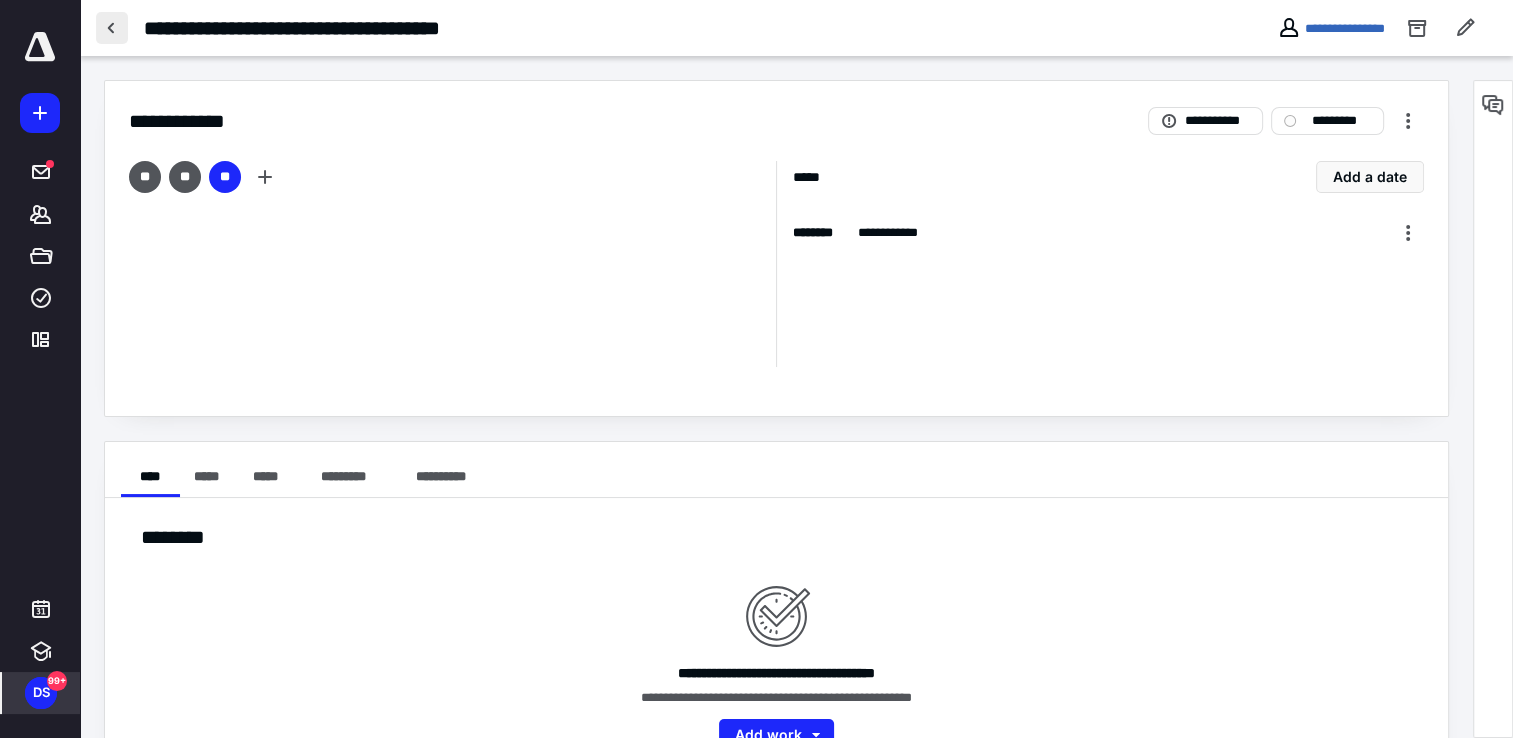 click at bounding box center (112, 28) 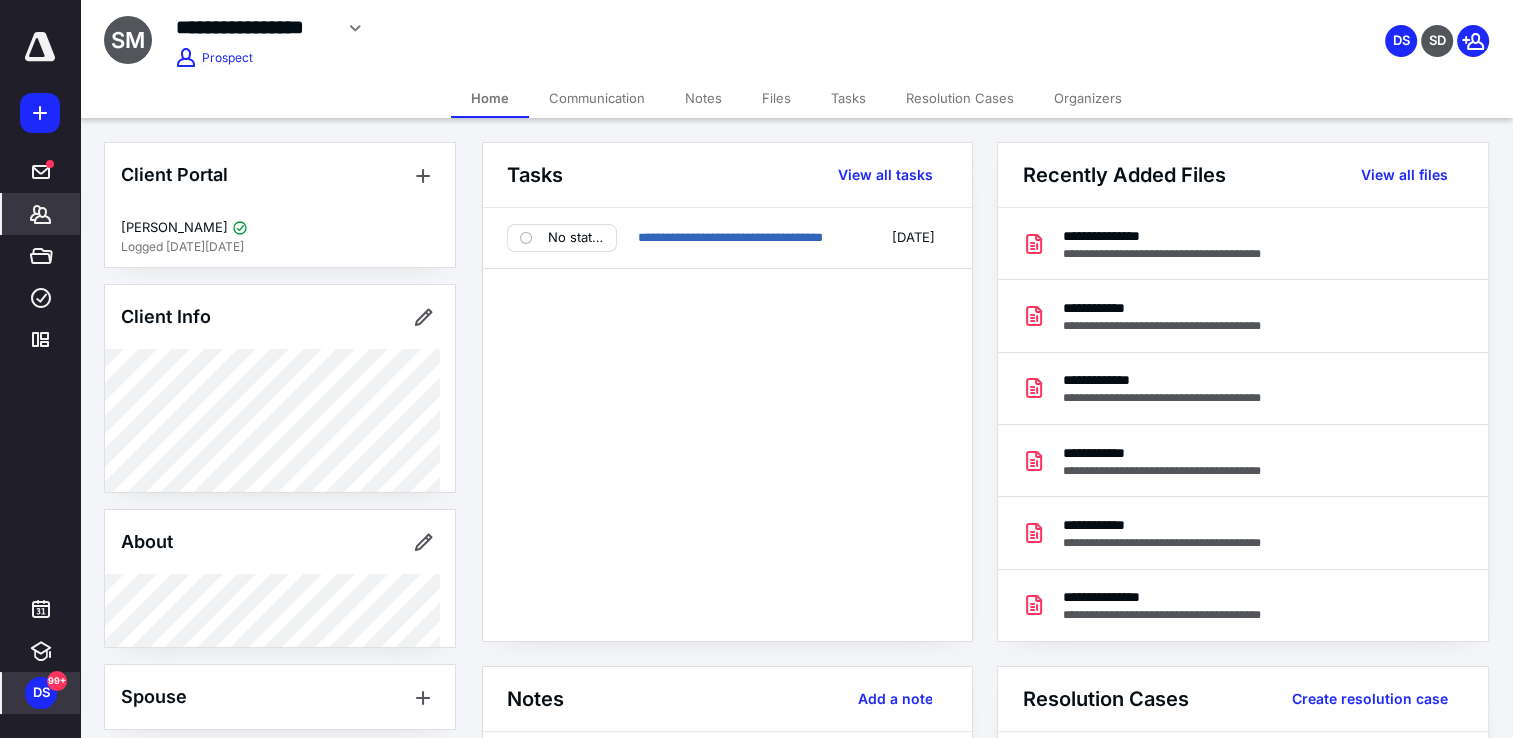 click on "Files" at bounding box center (776, 98) 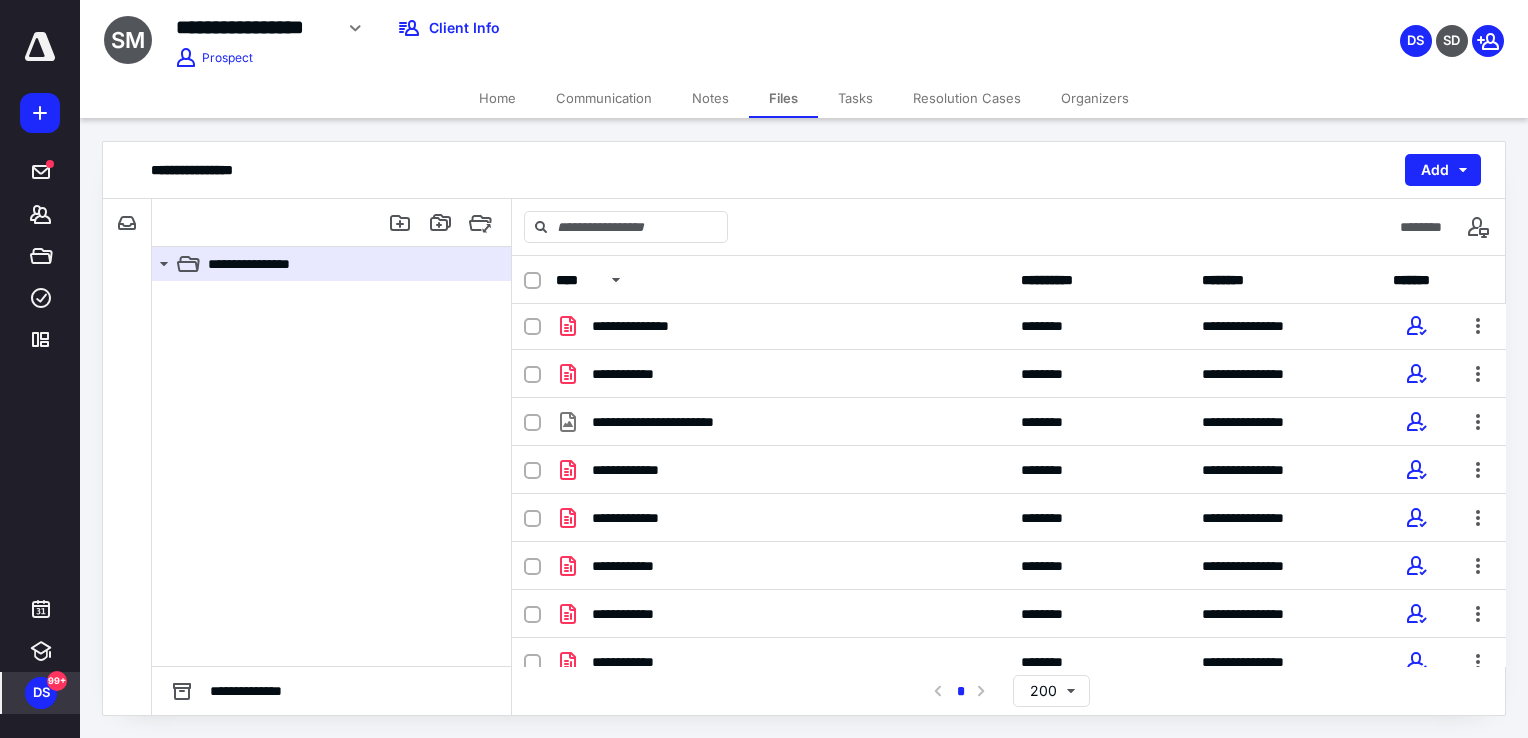 scroll, scrollTop: 0, scrollLeft: 0, axis: both 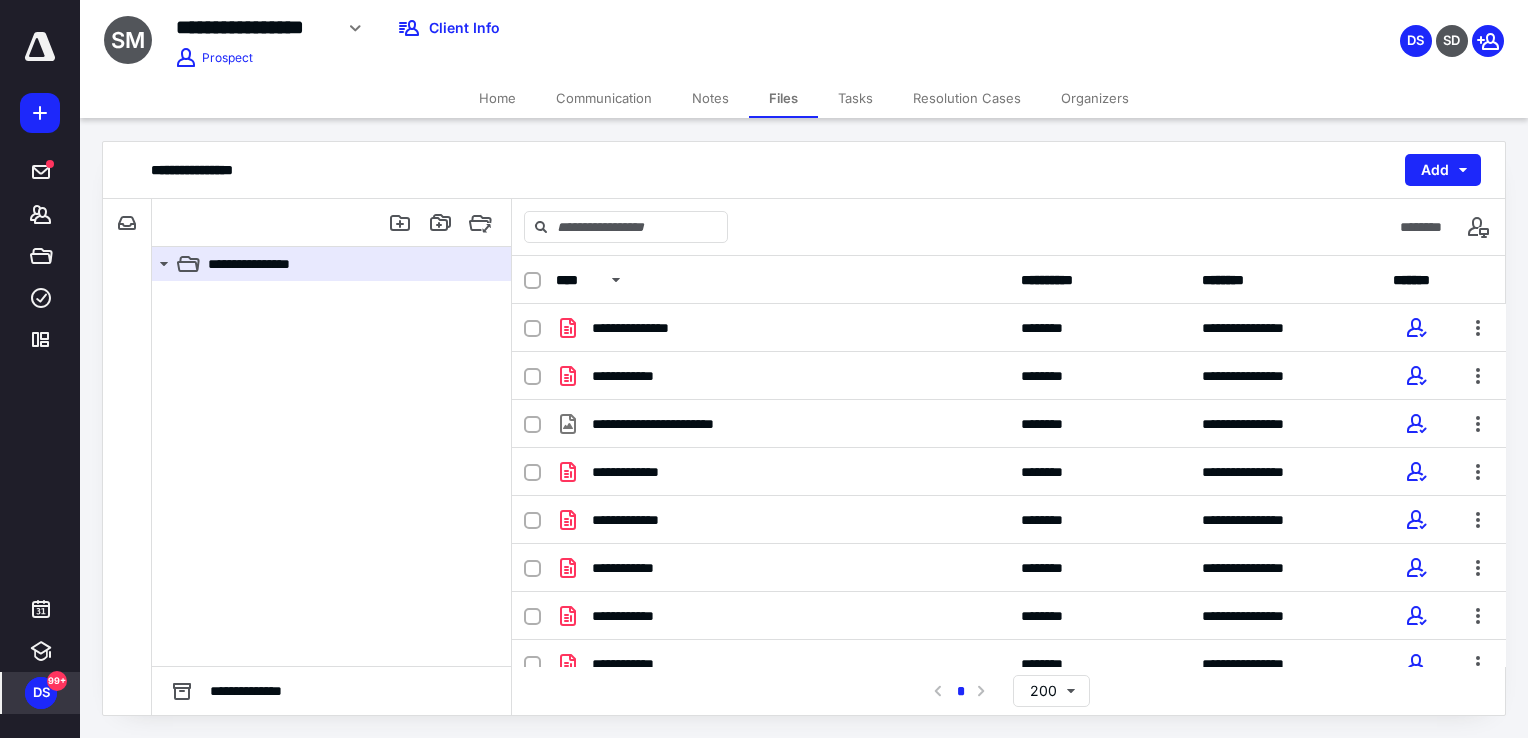 click on "Notes" at bounding box center [710, 98] 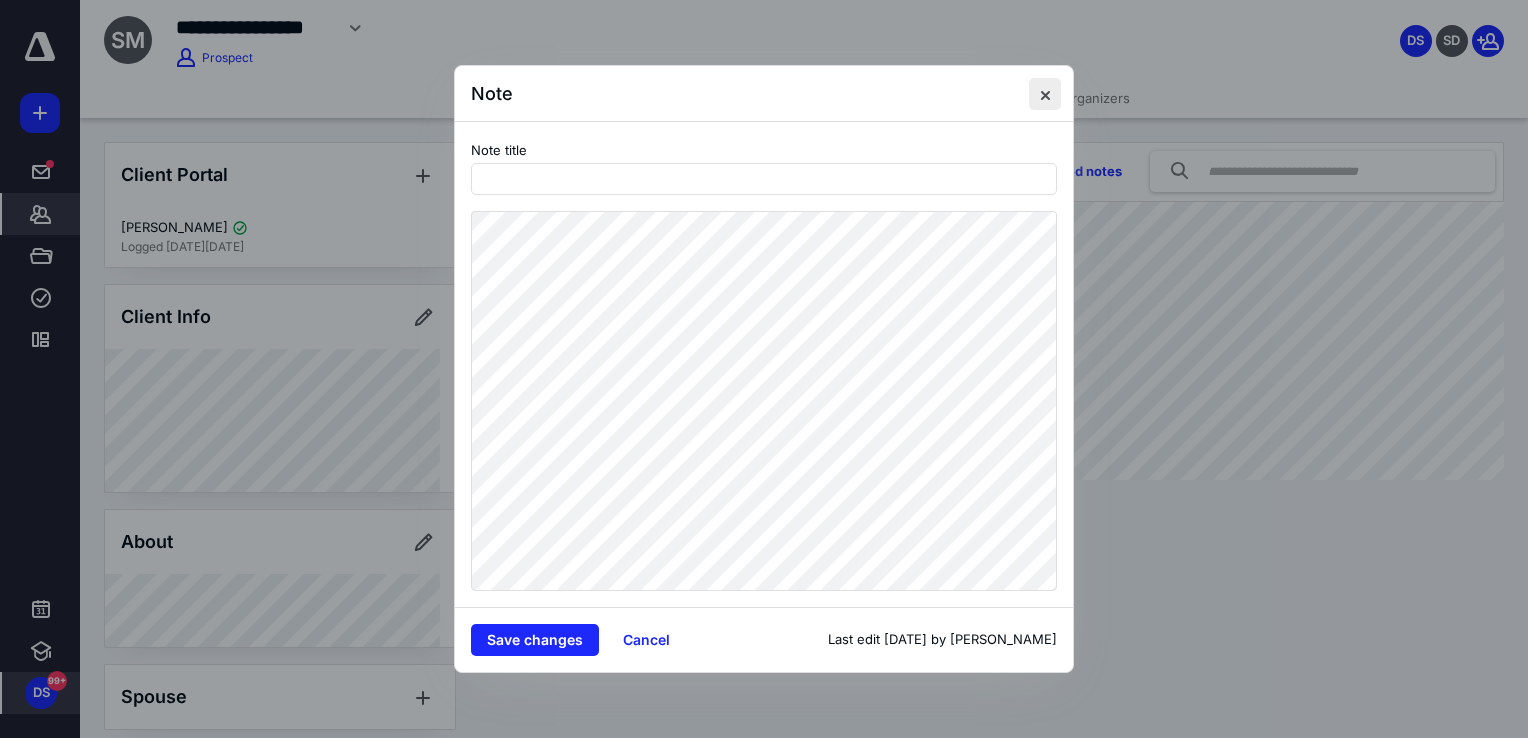 click at bounding box center [1045, 94] 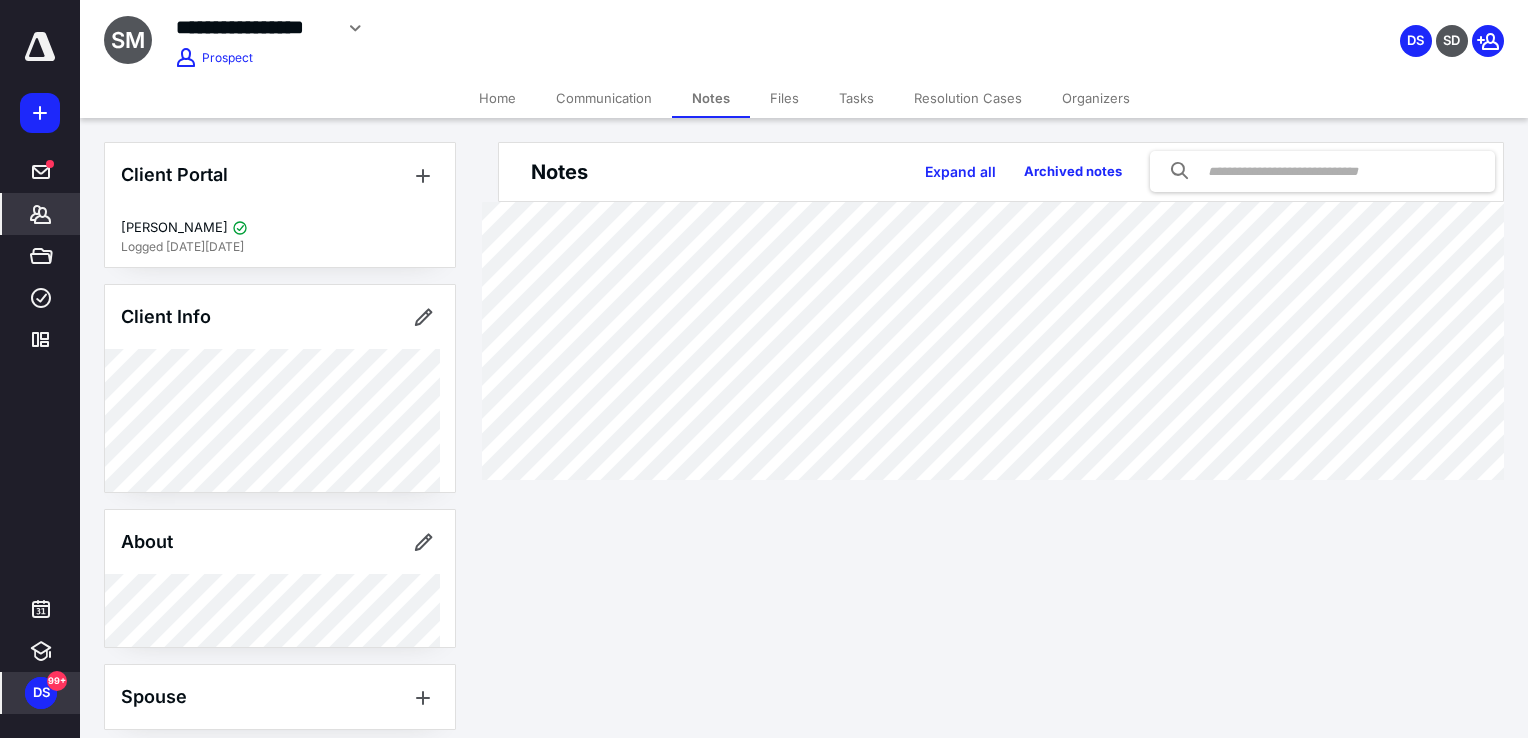 click on "Clients" at bounding box center [41, 214] 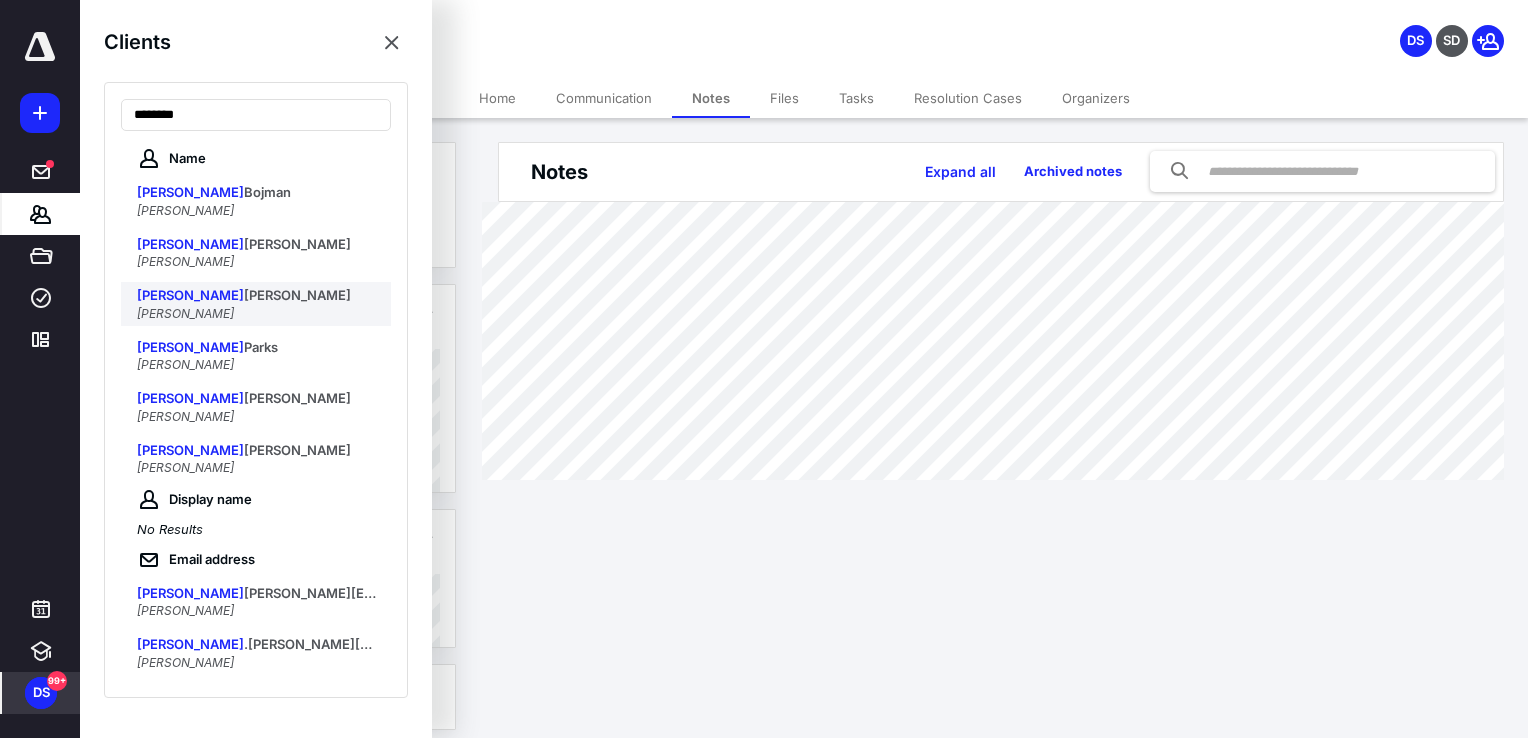 type on "********" 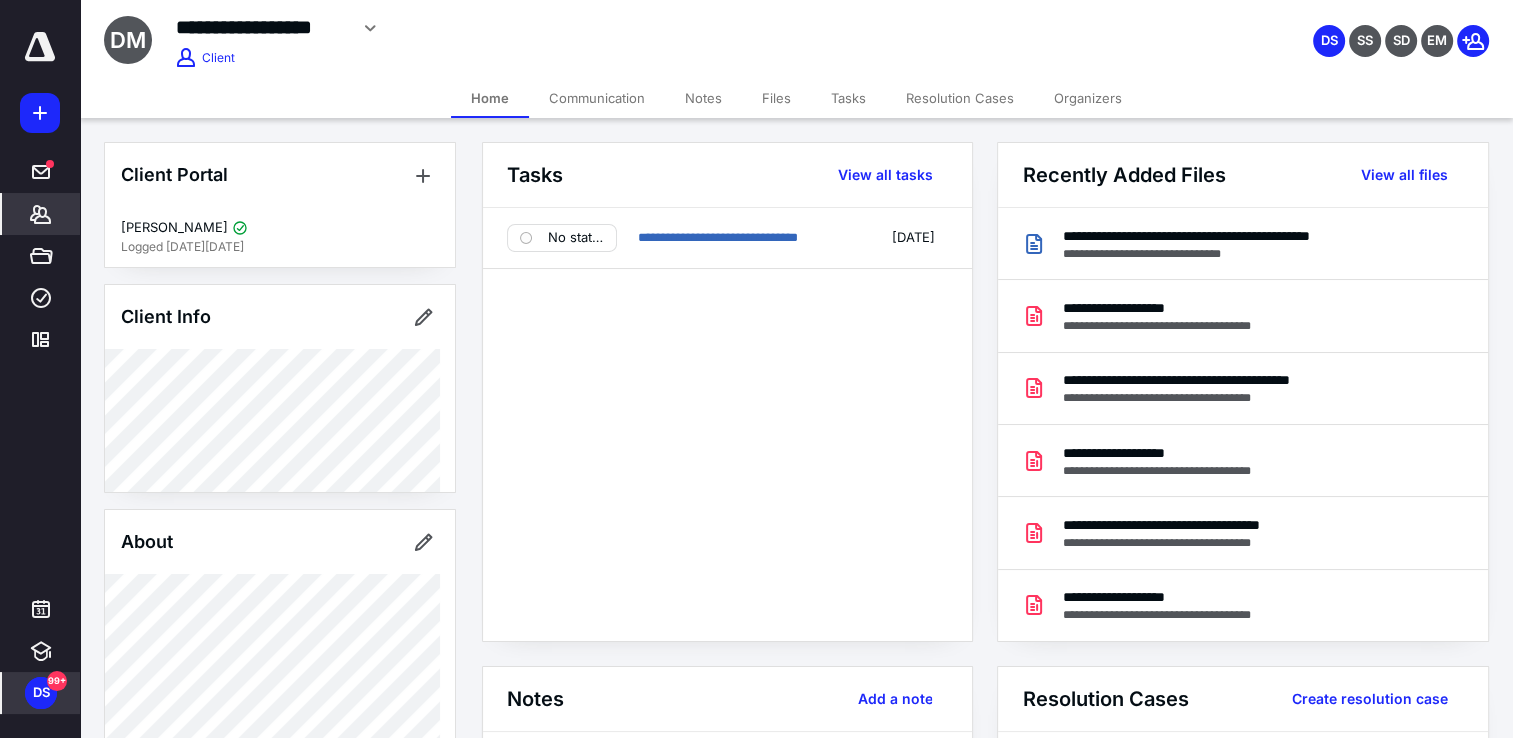 click on "Files" at bounding box center (776, 98) 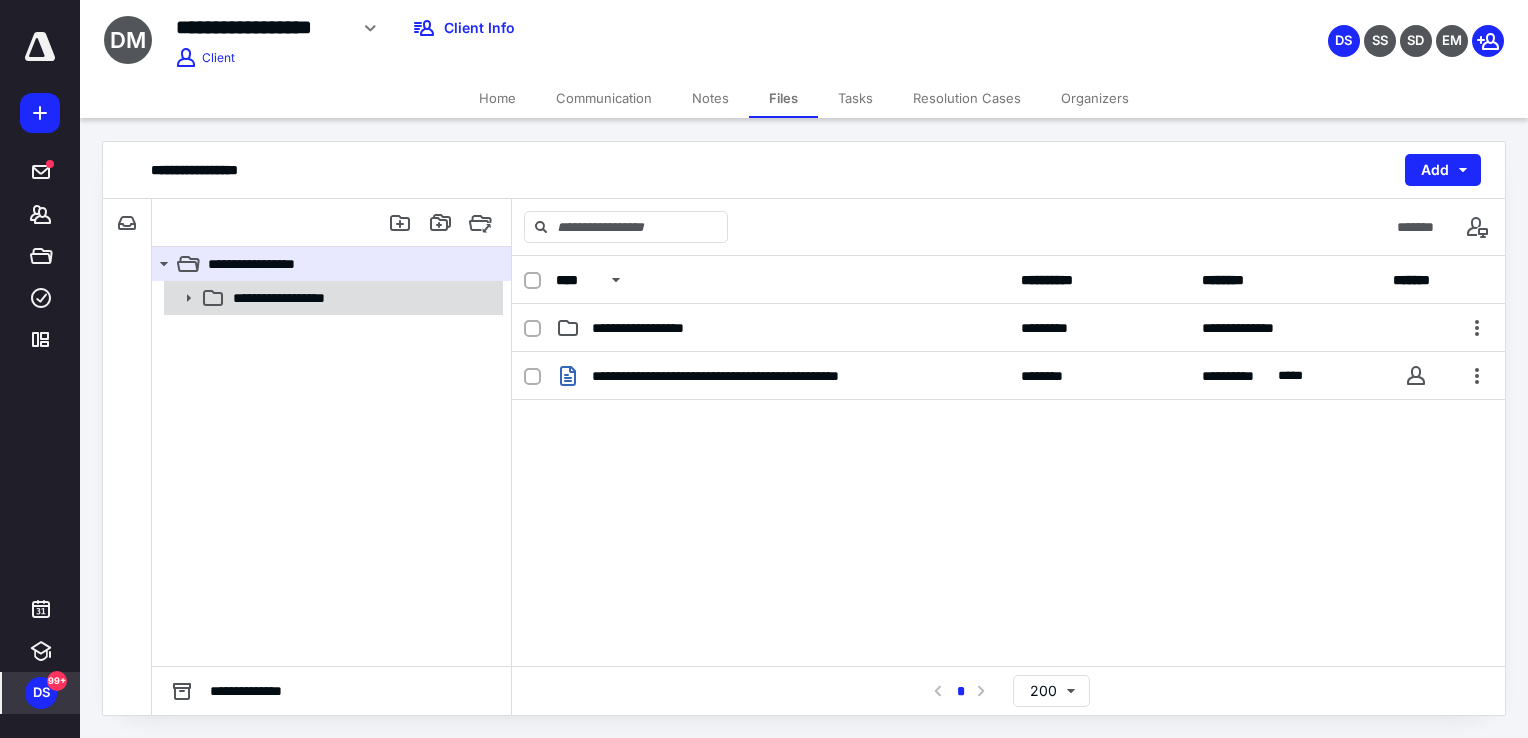 click 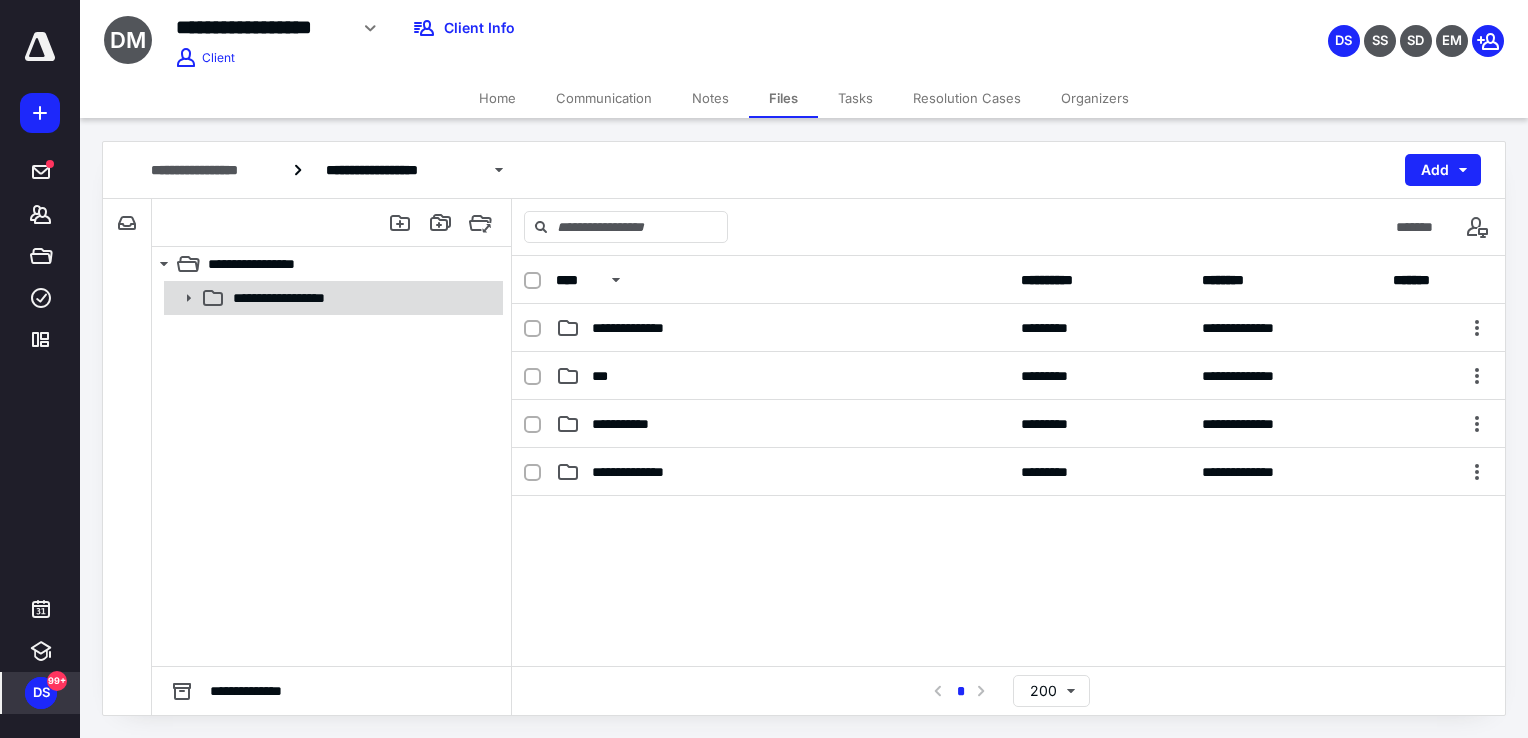 click 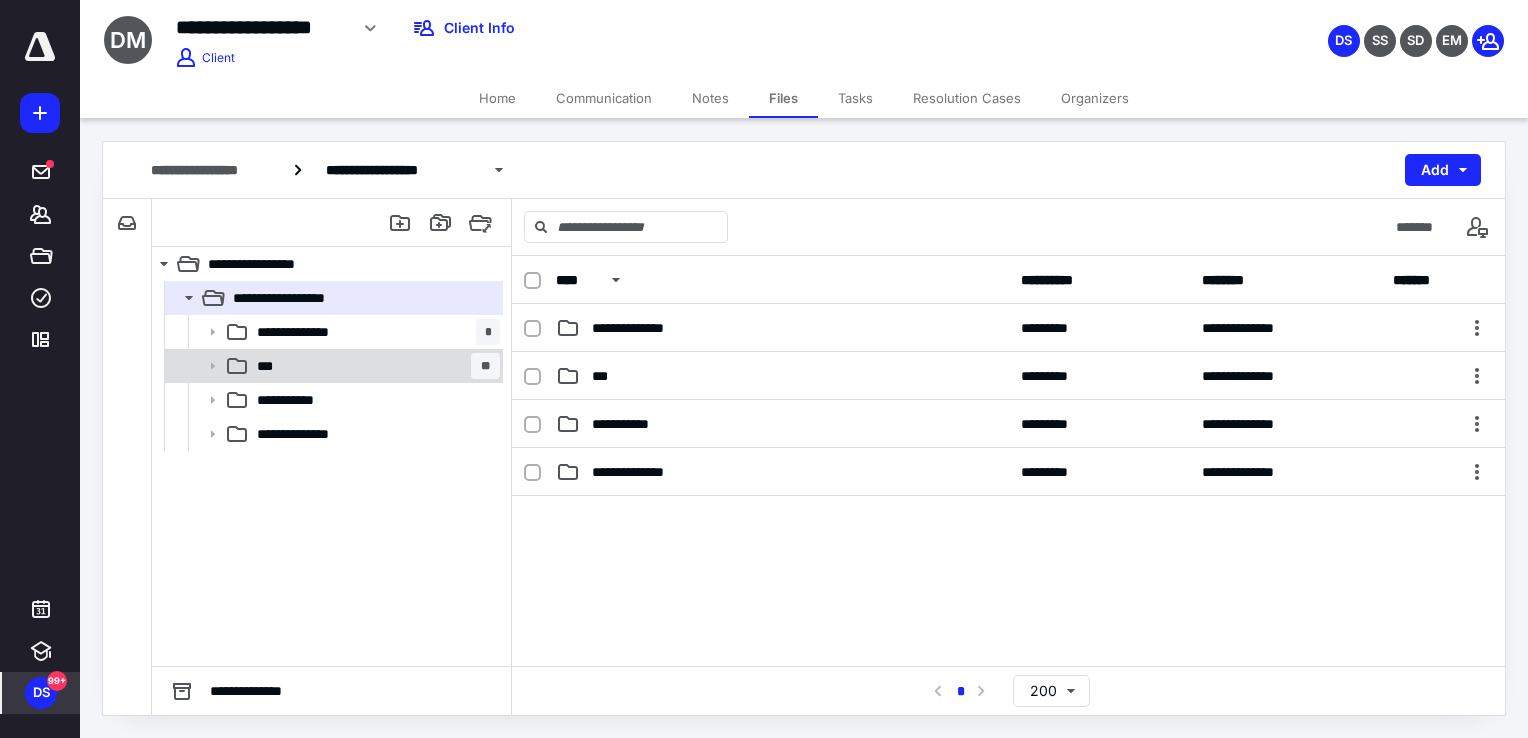 click on "*** **" at bounding box center [374, 366] 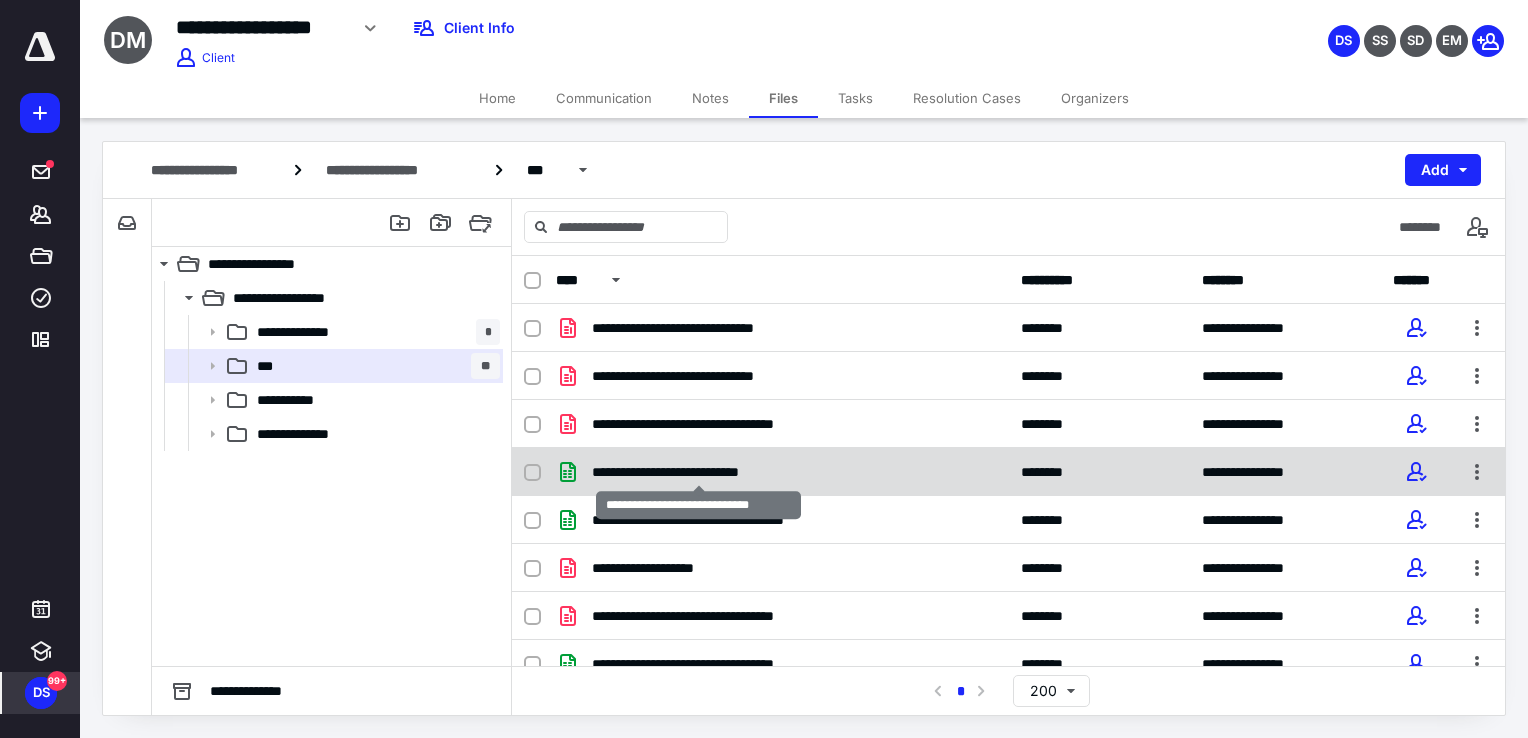 click on "**********" at bounding box center (699, 472) 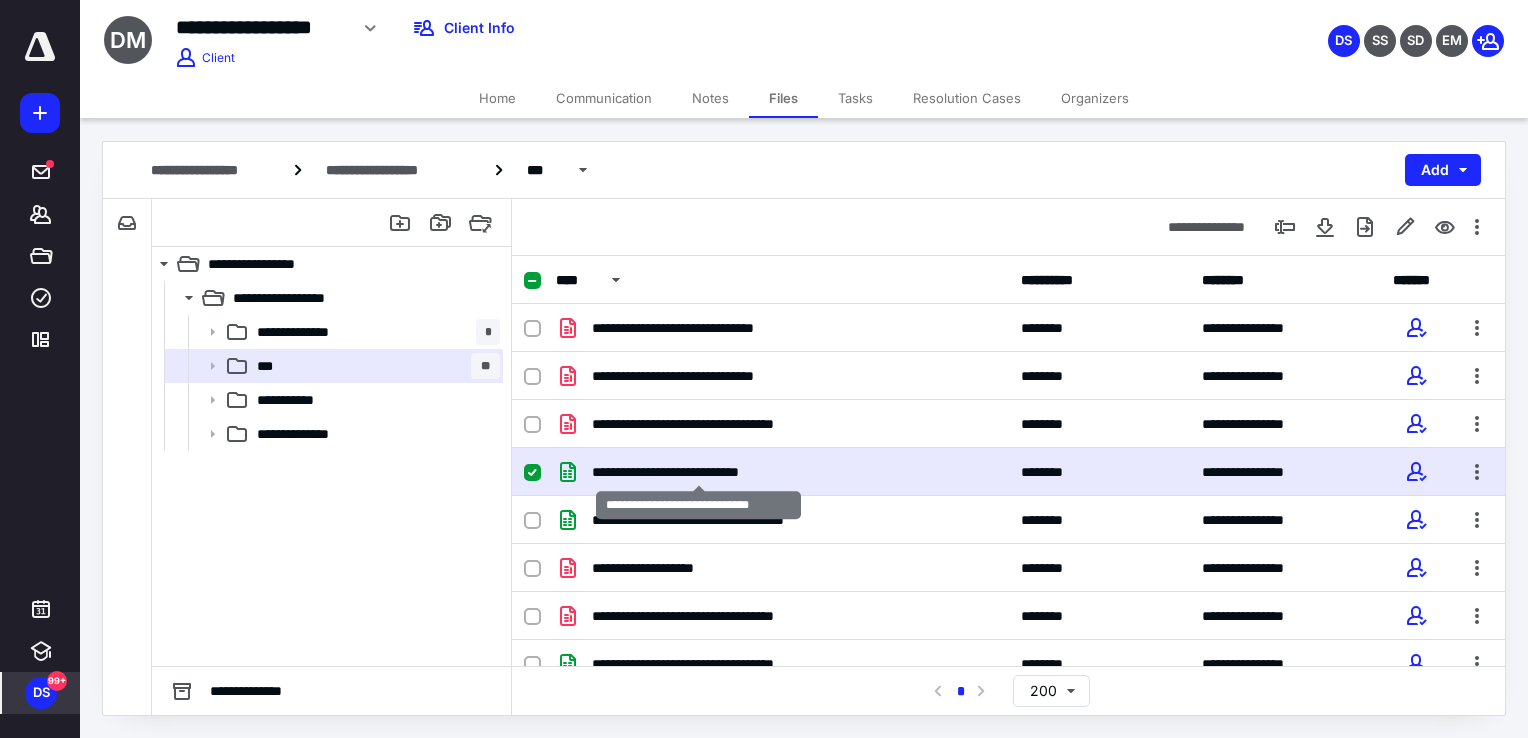 click on "**********" at bounding box center [699, 472] 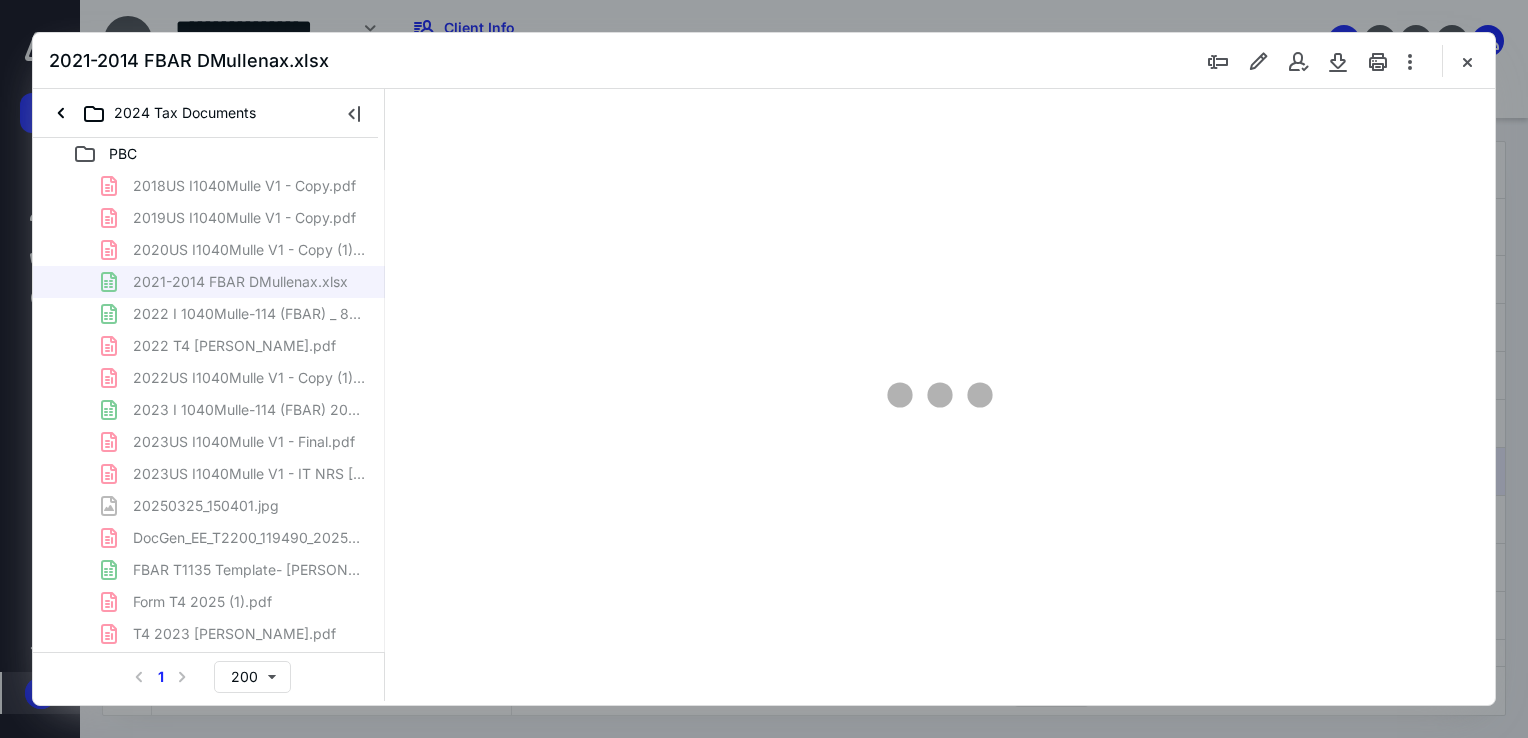 scroll, scrollTop: 0, scrollLeft: 0, axis: both 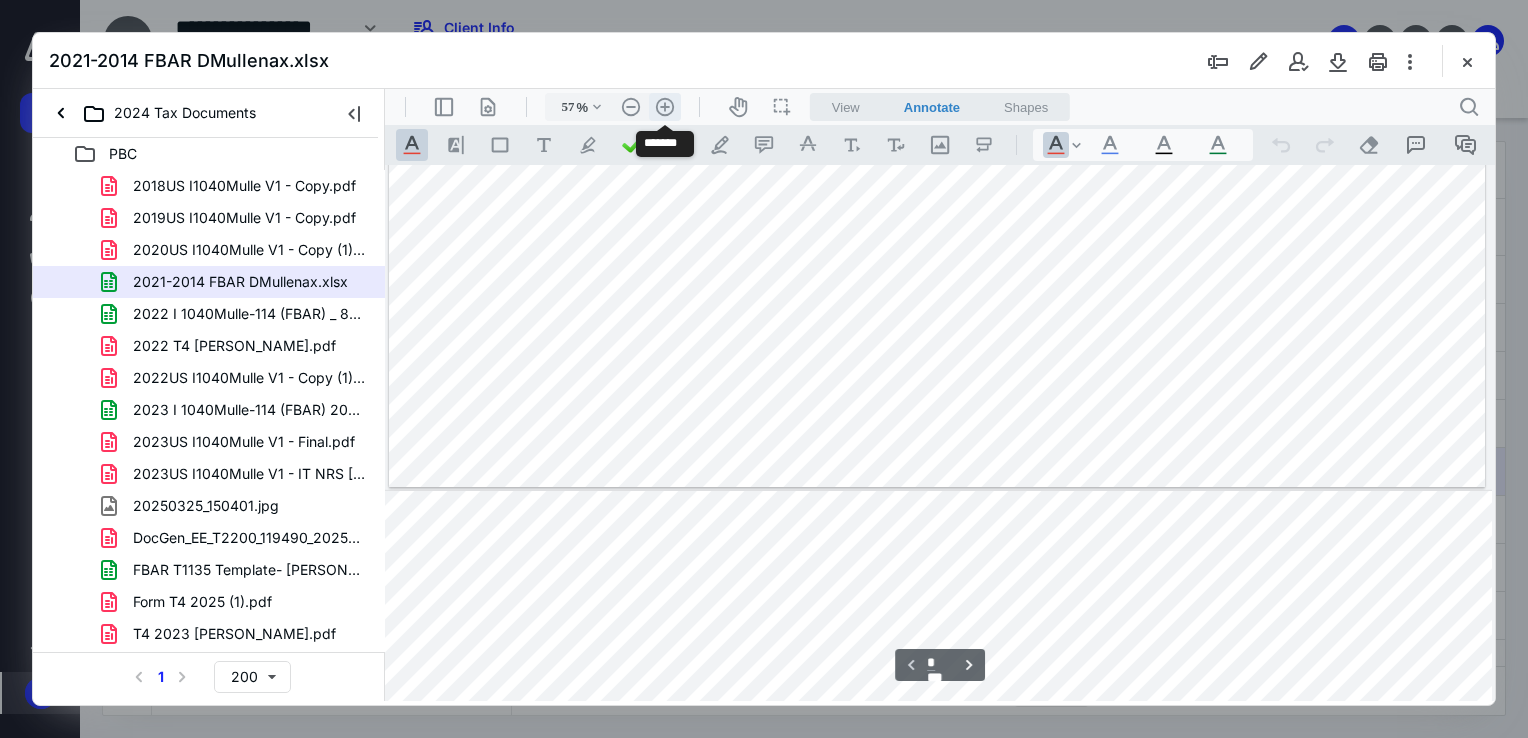 click on ".cls-1{fill:#abb0c4;} icon - header - zoom - in - line" at bounding box center [665, 107] 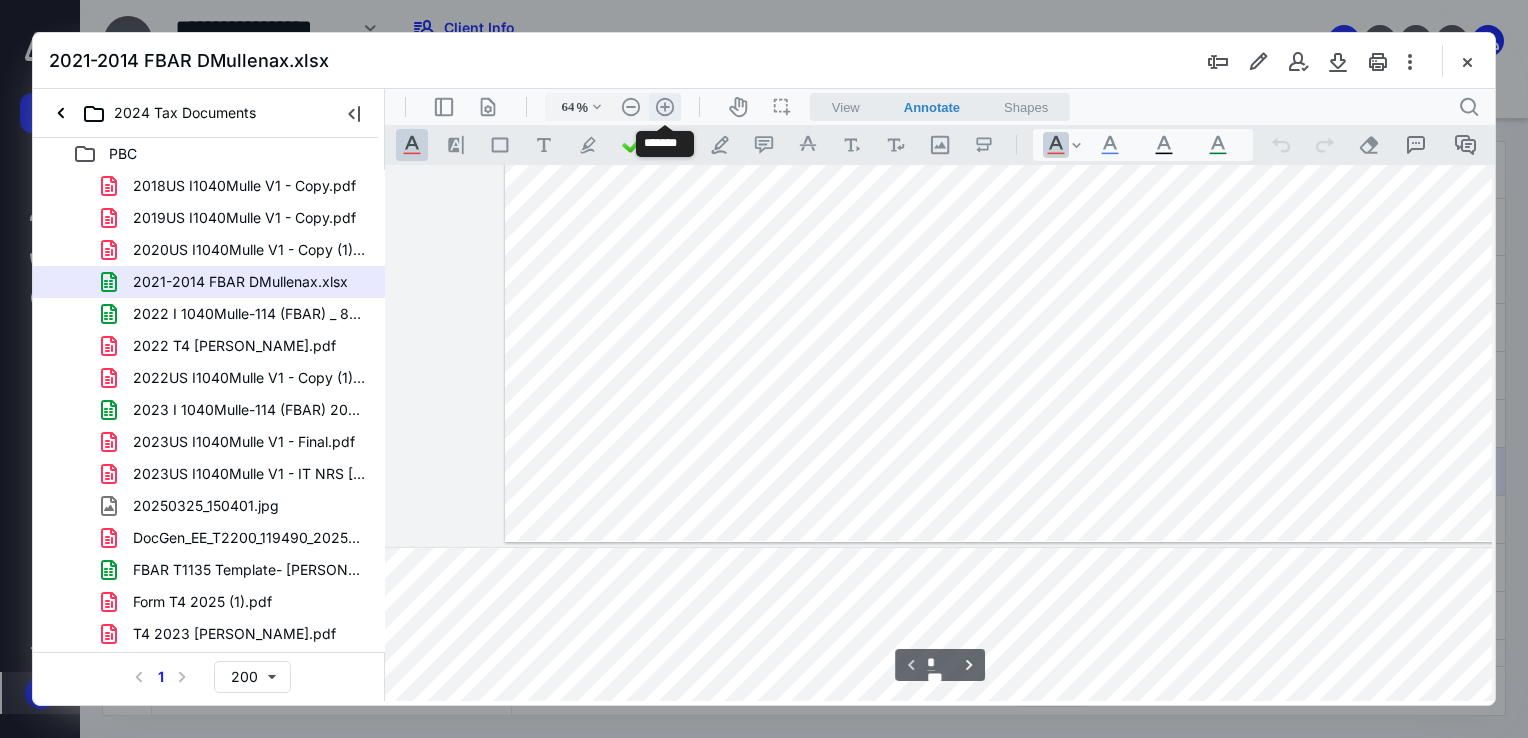 scroll, scrollTop: 119, scrollLeft: 1052, axis: both 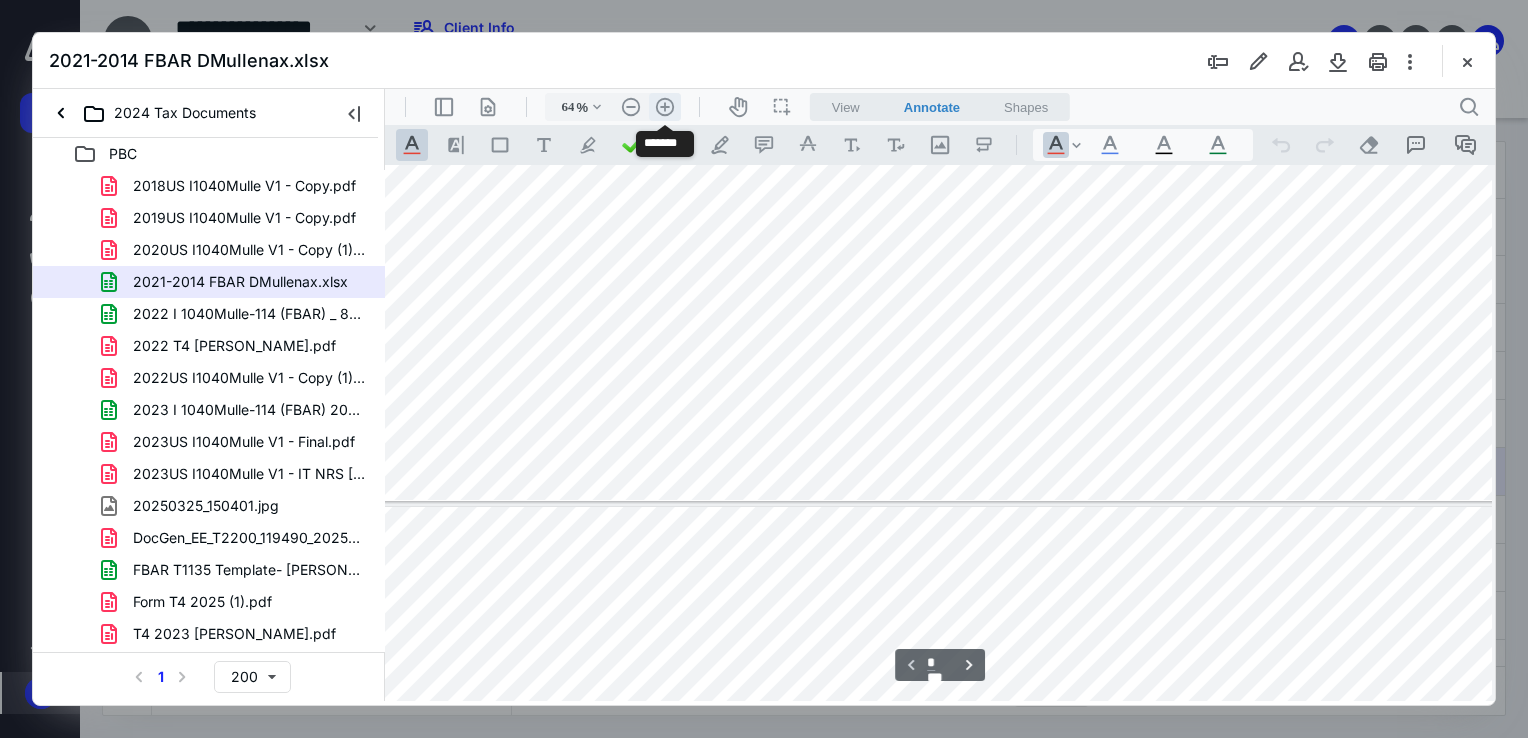 click on ".cls-1{fill:#abb0c4;} icon - header - zoom - in - line" at bounding box center [665, 107] 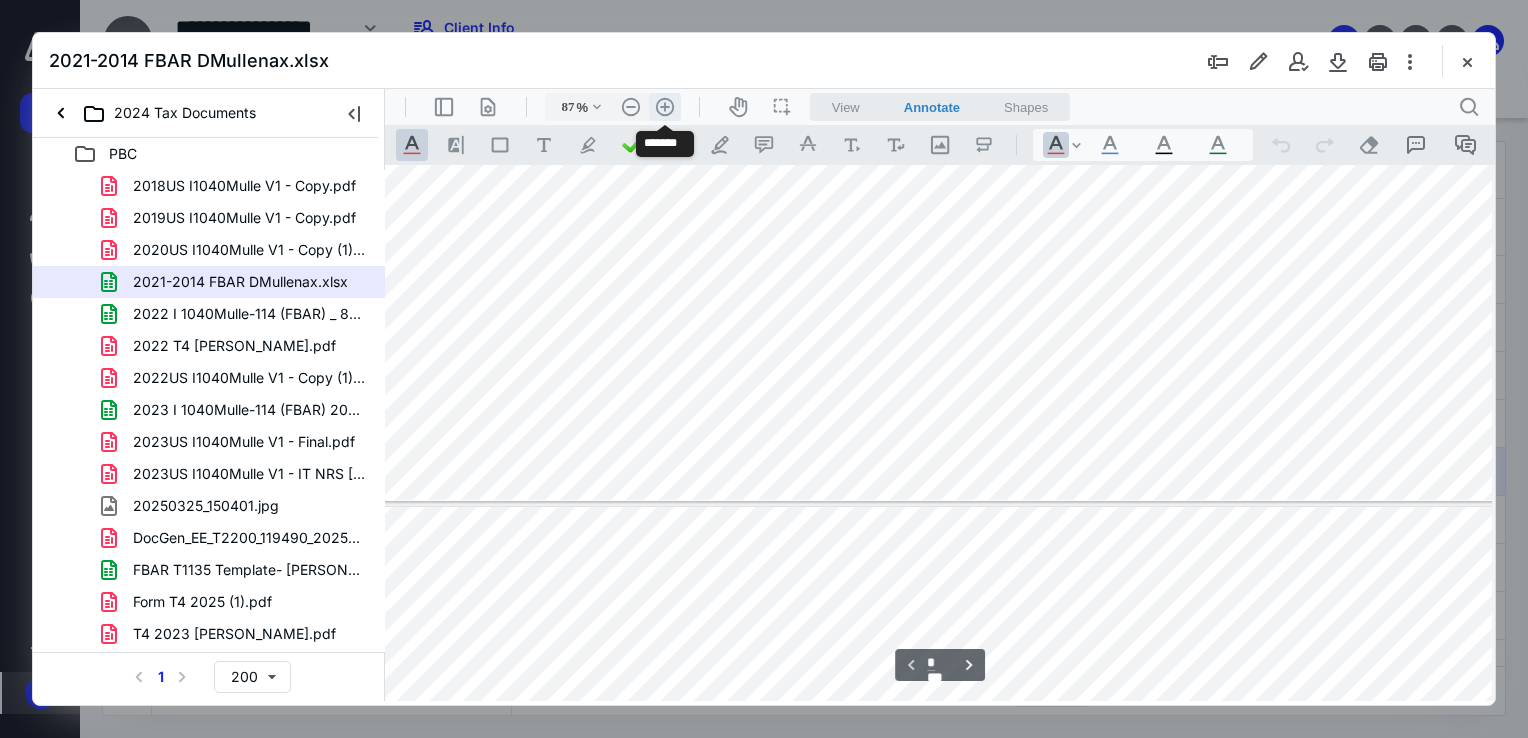click on ".cls-1{fill:#abb0c4;} icon - header - zoom - in - line" at bounding box center [665, 107] 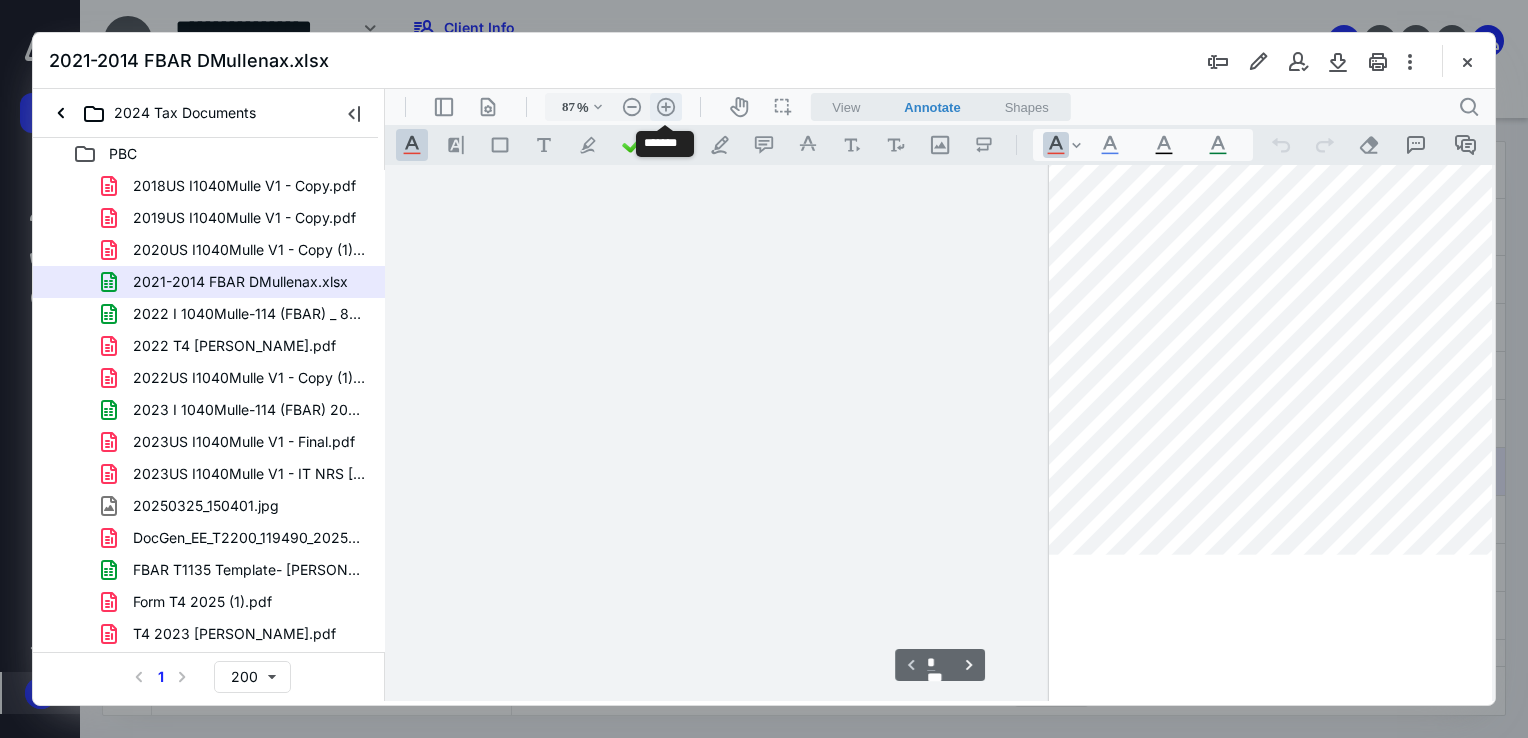 type on "112" 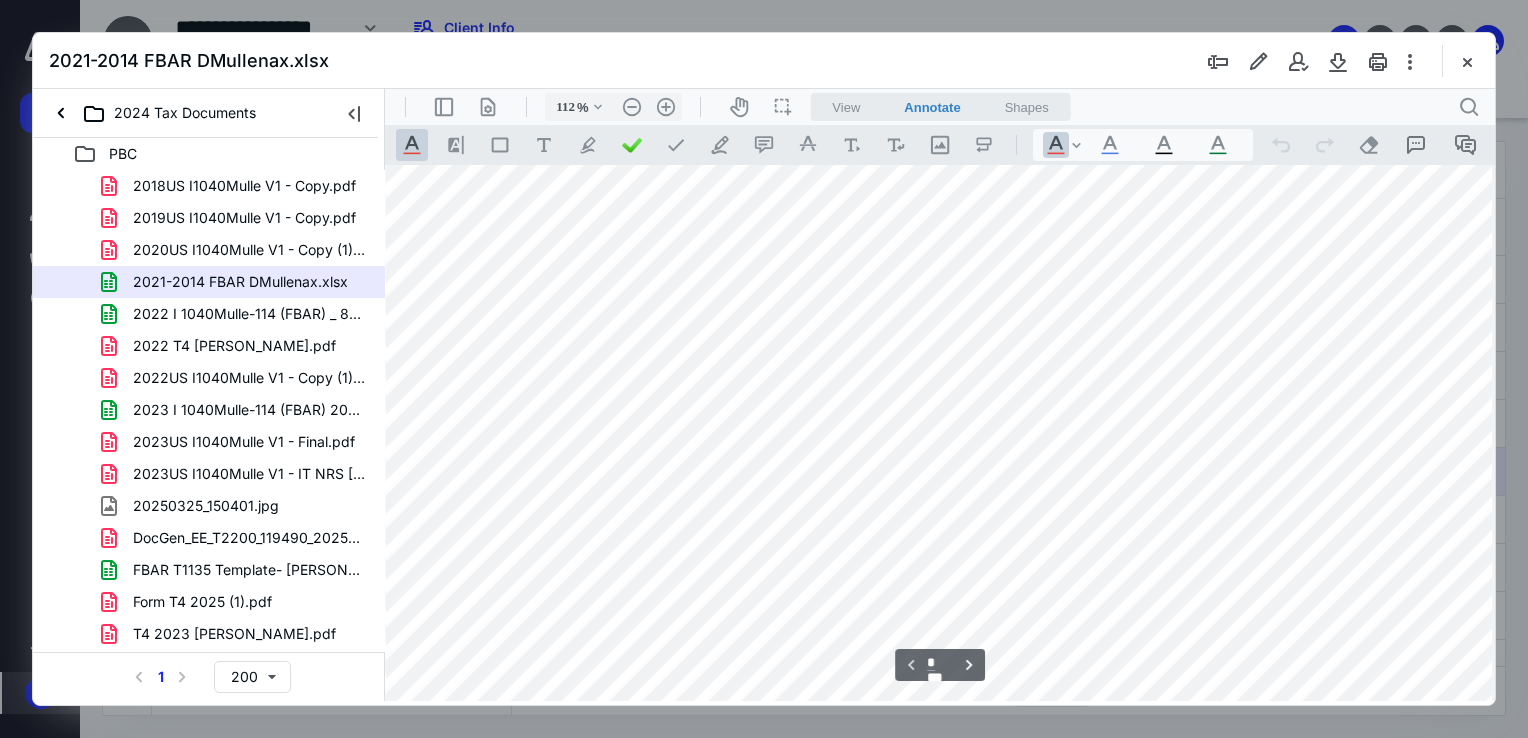 scroll, scrollTop: 400, scrollLeft: 2249, axis: both 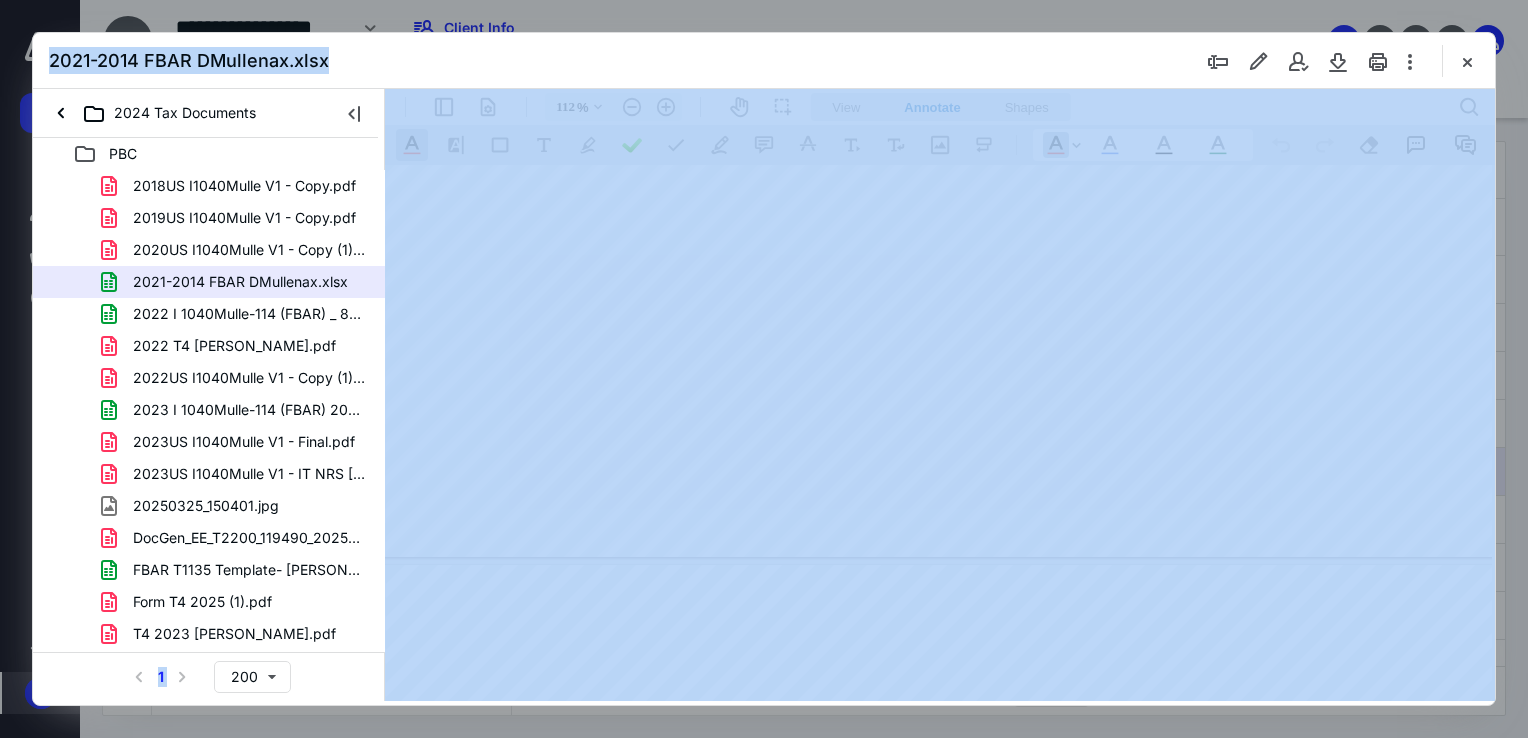 drag, startPoint x: 902, startPoint y: 702, endPoint x: 1017, endPoint y: 707, distance: 115.10864 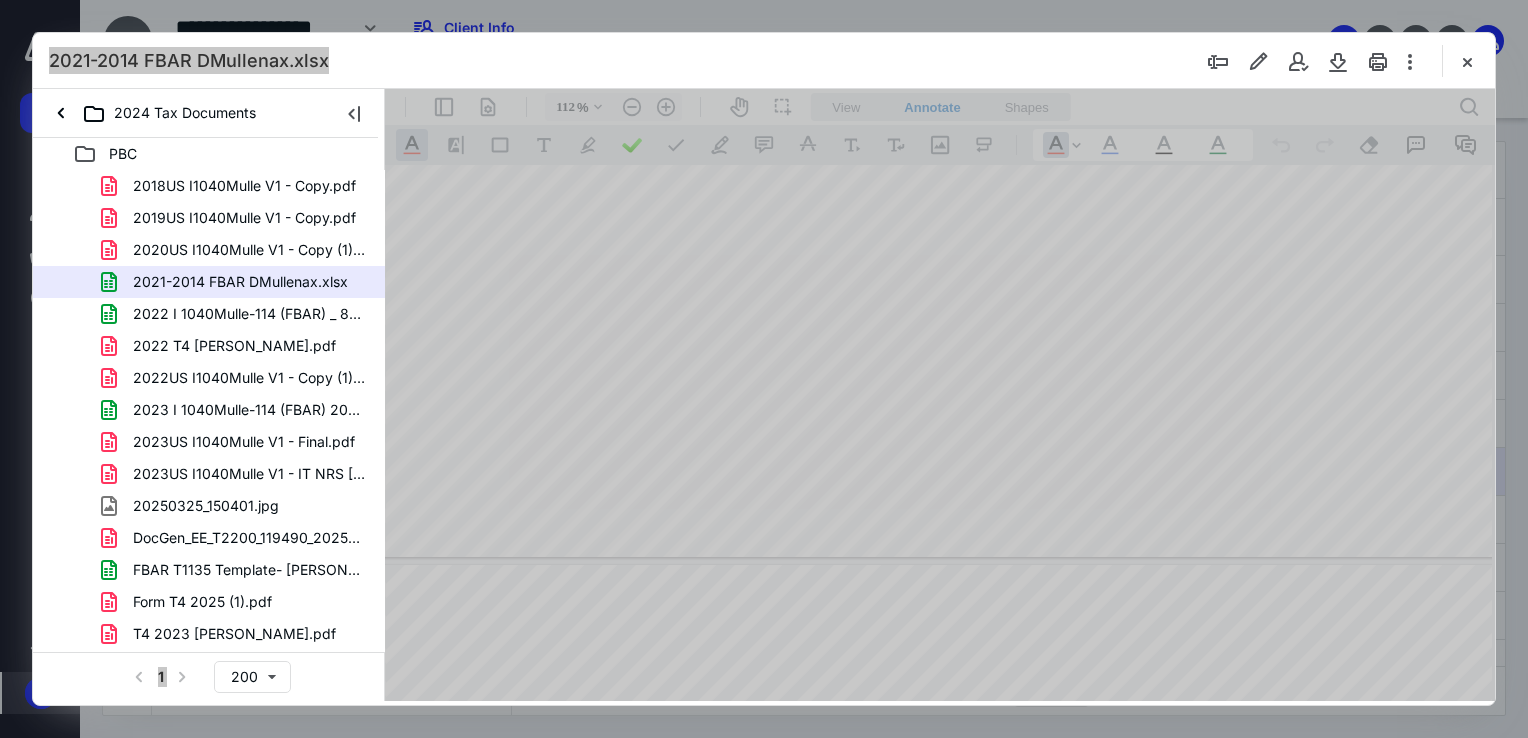 drag, startPoint x: 1402, startPoint y: 796, endPoint x: 1100, endPoint y: 695, distance: 318.44153 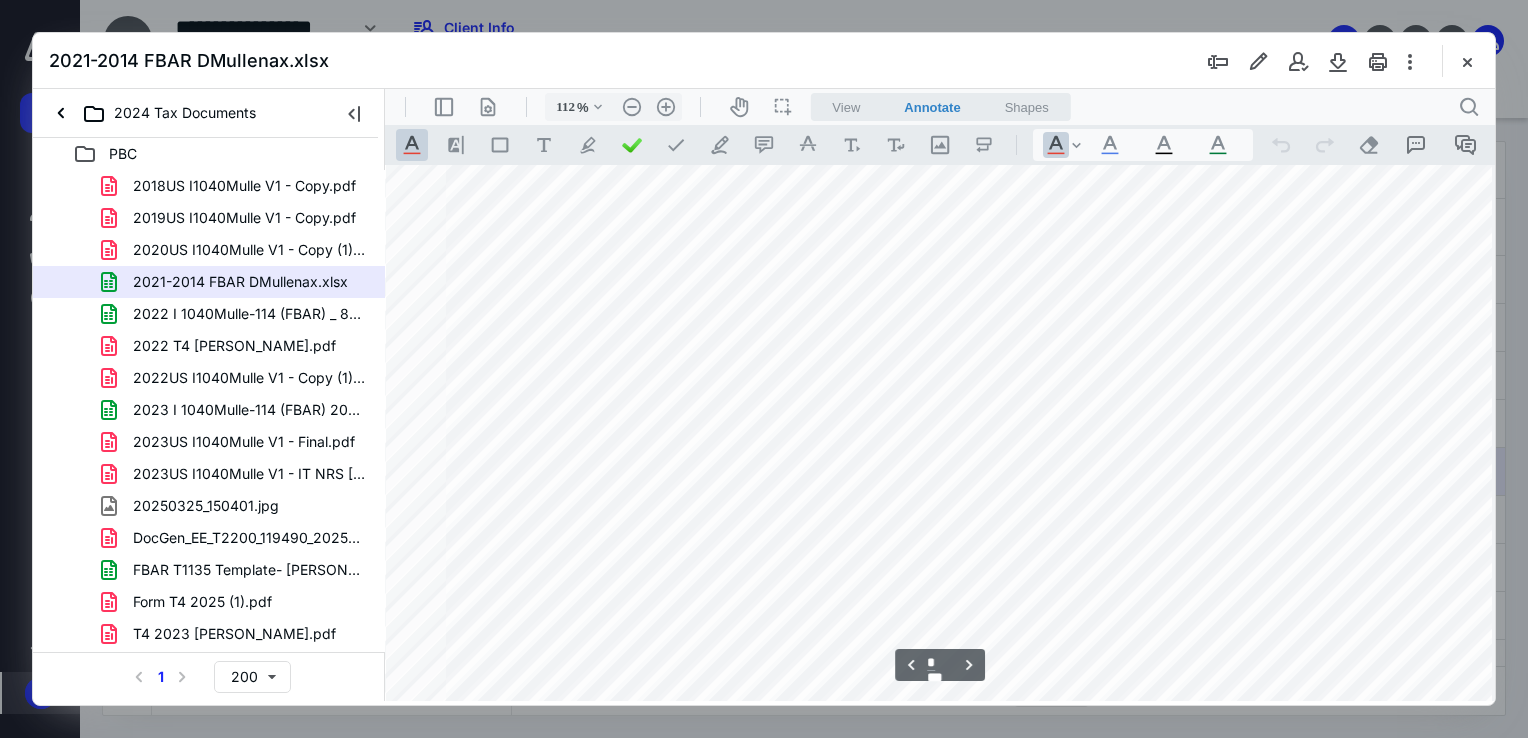 scroll, scrollTop: 1200, scrollLeft: 0, axis: vertical 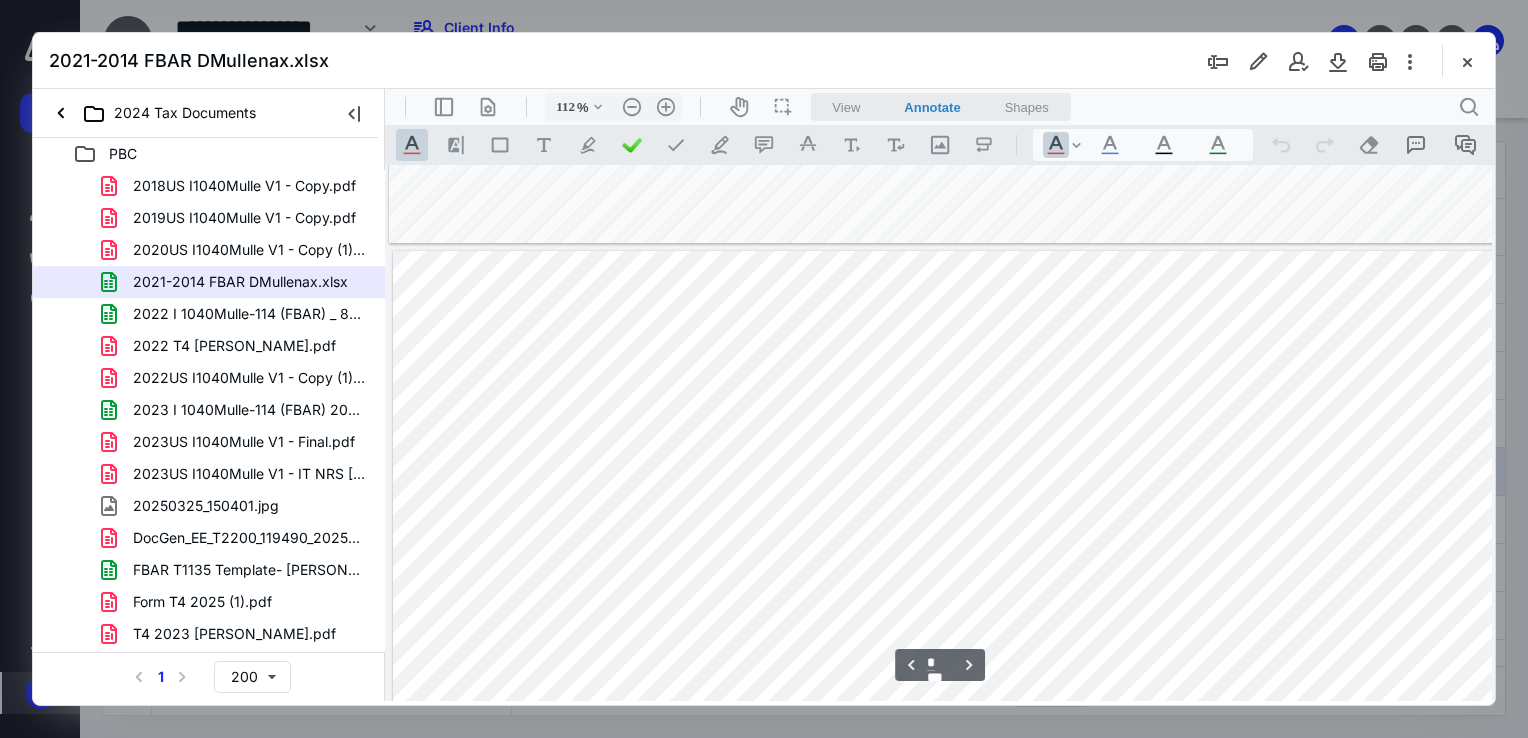type on "*" 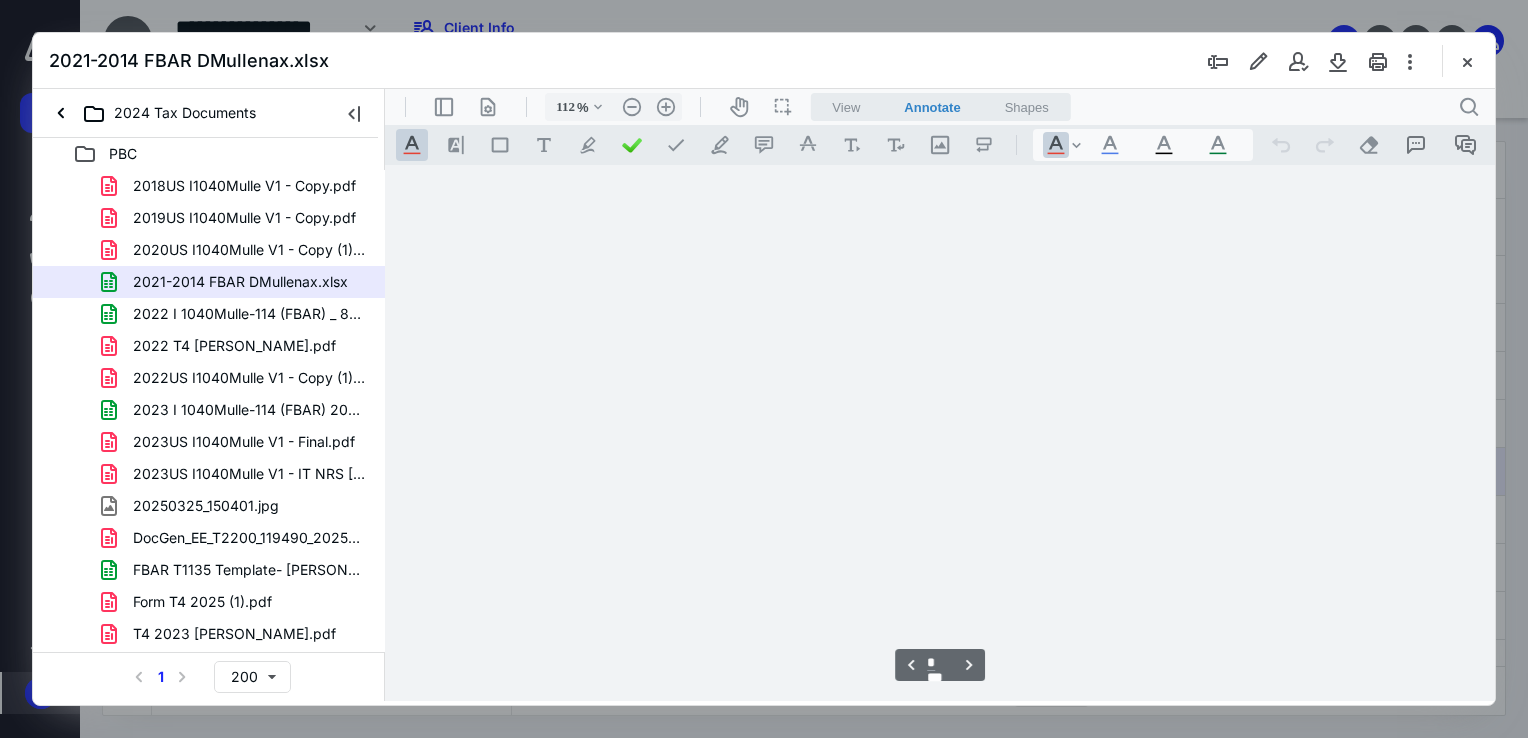 scroll, scrollTop: 0, scrollLeft: 0, axis: both 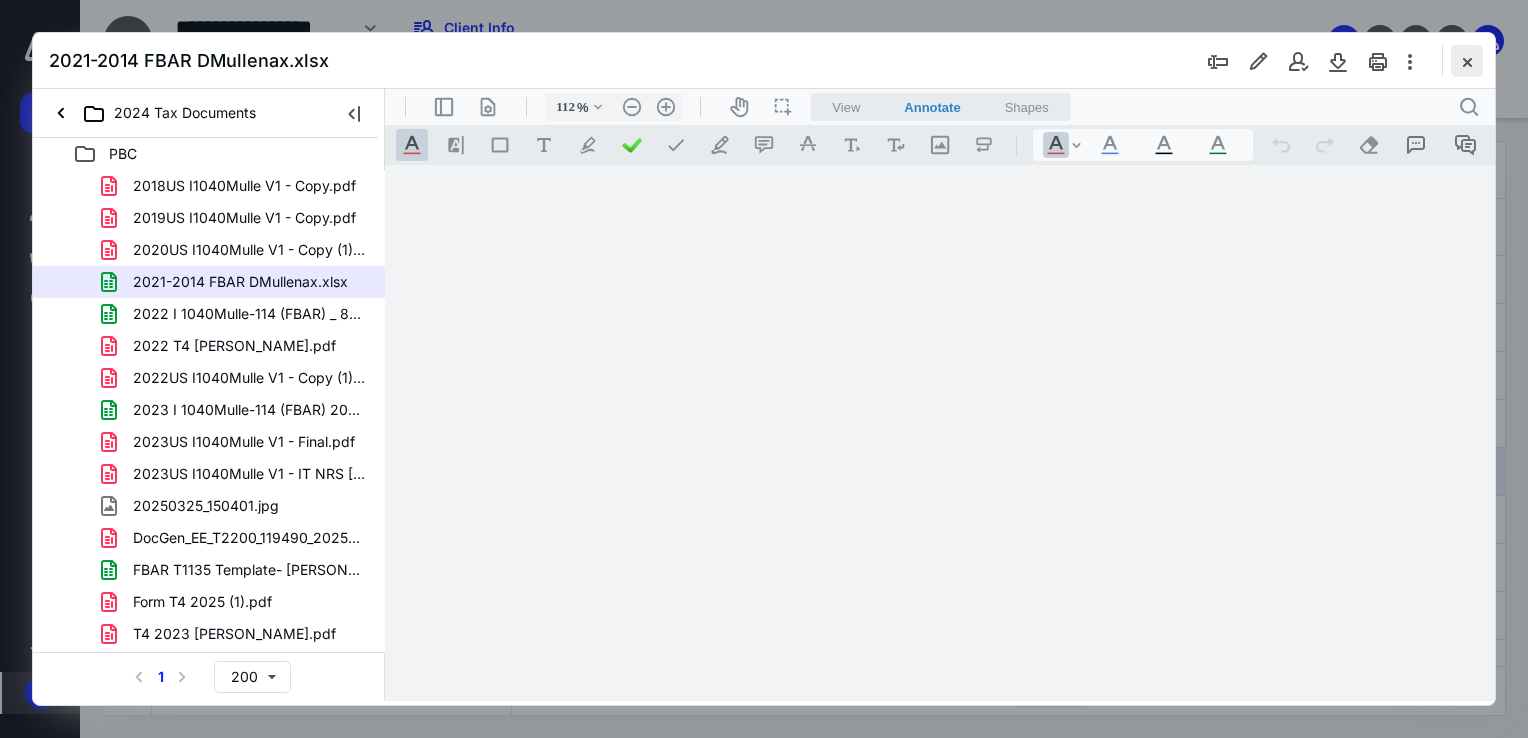click at bounding box center (1467, 61) 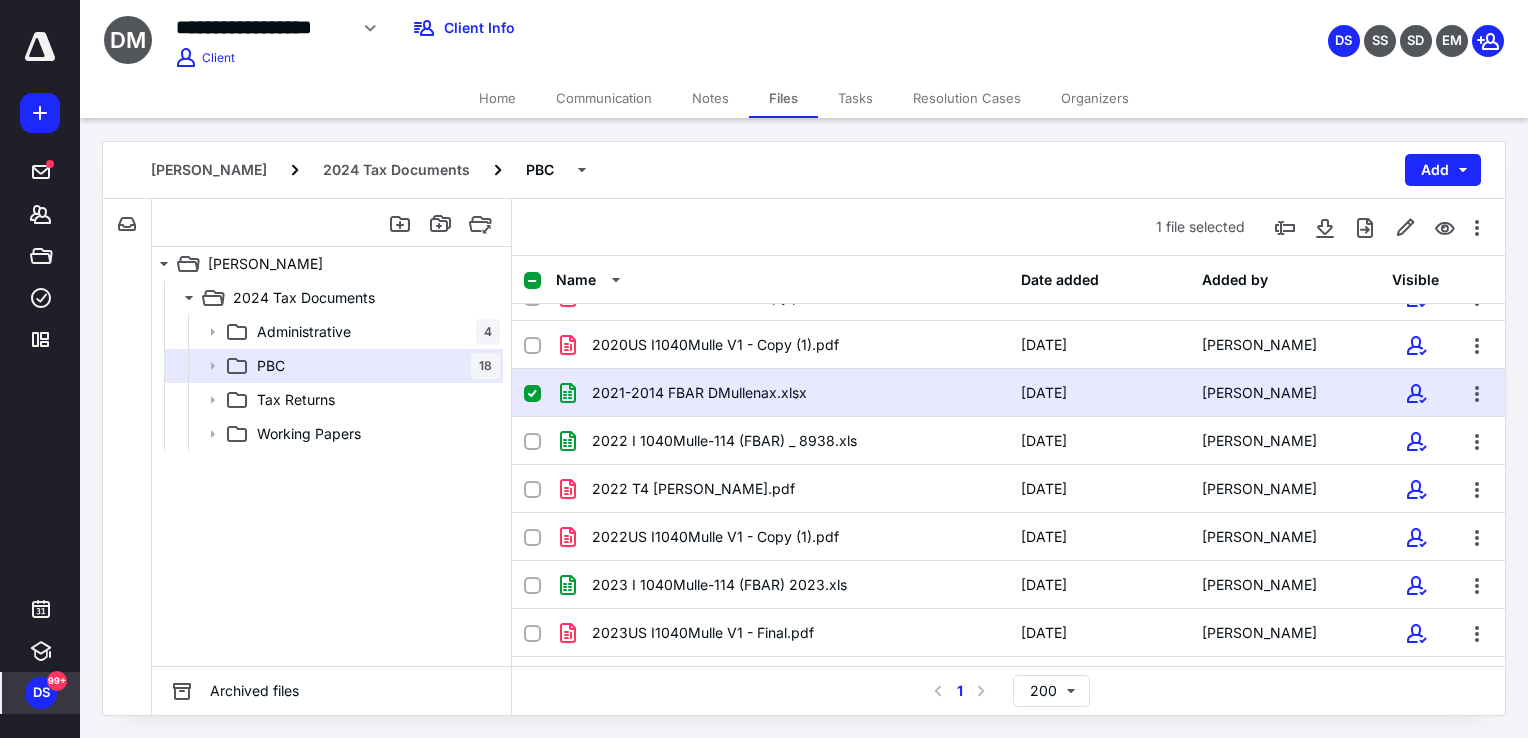 scroll, scrollTop: 0, scrollLeft: 0, axis: both 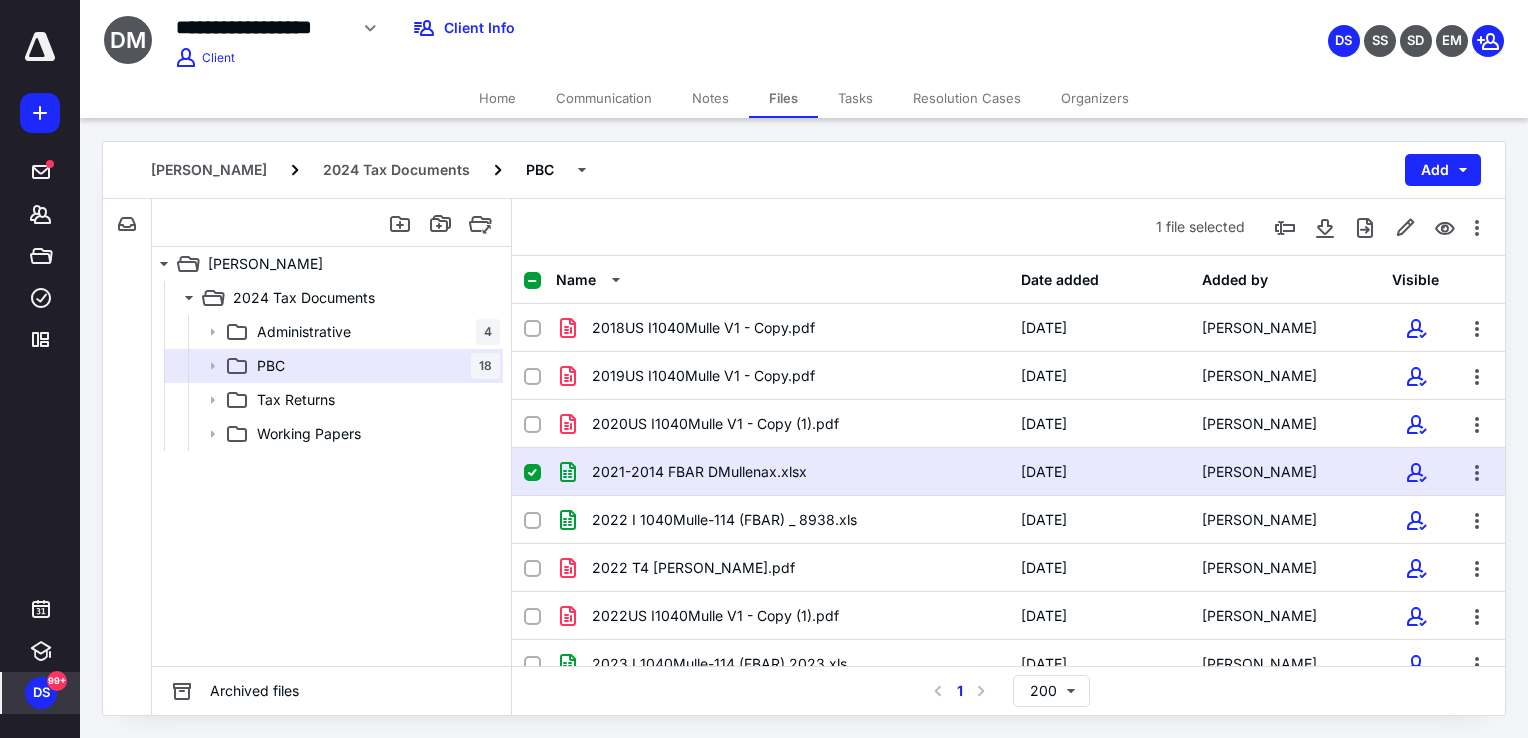 click 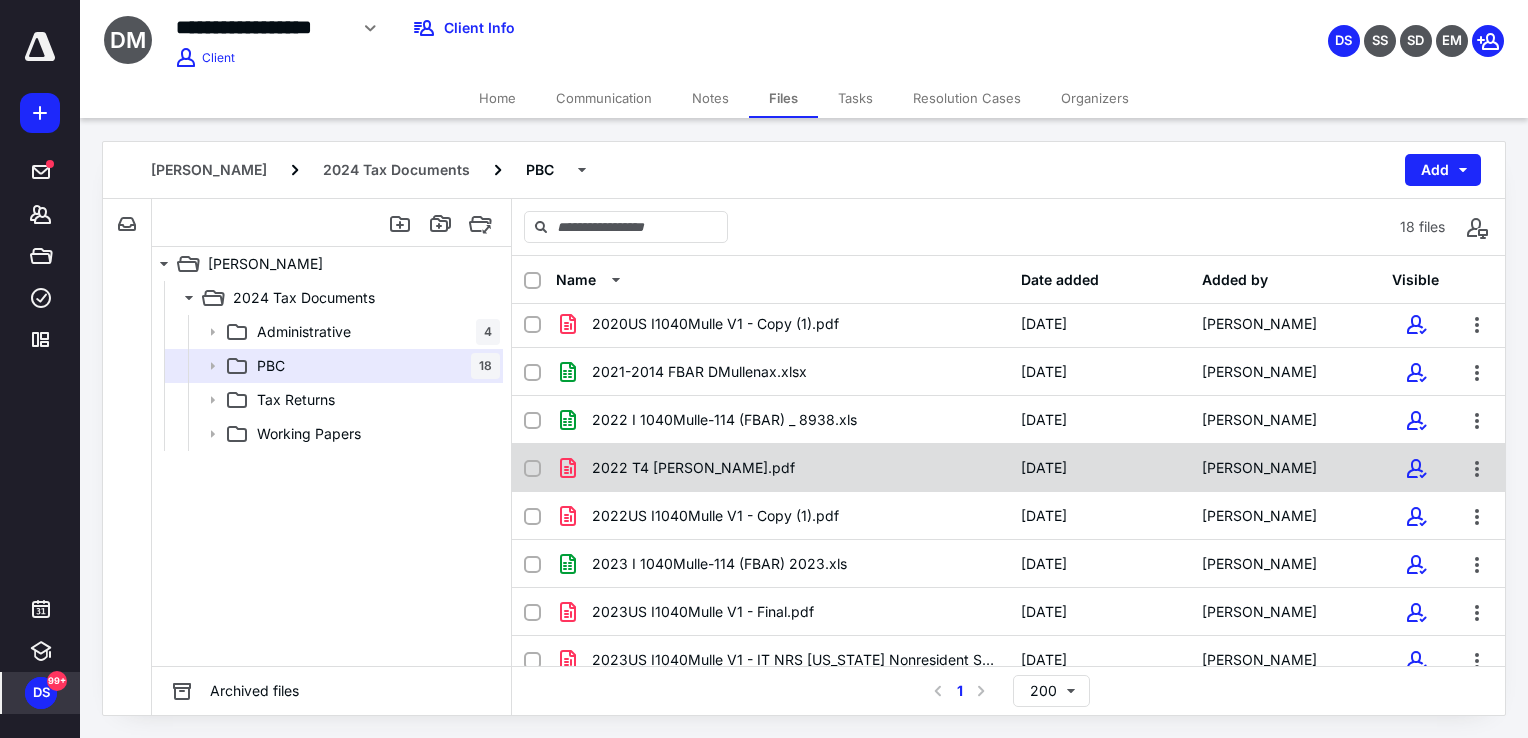 scroll, scrollTop: 200, scrollLeft: 0, axis: vertical 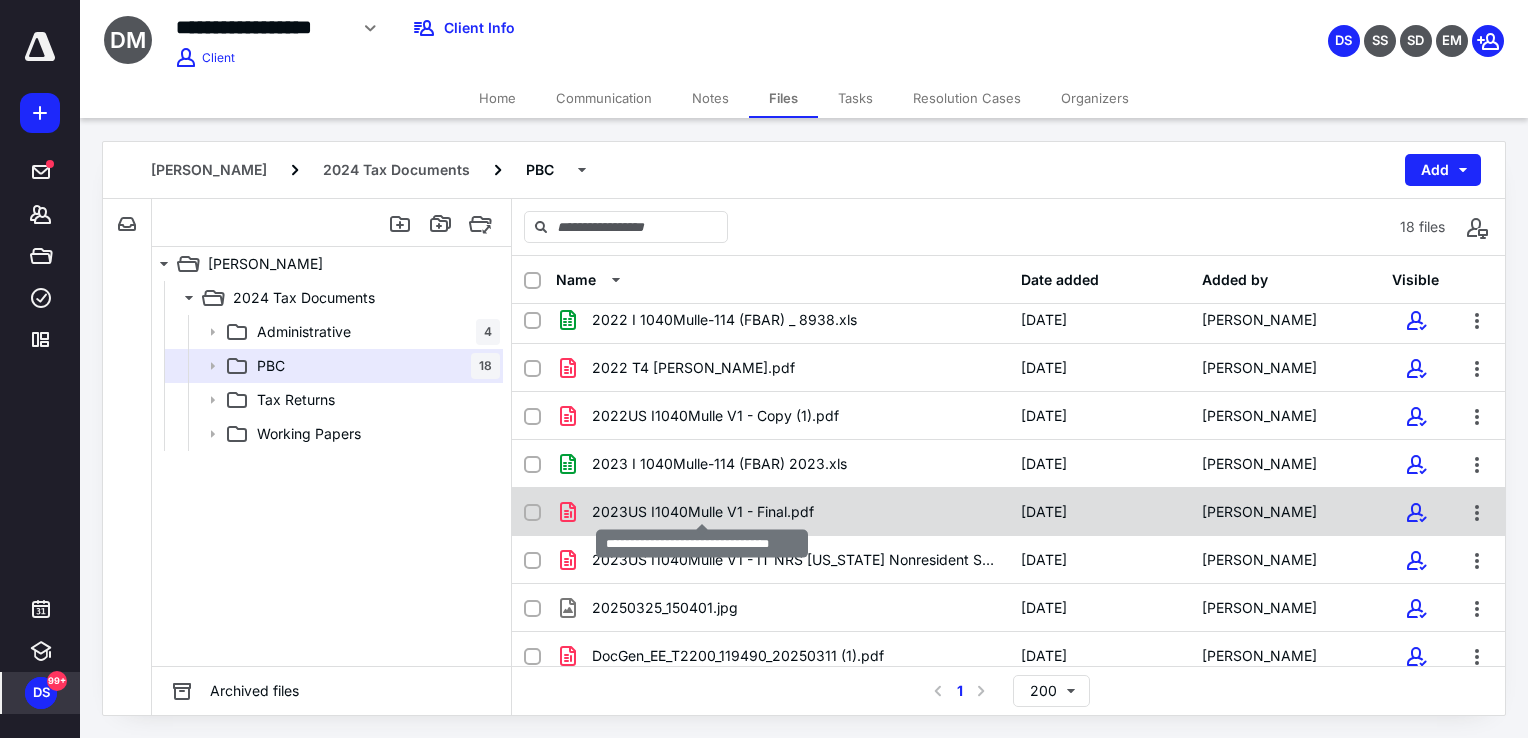 click on "2023US I1040Mulle  V1 - Final.pdf" at bounding box center (703, 512) 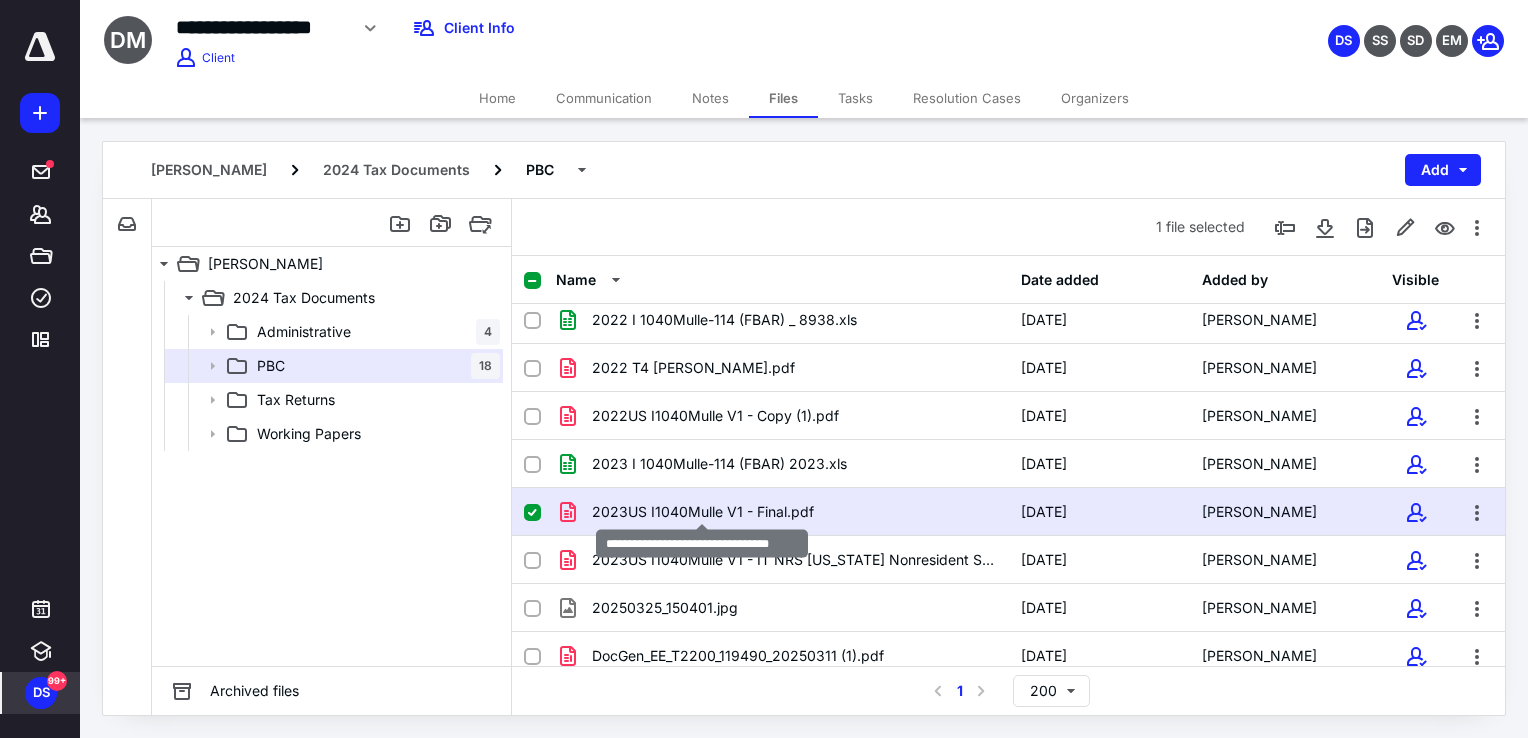 click on "2023US I1040Mulle  V1 - Final.pdf" at bounding box center (703, 512) 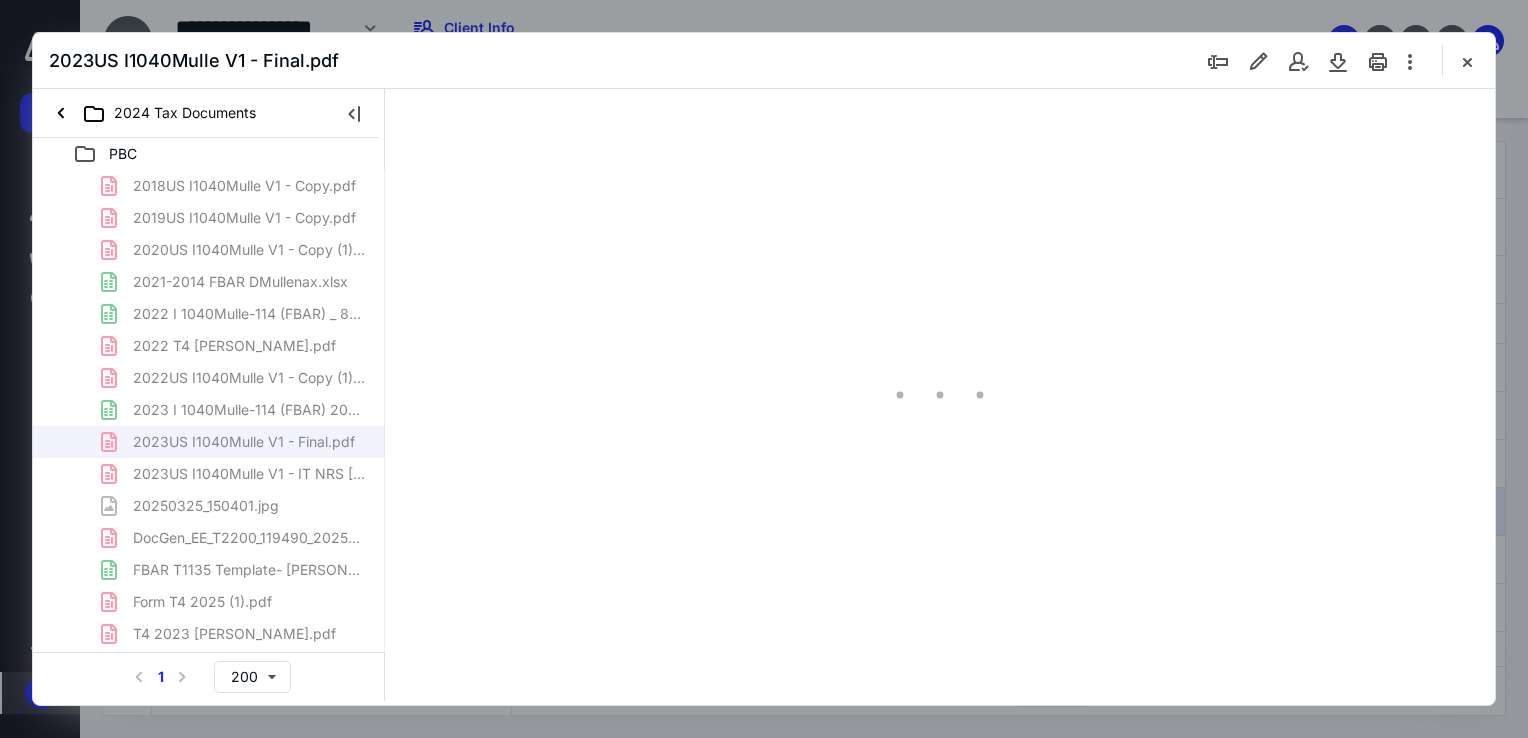 scroll, scrollTop: 0, scrollLeft: 0, axis: both 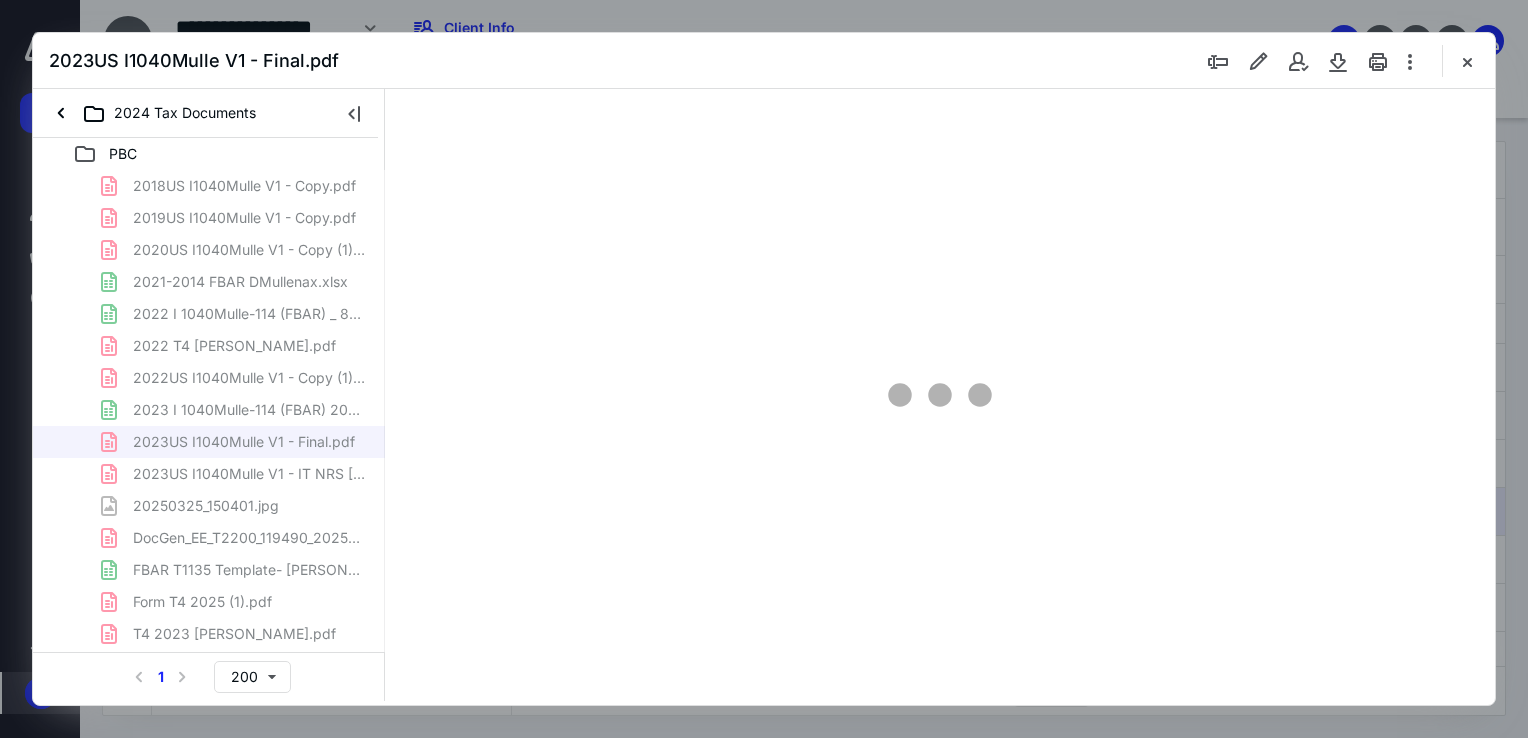 type on "64" 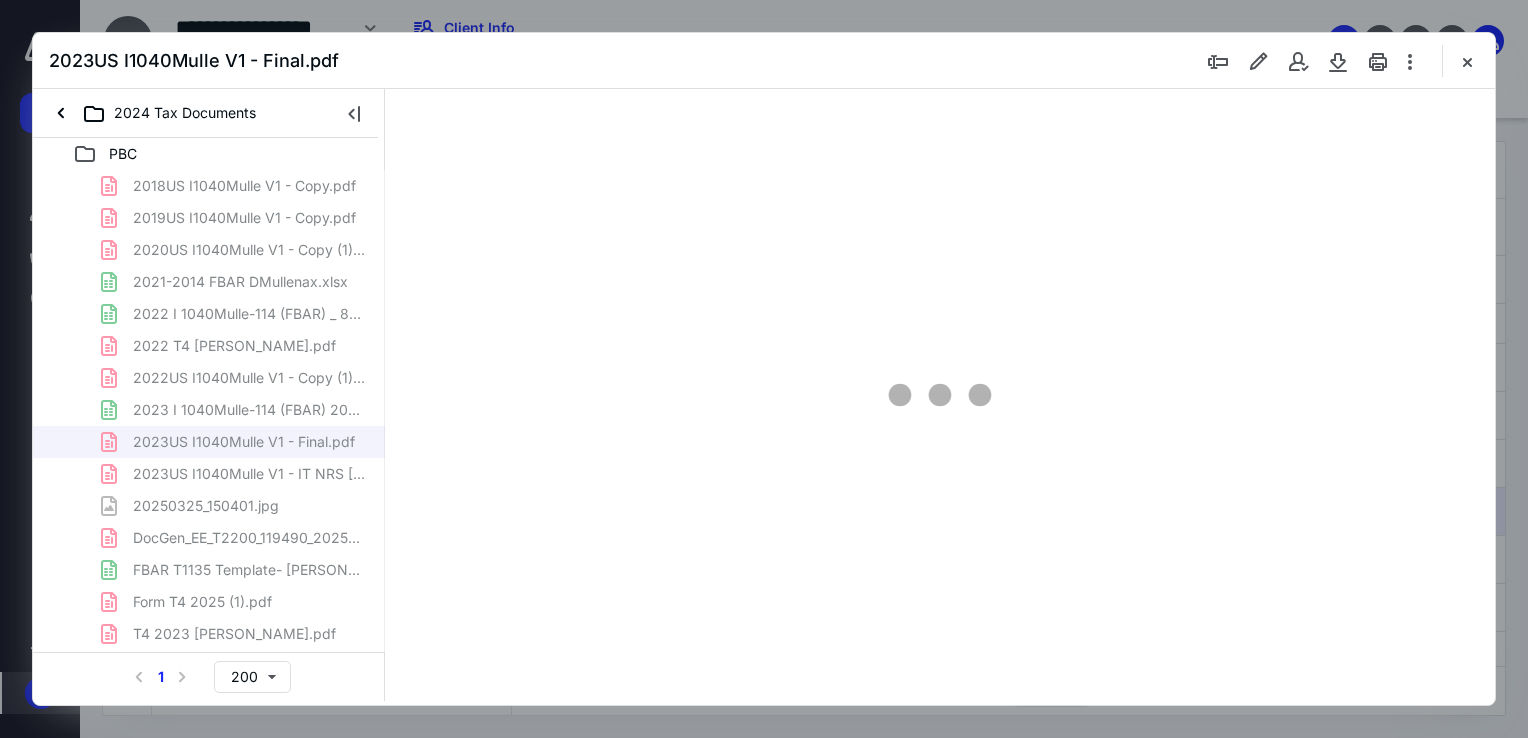 scroll, scrollTop: 79, scrollLeft: 0, axis: vertical 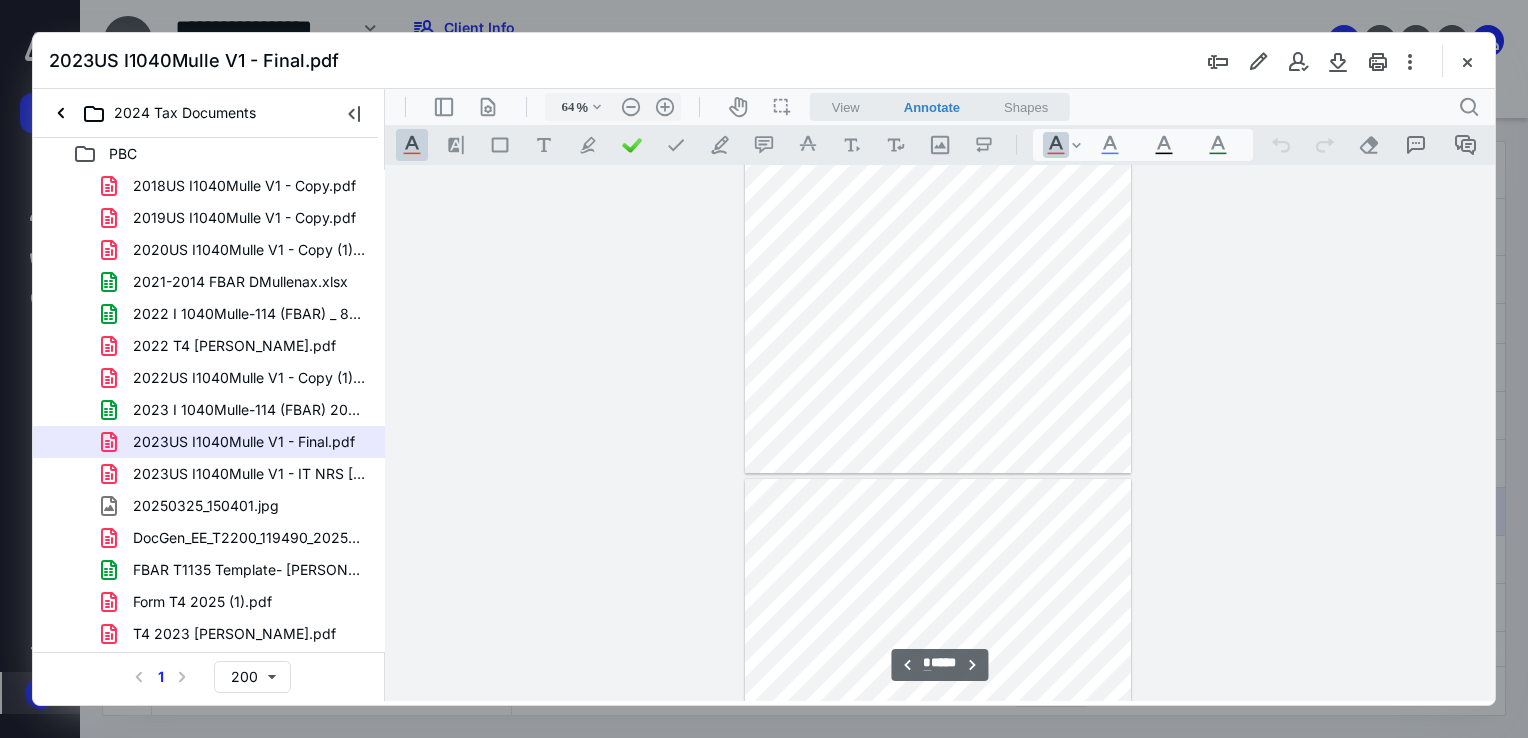 type on "*" 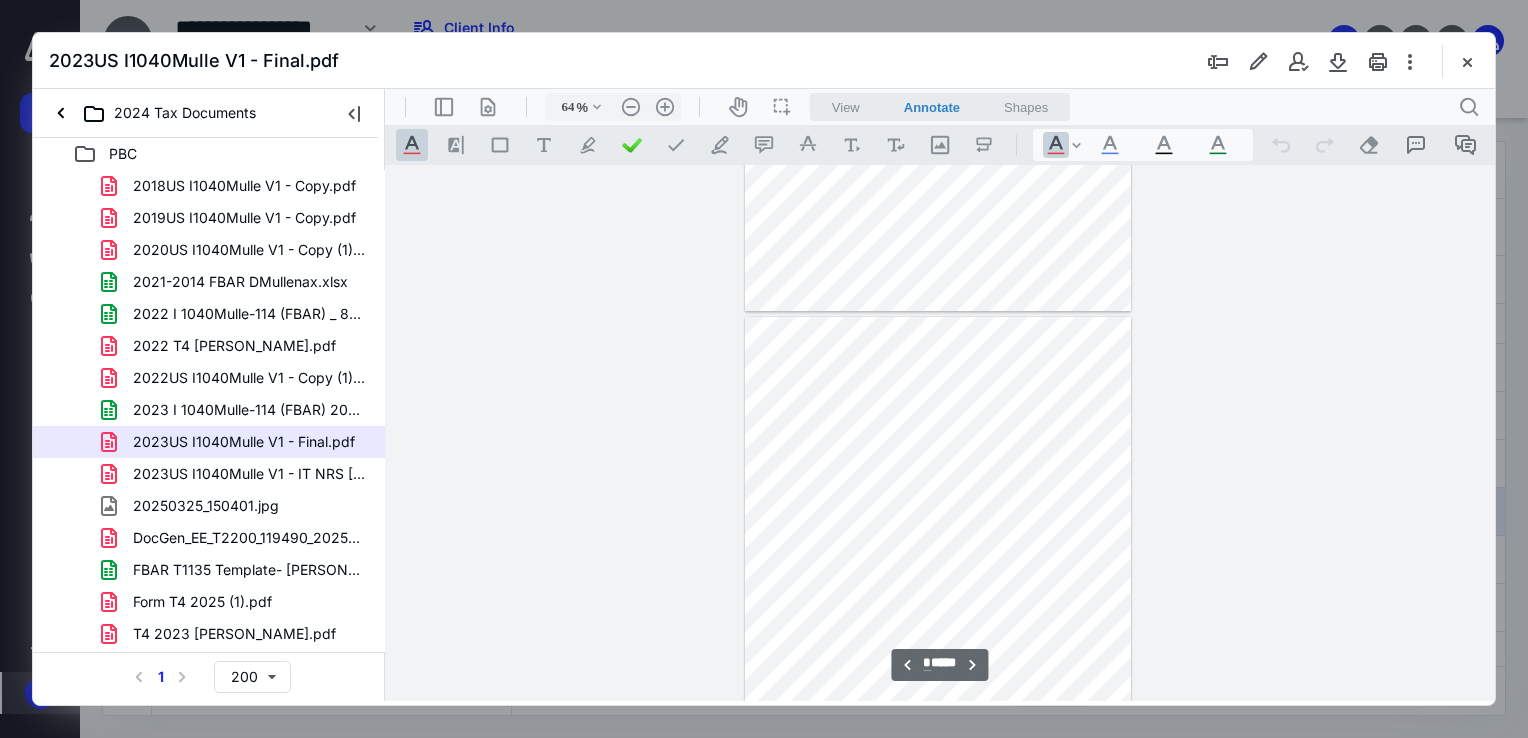 scroll, scrollTop: 979, scrollLeft: 0, axis: vertical 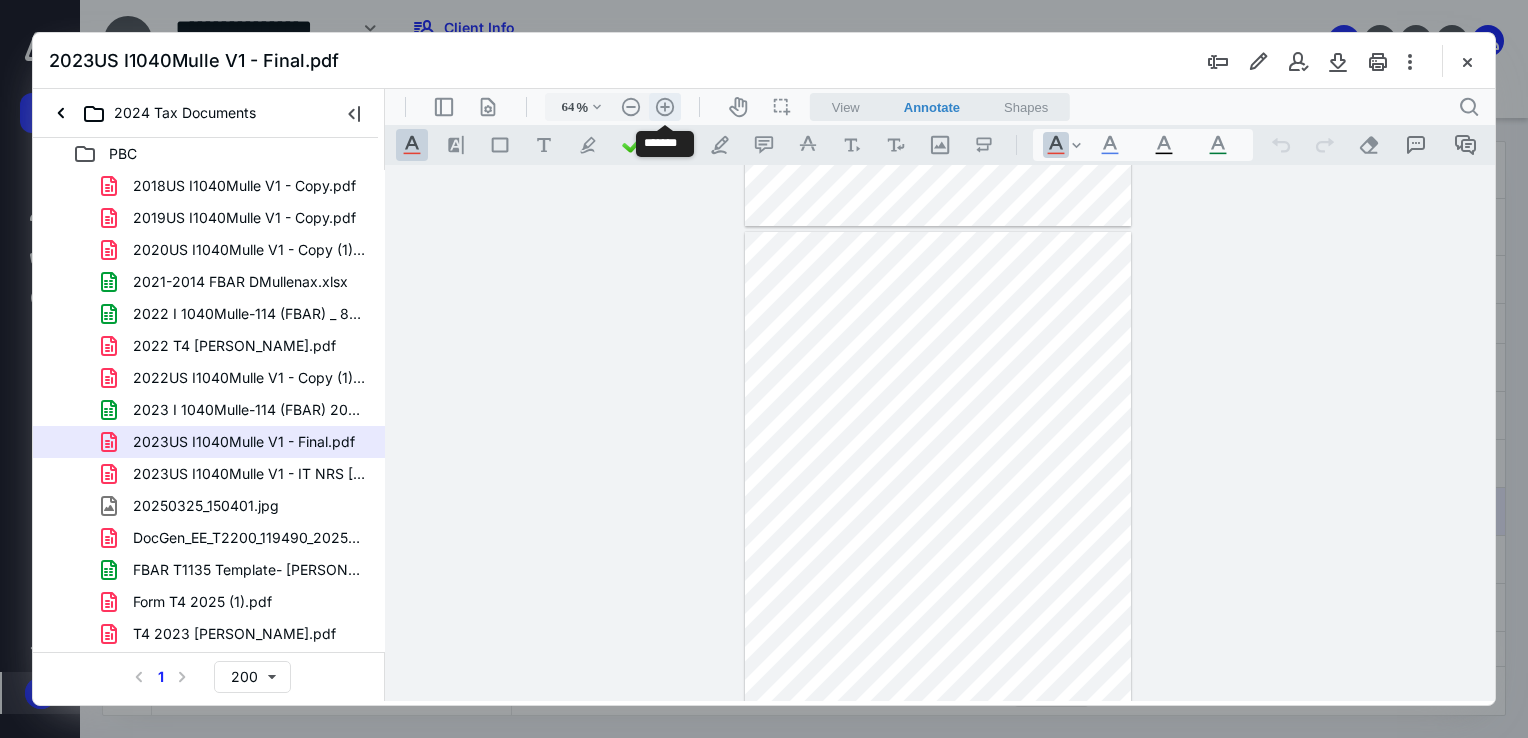 click on ".cls-1{fill:#abb0c4;} icon - header - zoom - in - line" at bounding box center [665, 107] 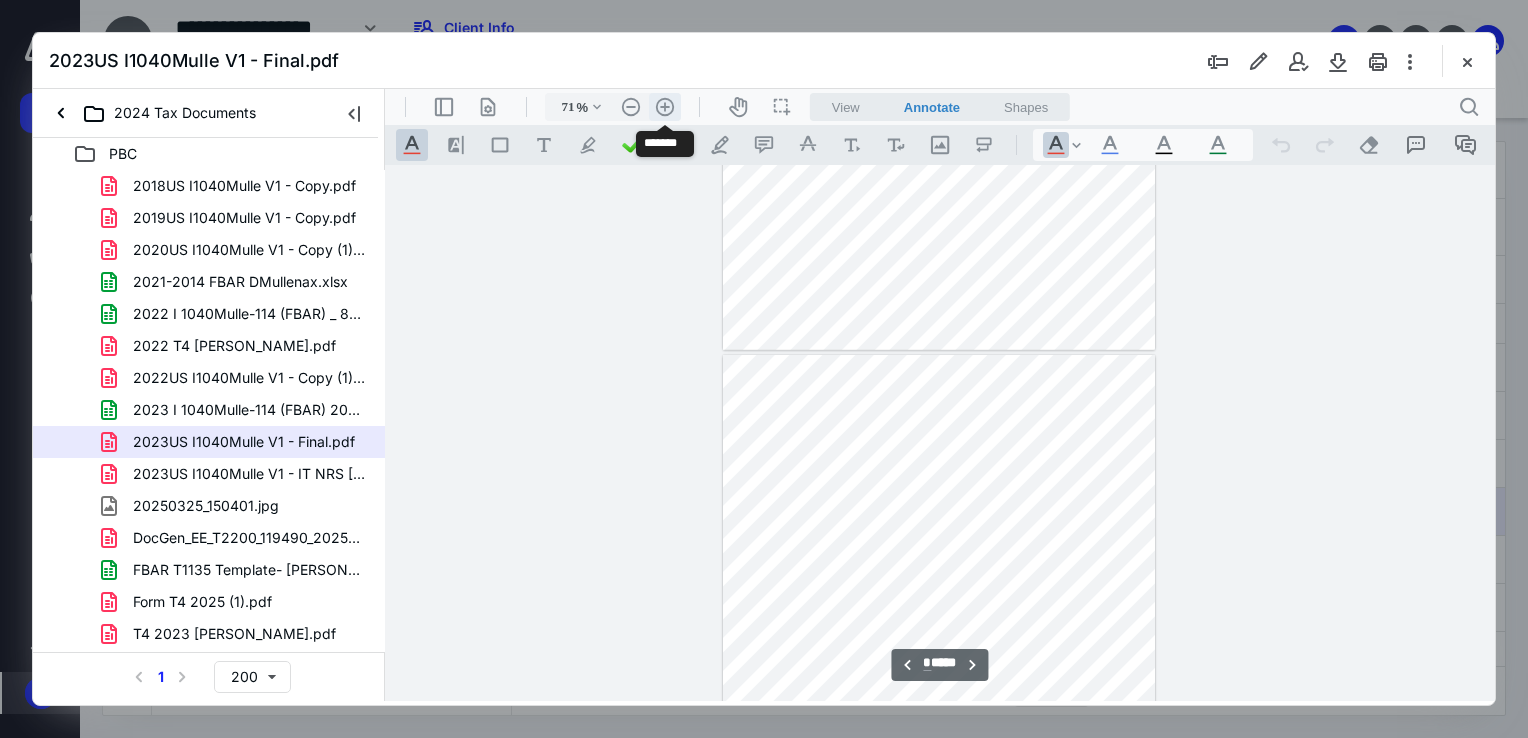 click on ".cls-1{fill:#abb0c4;} icon - header - zoom - in - line" at bounding box center [665, 107] 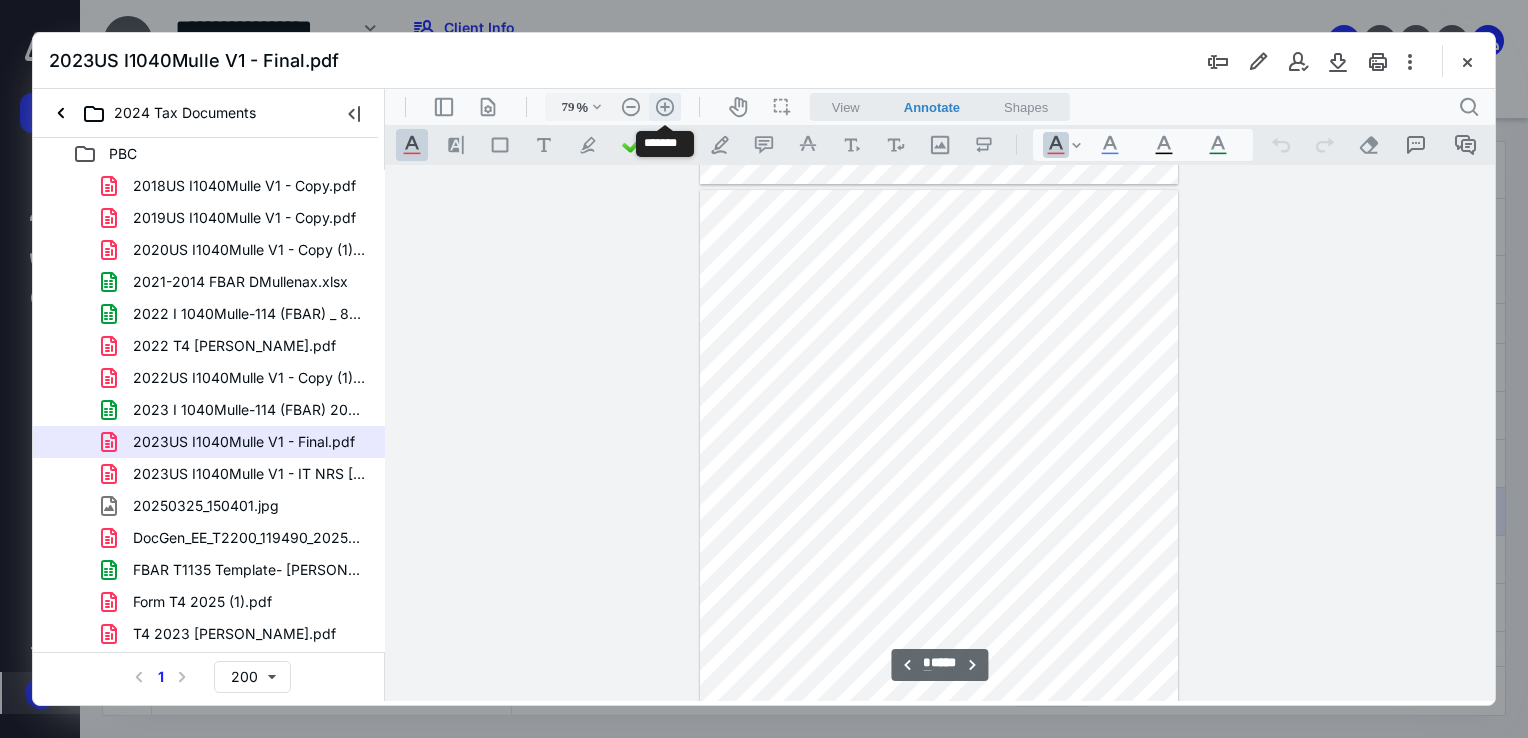 click on ".cls-1{fill:#abb0c4;} icon - header - zoom - in - line" at bounding box center (665, 107) 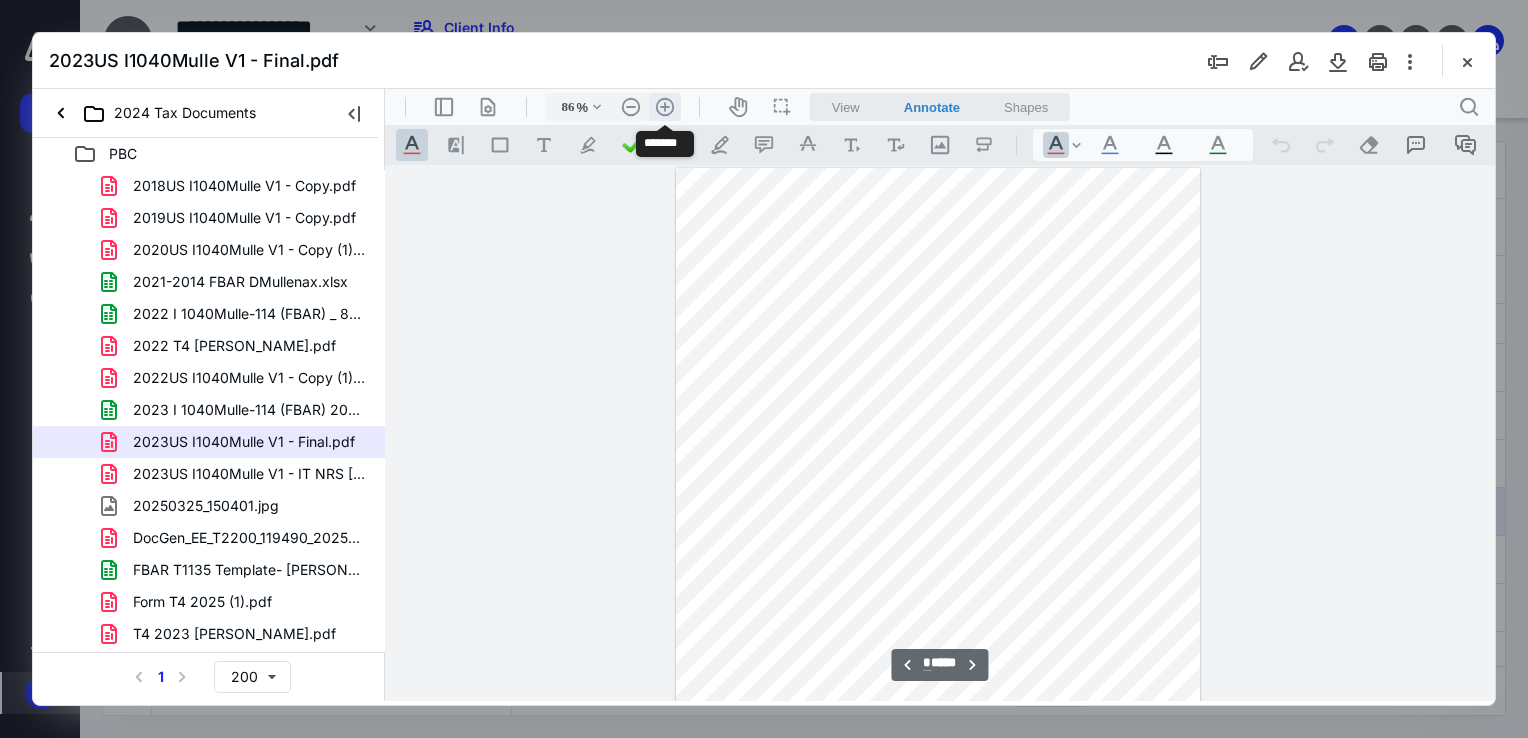 click on ".cls-1{fill:#abb0c4;} icon - header - zoom - in - line" at bounding box center [665, 107] 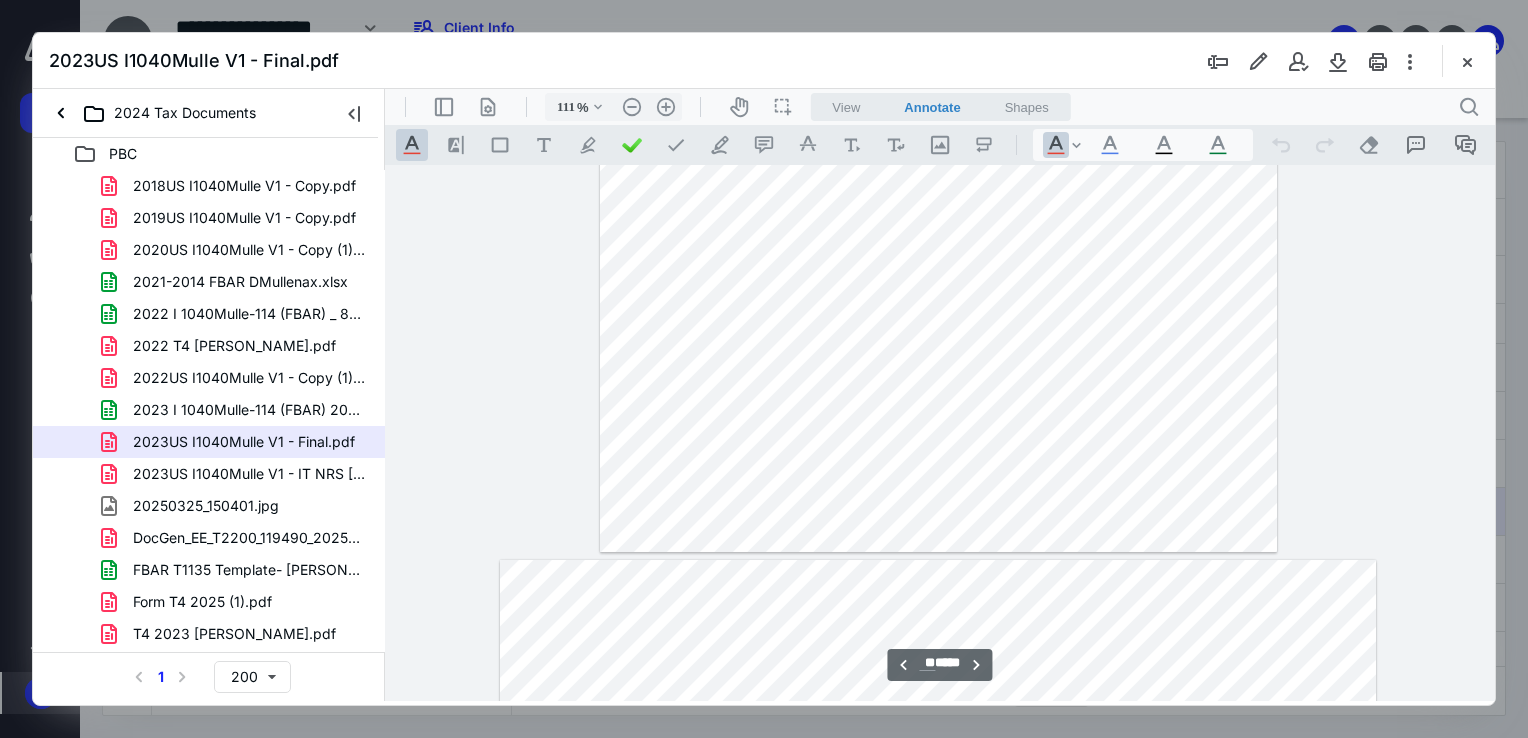 scroll, scrollTop: 35800, scrollLeft: 0, axis: vertical 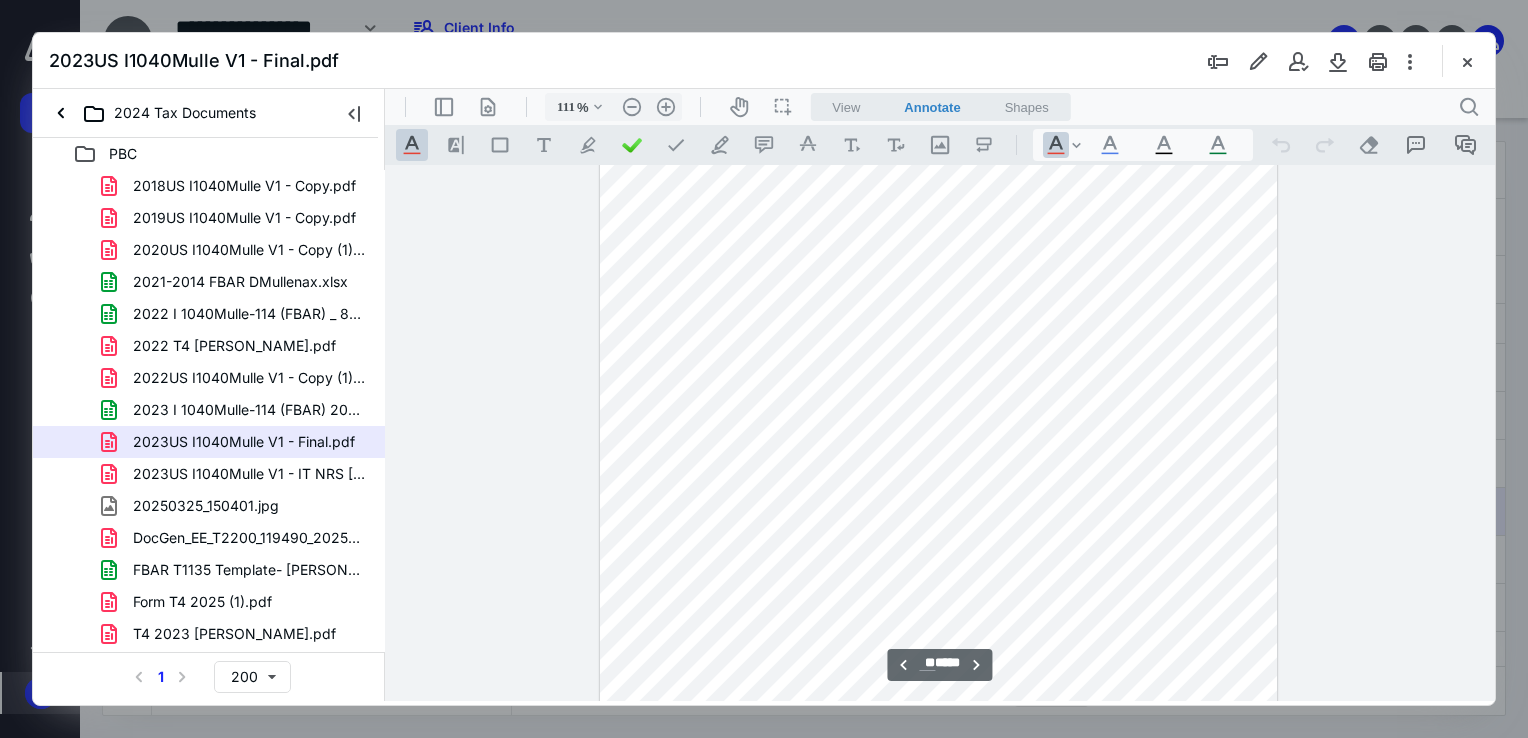 type on "**" 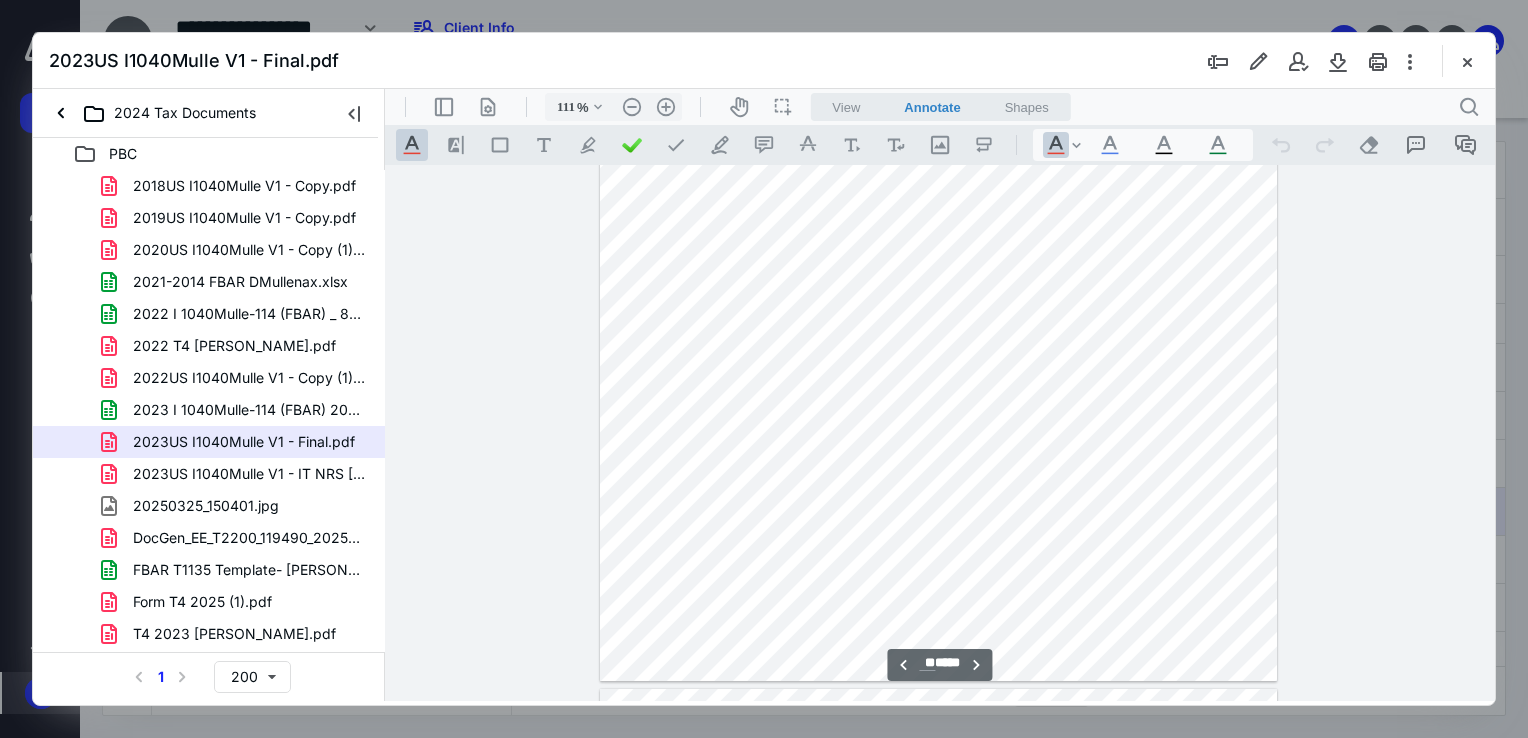 scroll, scrollTop: 44400, scrollLeft: 0, axis: vertical 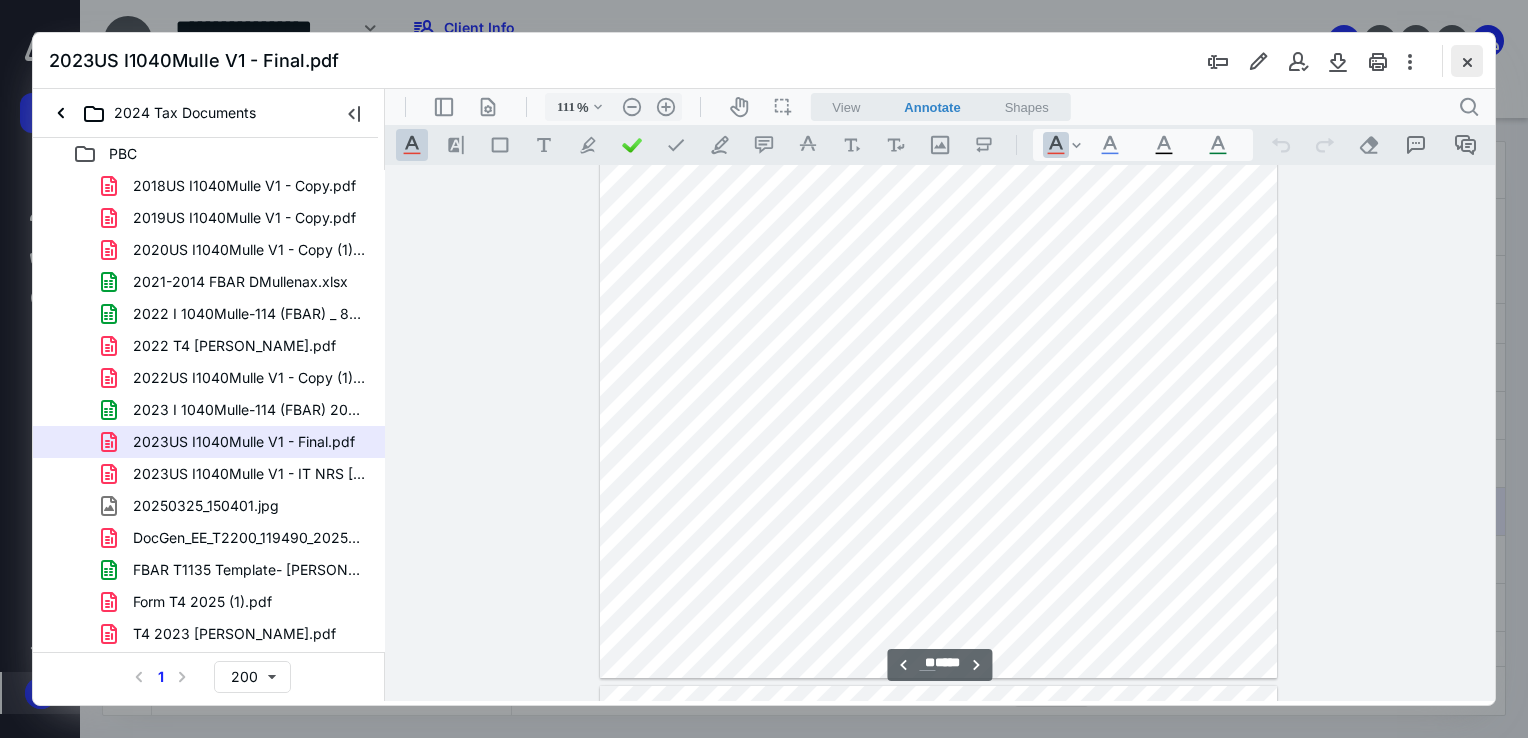 click at bounding box center (1467, 61) 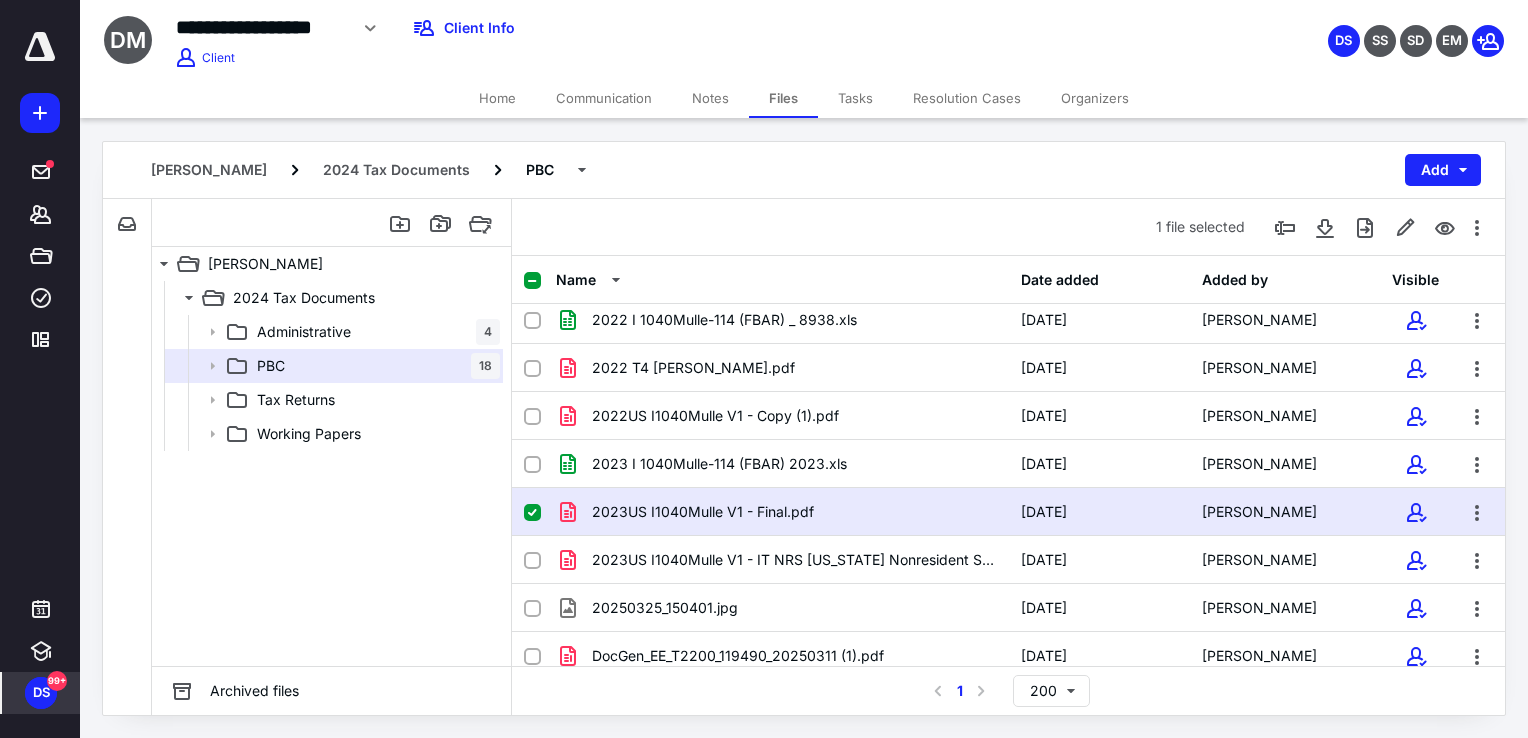 click at bounding box center (532, 513) 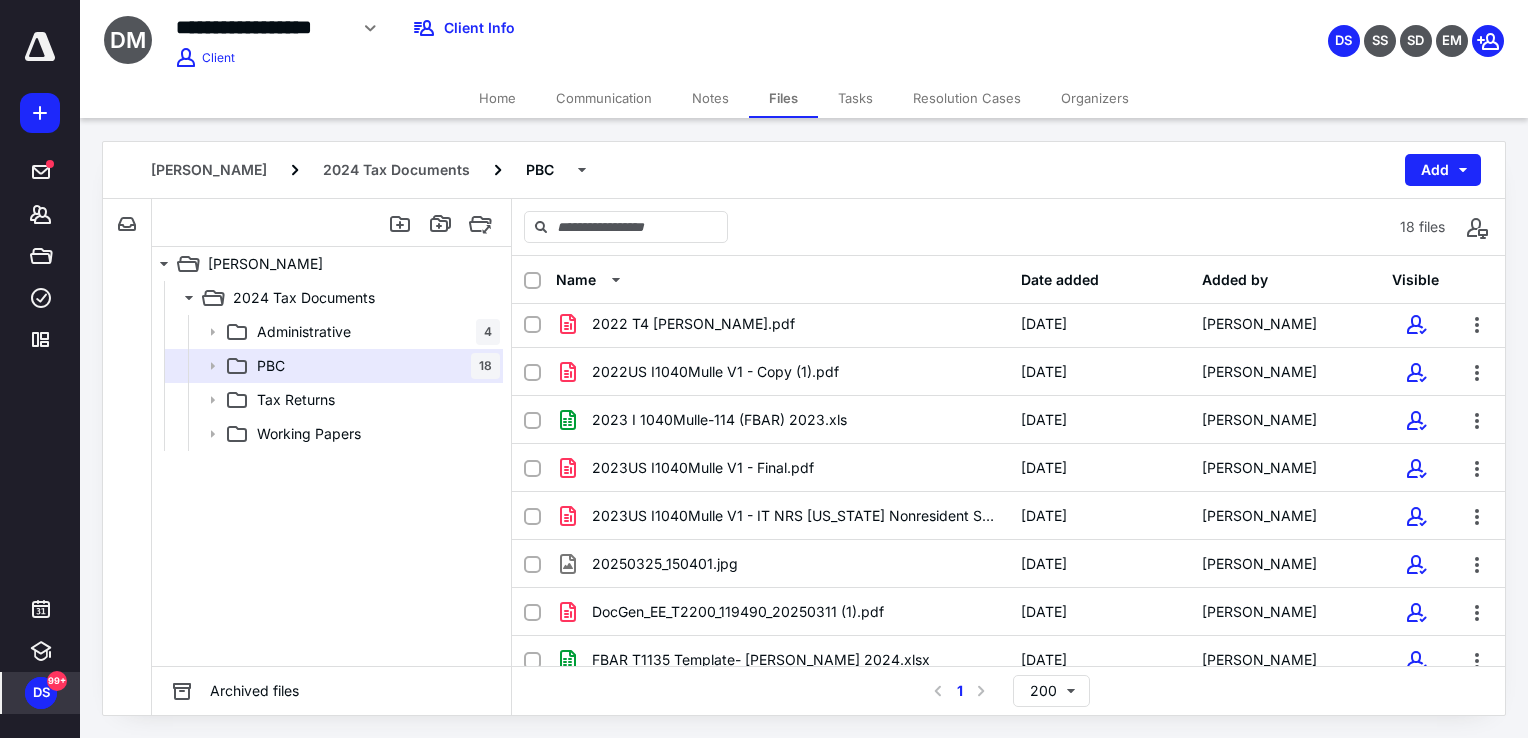 scroll, scrollTop: 0, scrollLeft: 0, axis: both 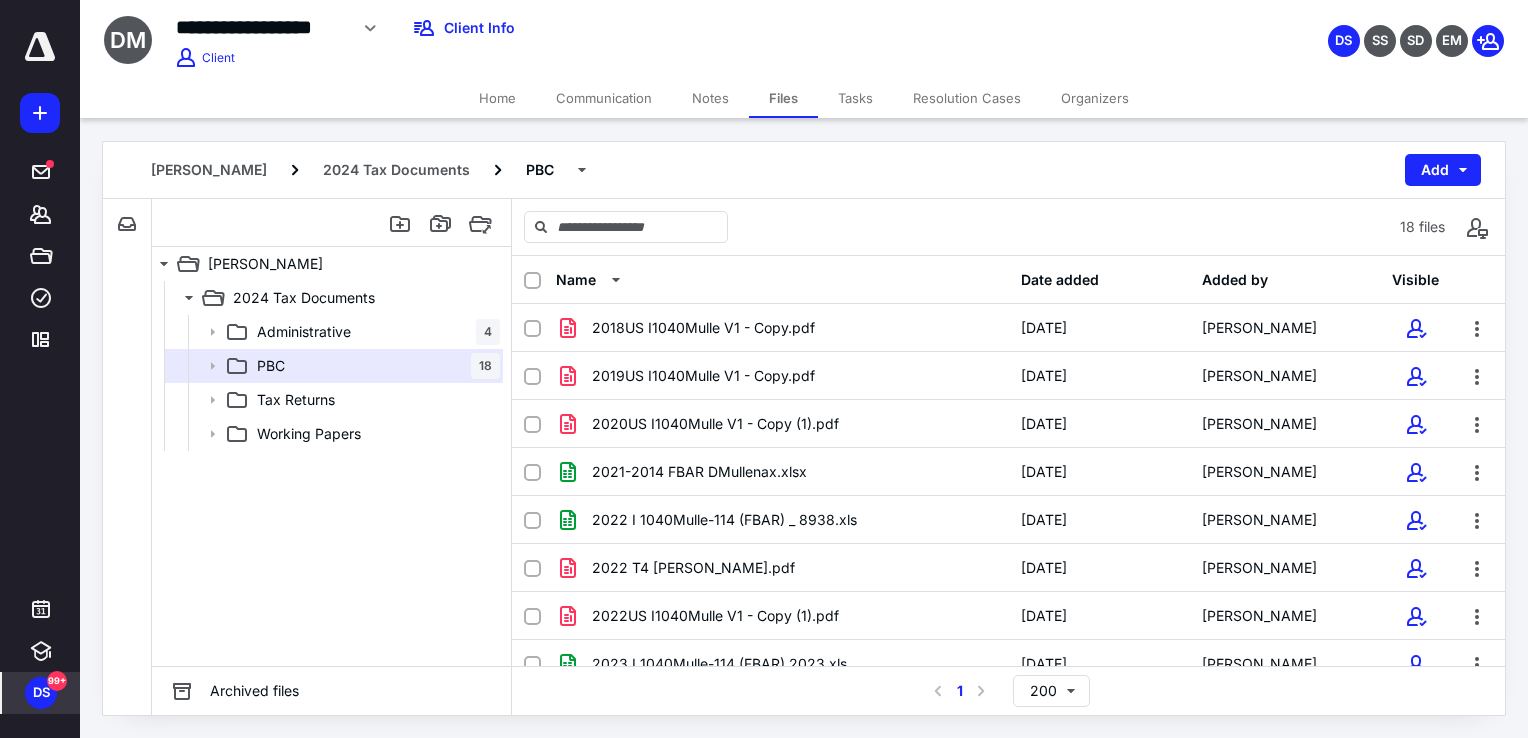 click on "Home" at bounding box center (497, 98) 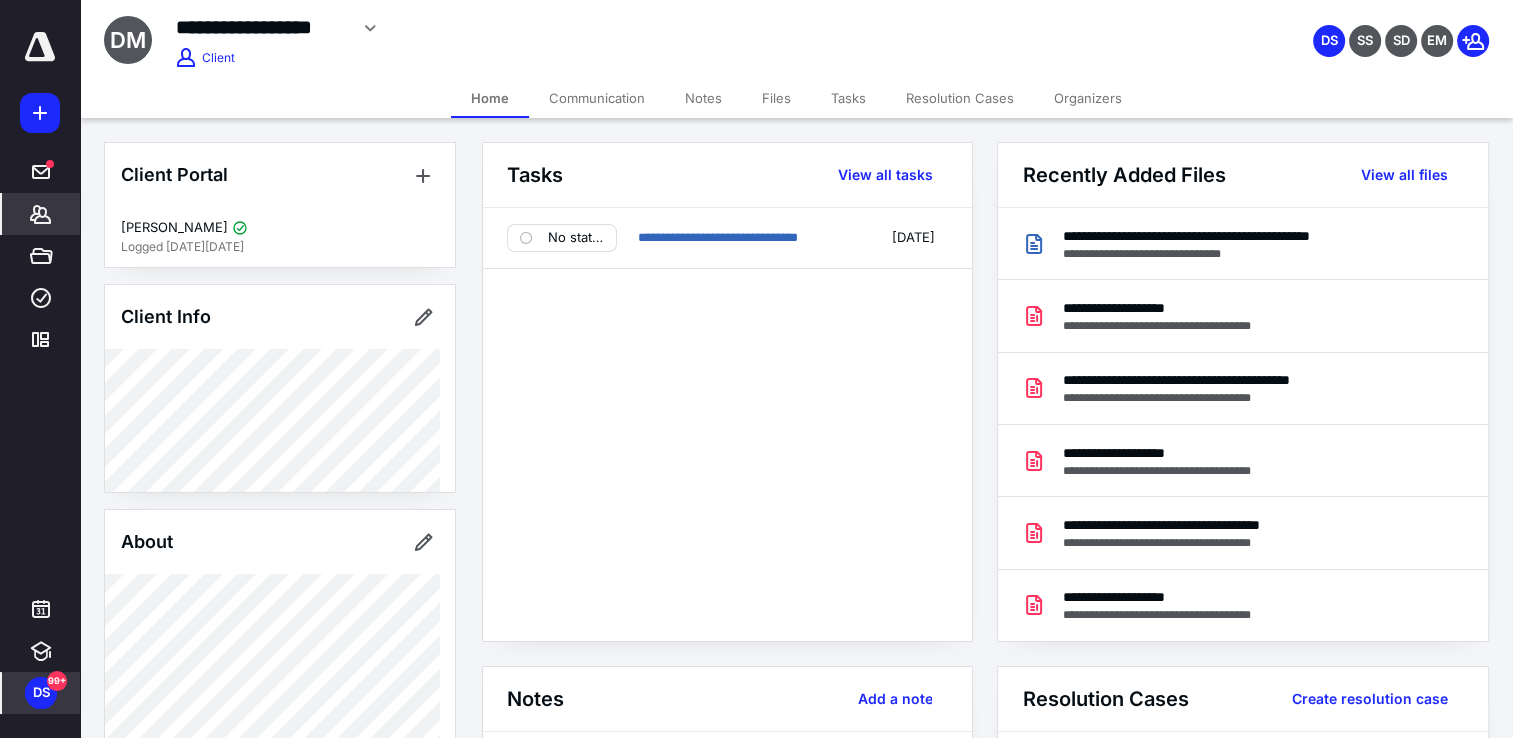 click on "Files" at bounding box center (776, 98) 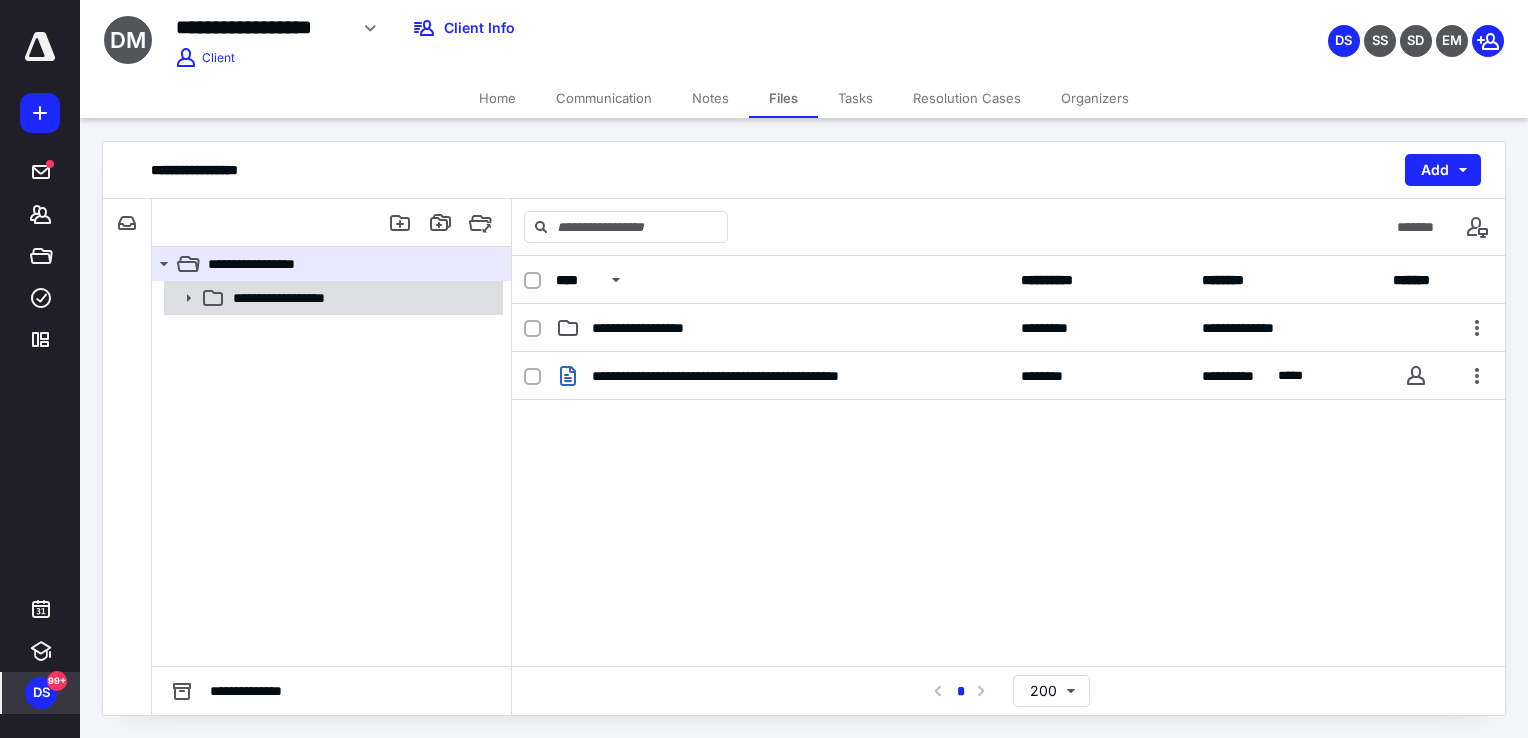 click 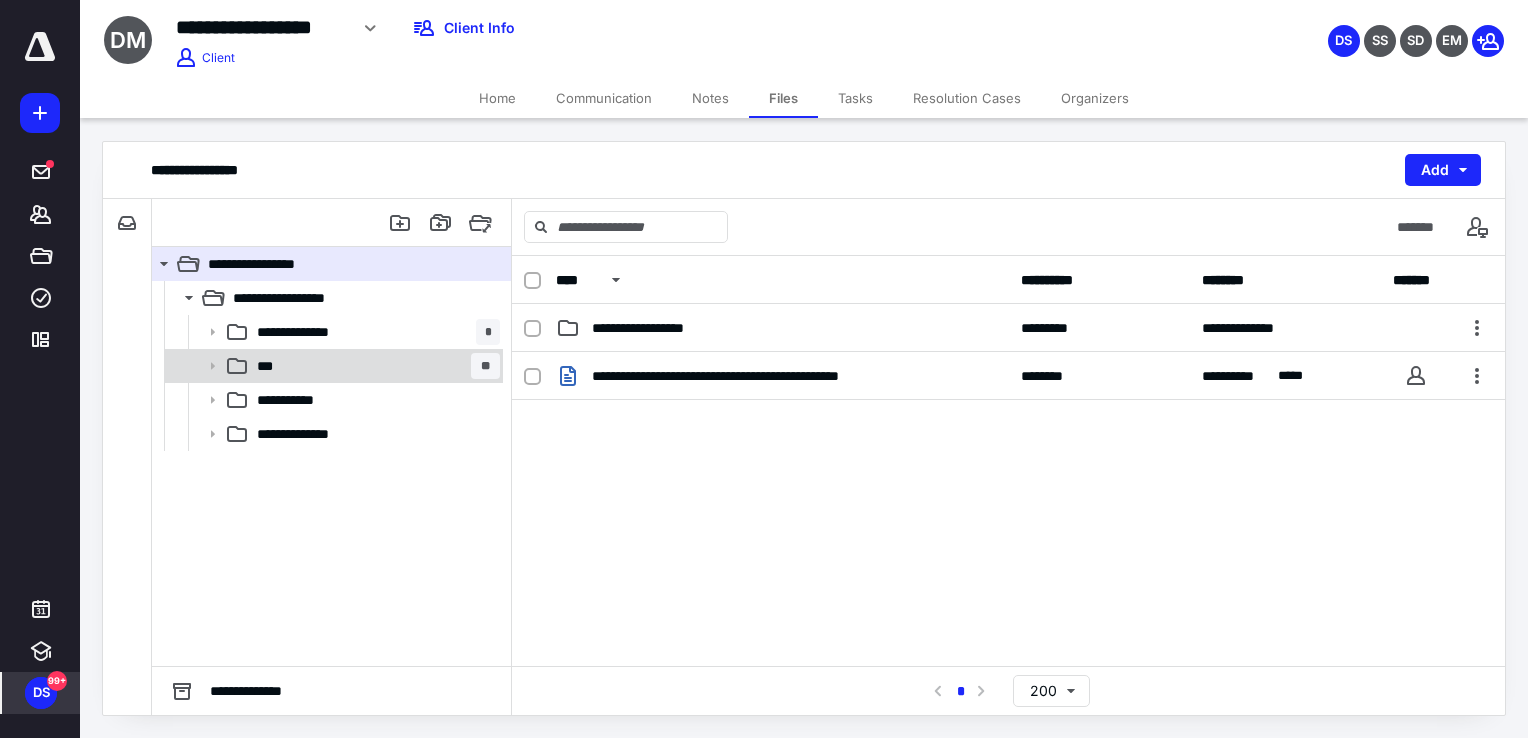 click on "*** **" at bounding box center (374, 366) 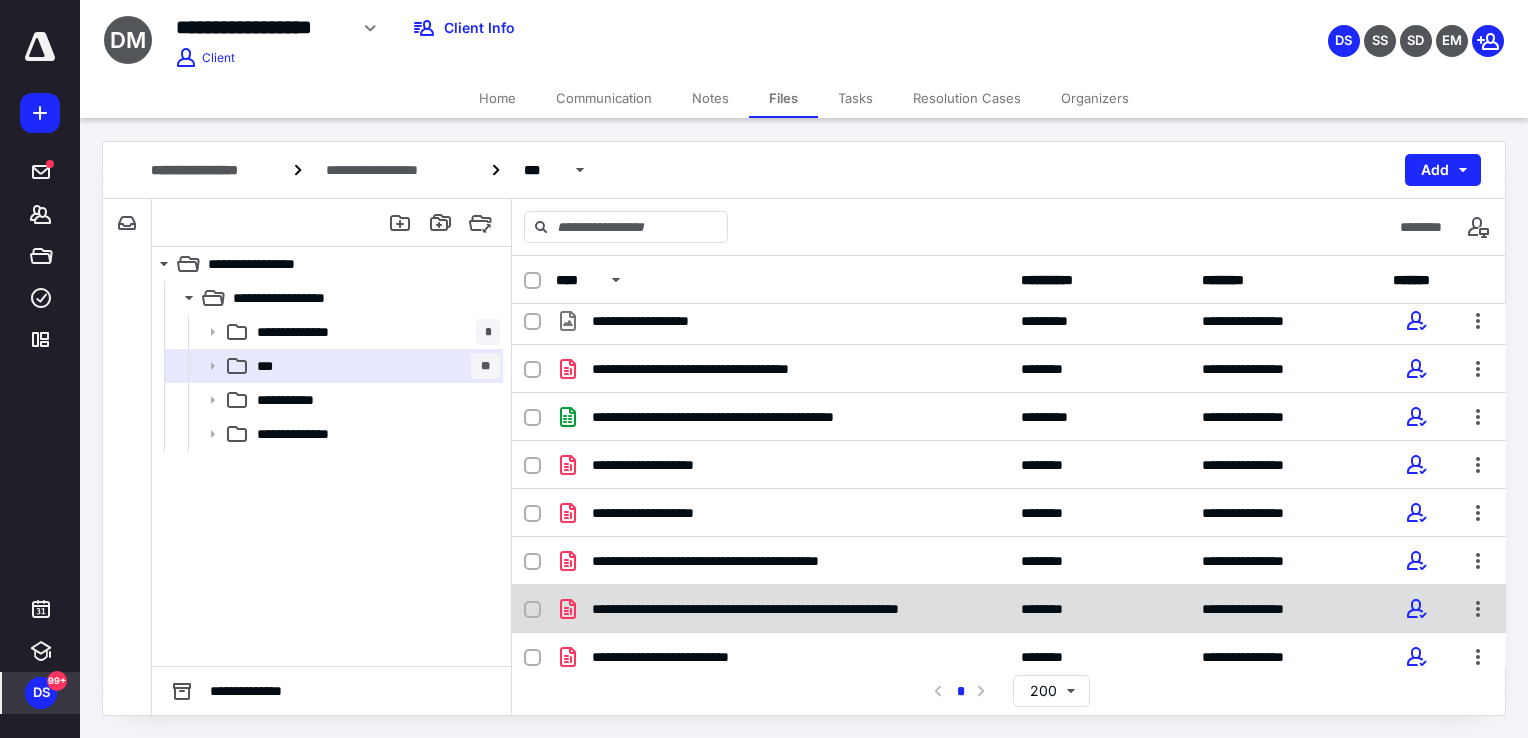 scroll, scrollTop: 497, scrollLeft: 0, axis: vertical 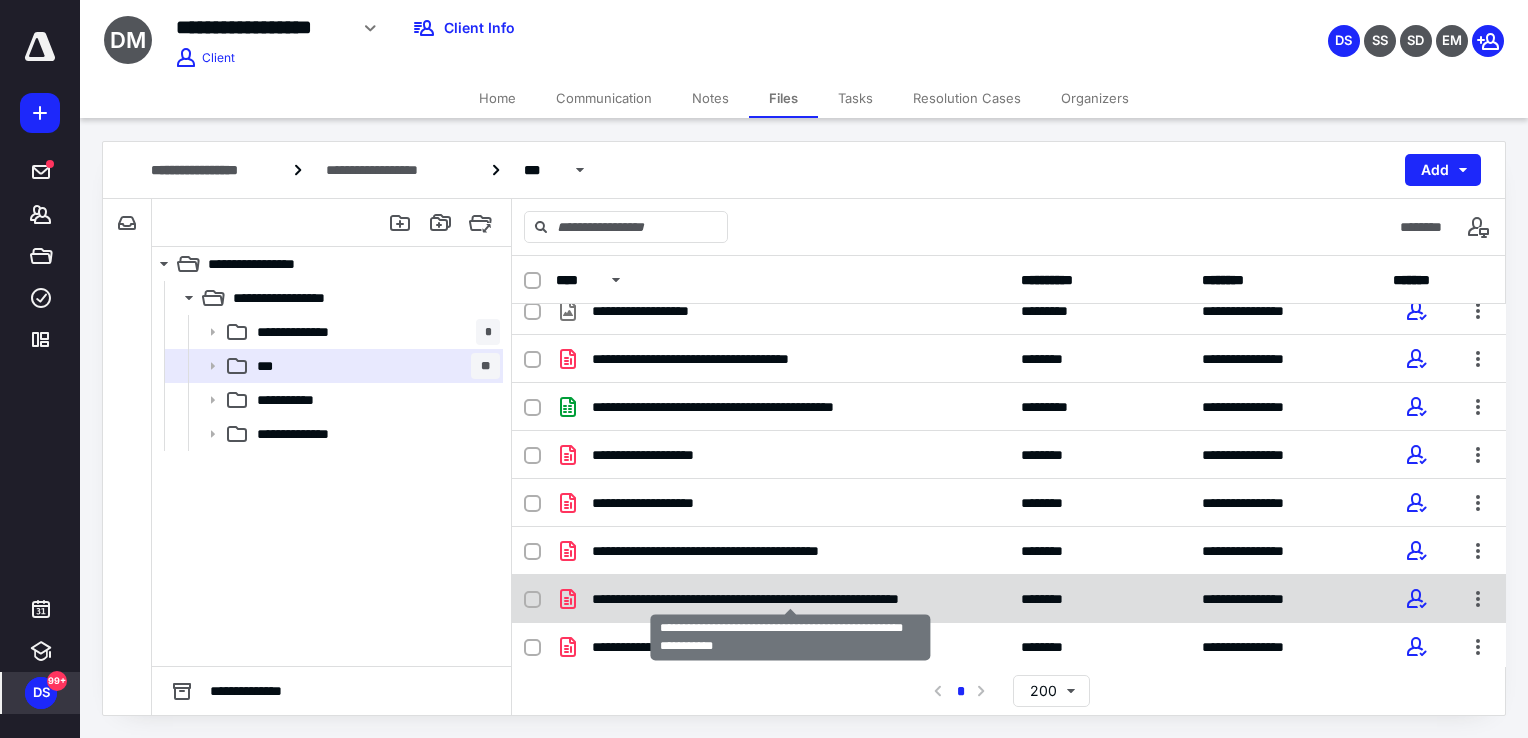 click on "**********" at bounding box center (790, 599) 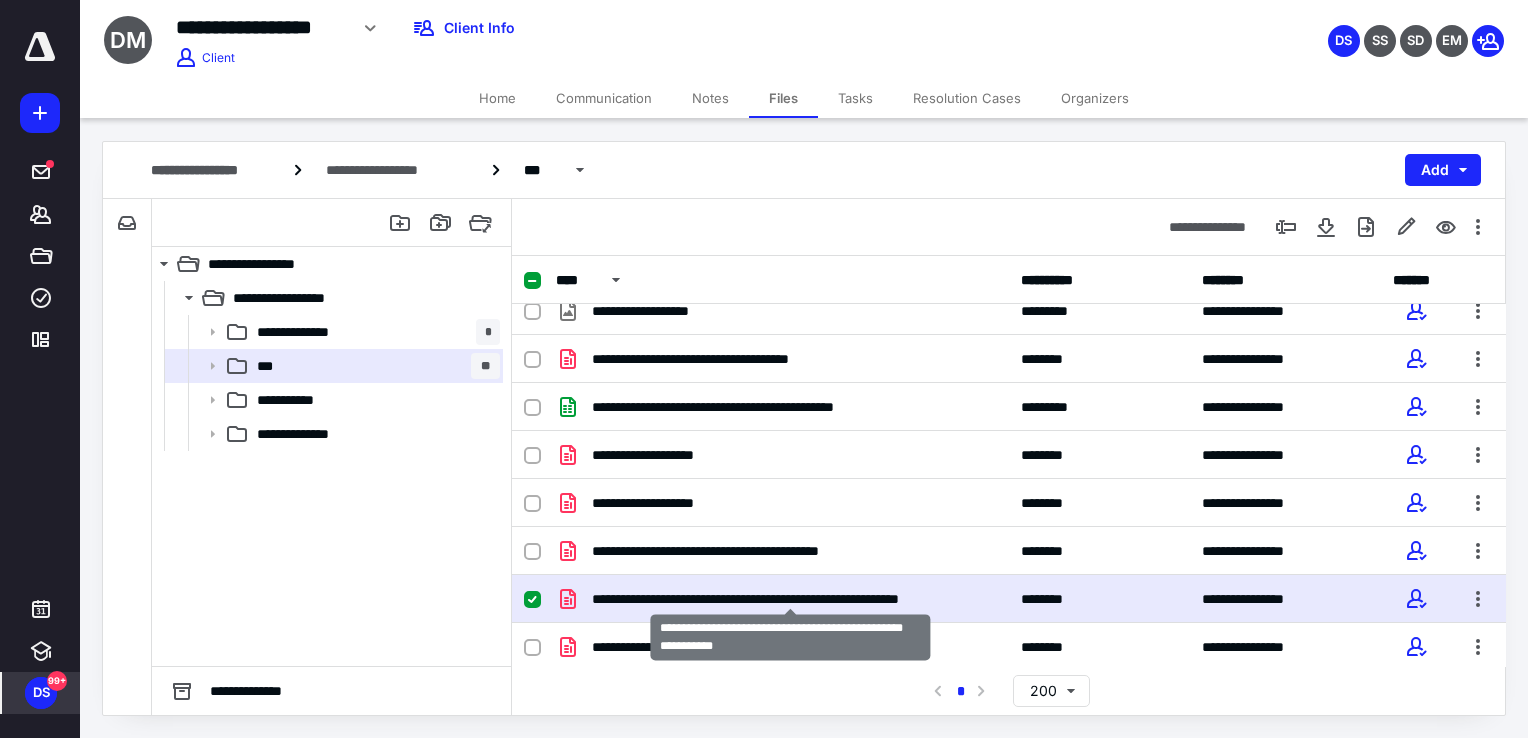 checkbox on "true" 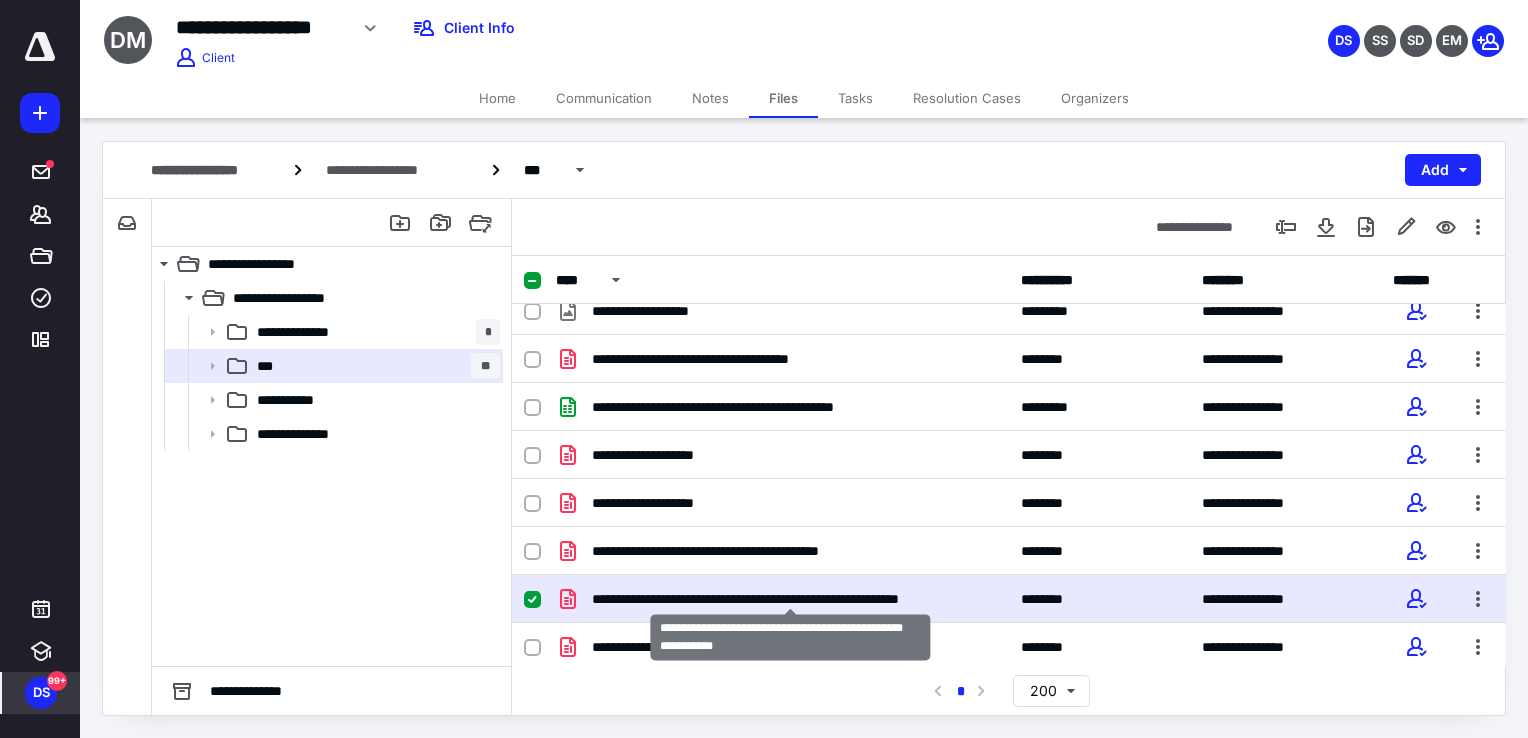 click on "**********" at bounding box center [790, 599] 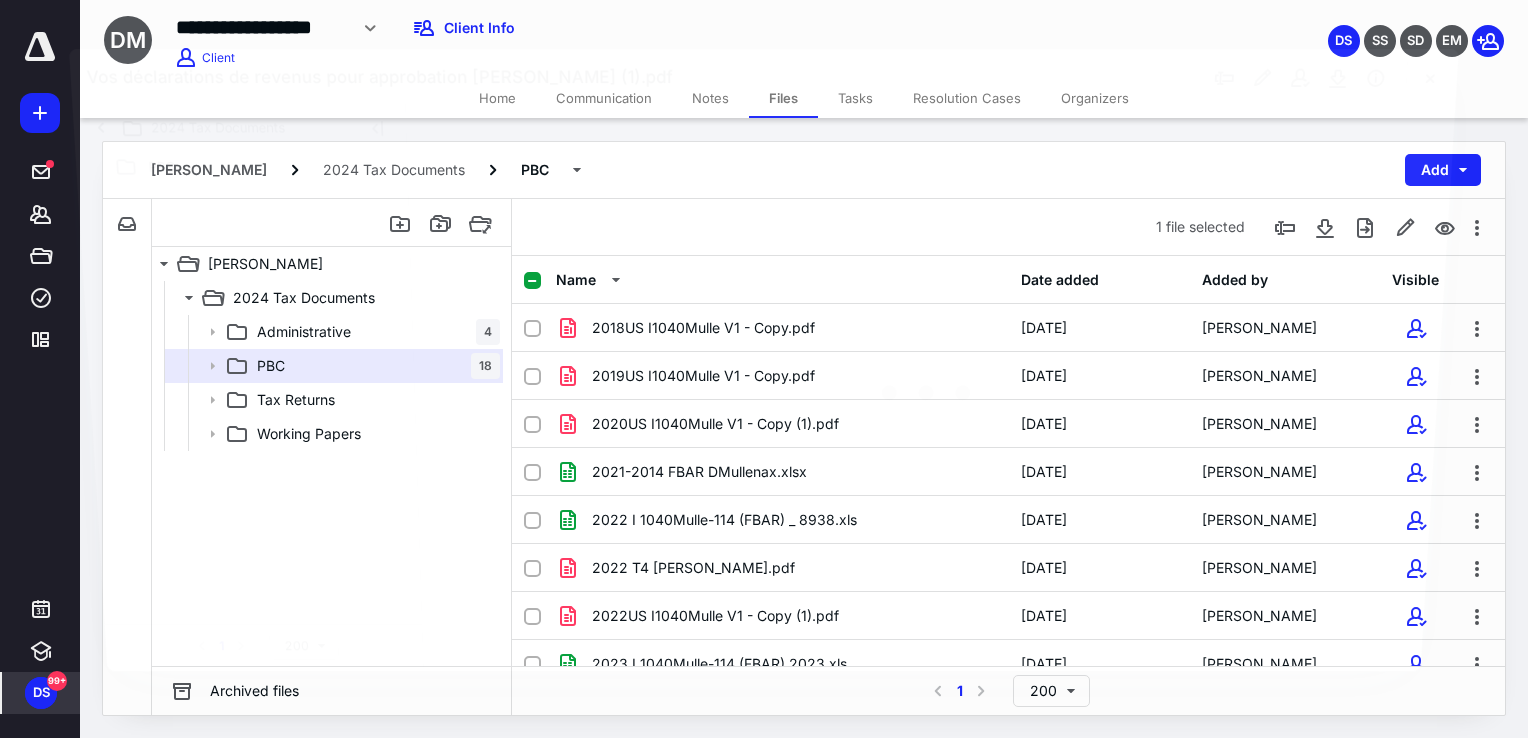 scroll, scrollTop: 497, scrollLeft: 0, axis: vertical 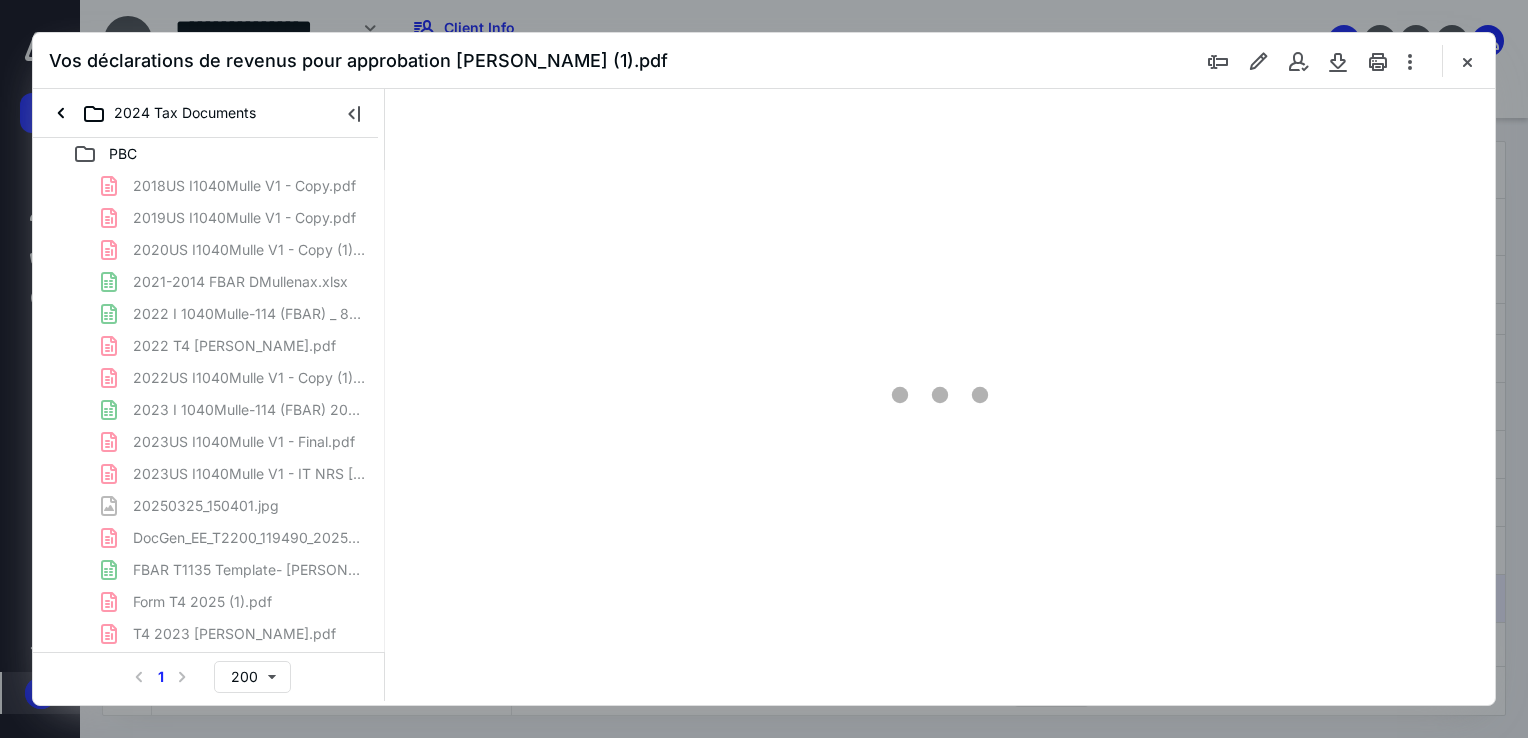 type on "68" 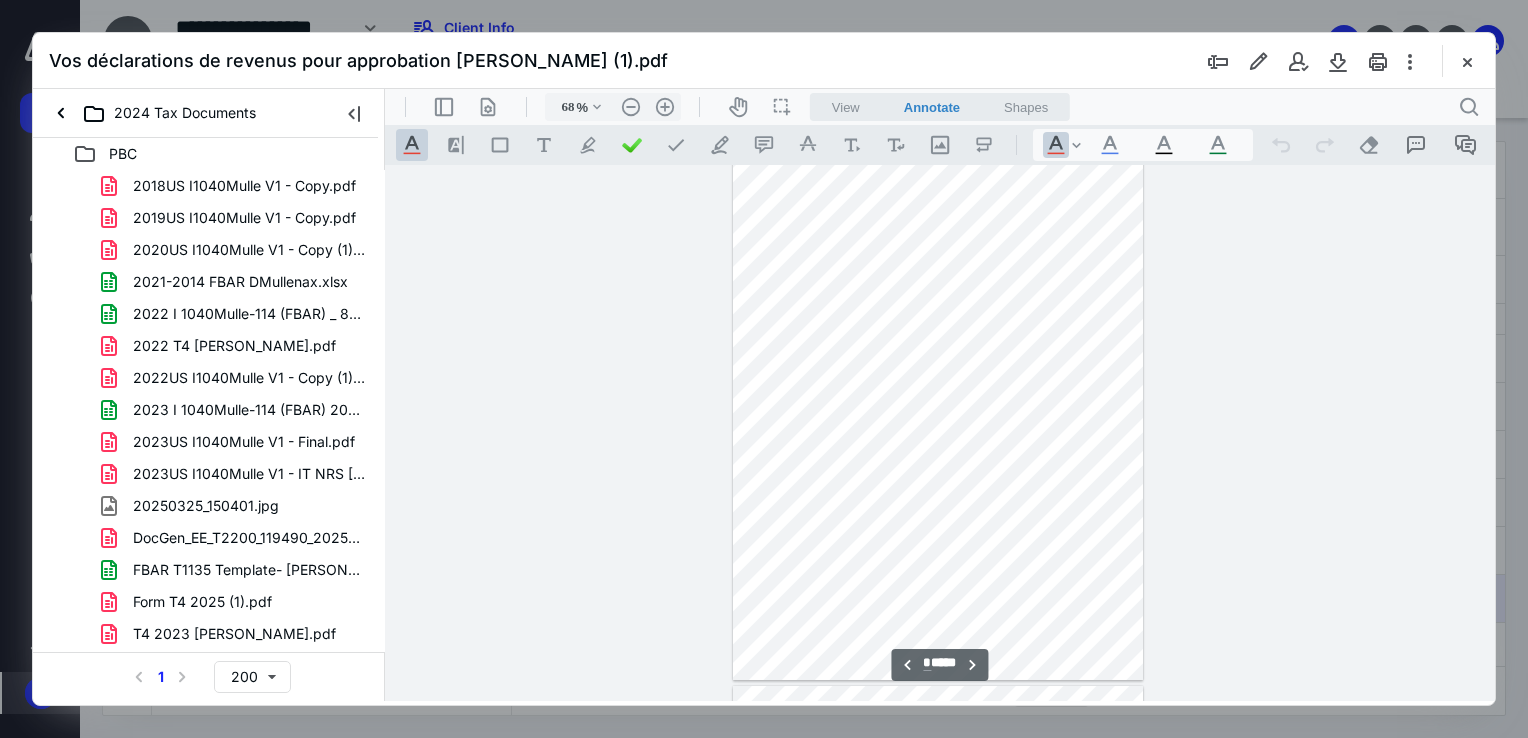 scroll, scrollTop: 579, scrollLeft: 0, axis: vertical 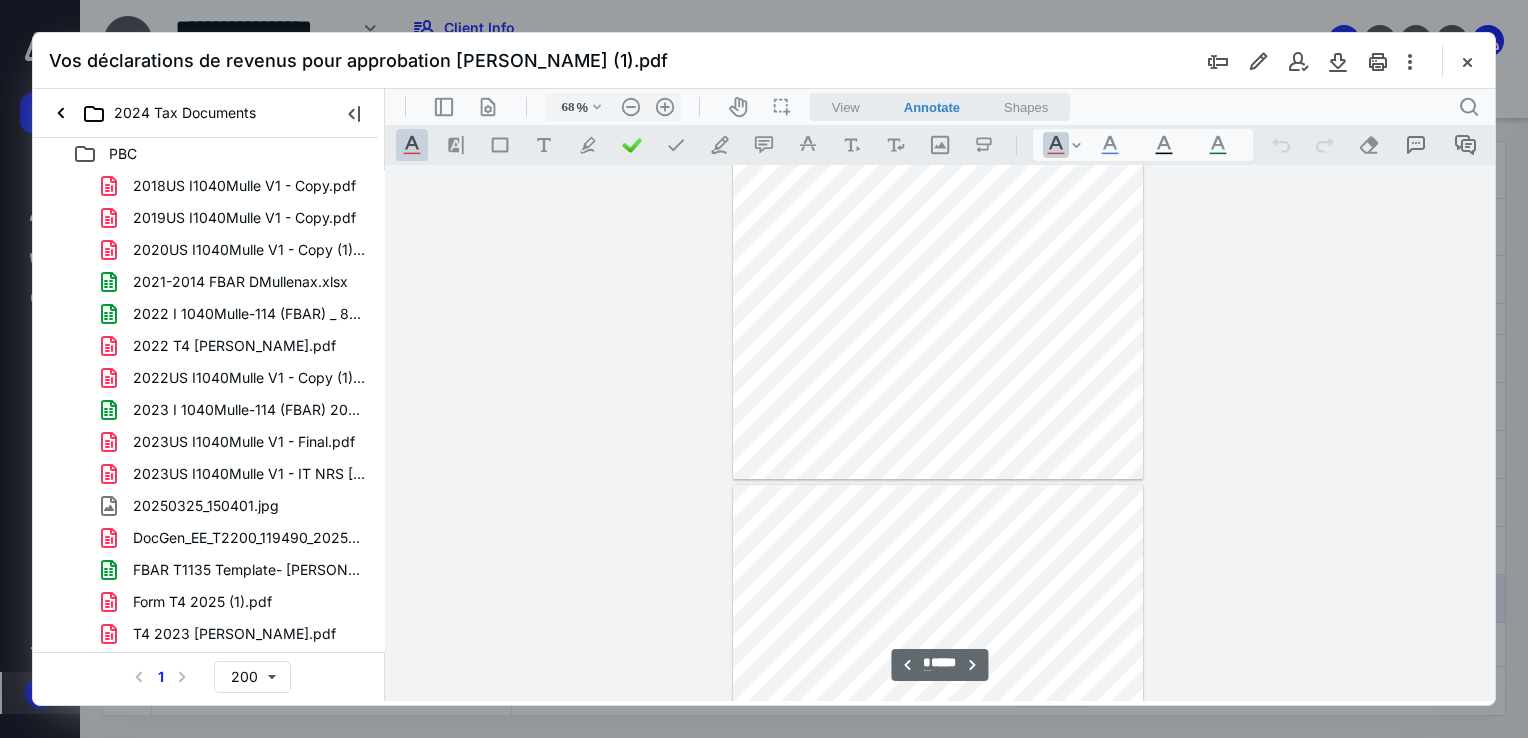 type on "*" 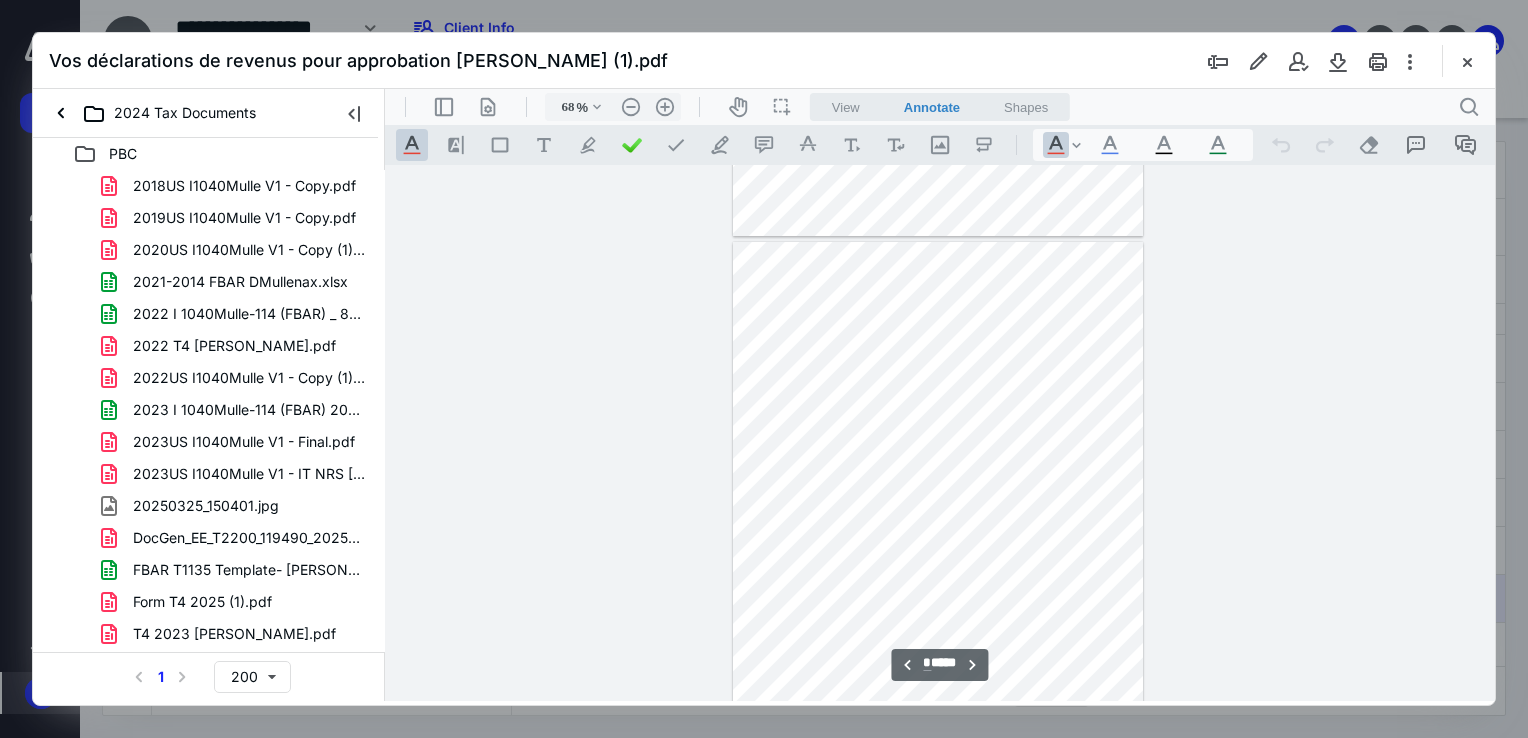 scroll, scrollTop: 4379, scrollLeft: 0, axis: vertical 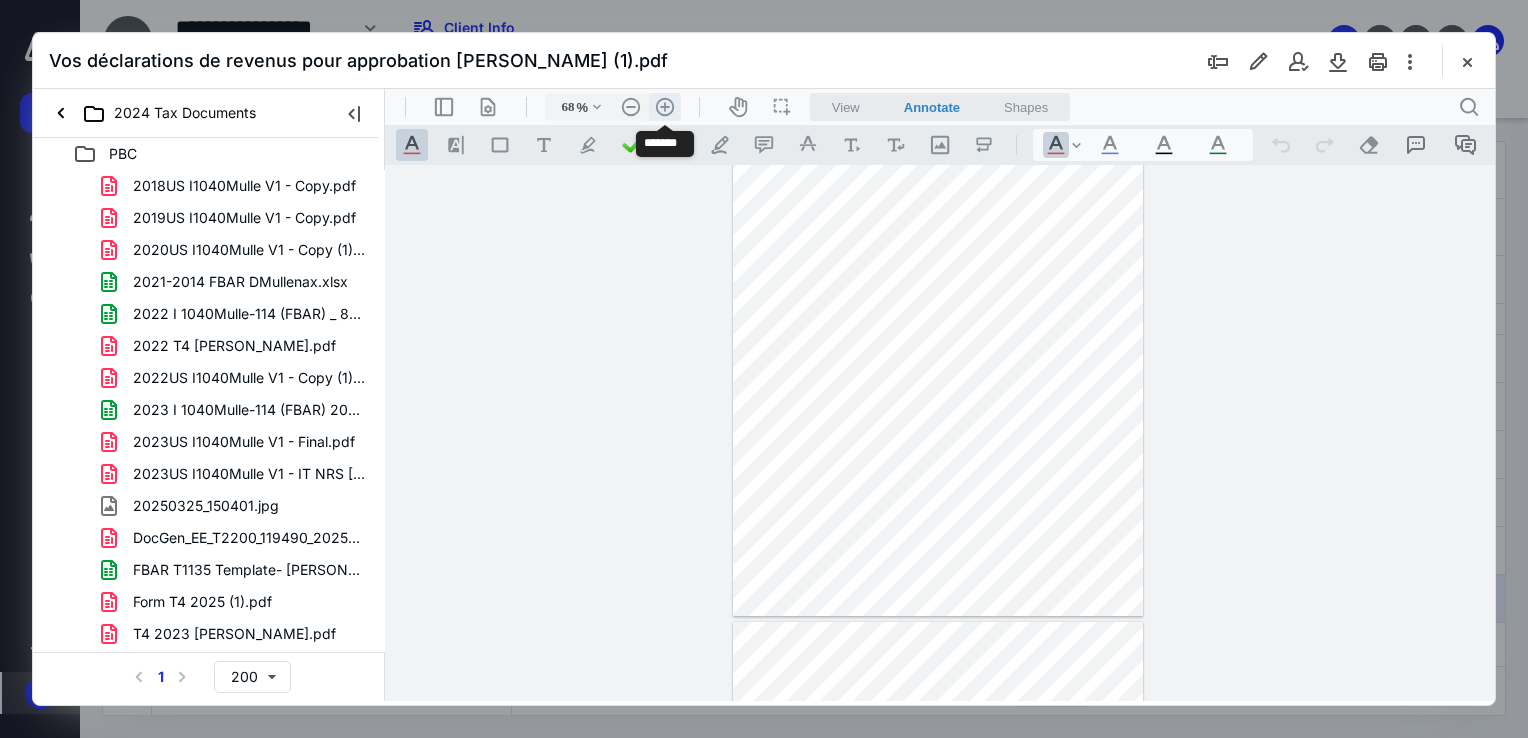 click on ".cls-1{fill:#abb0c4;} icon - header - zoom - in - line" at bounding box center [665, 107] 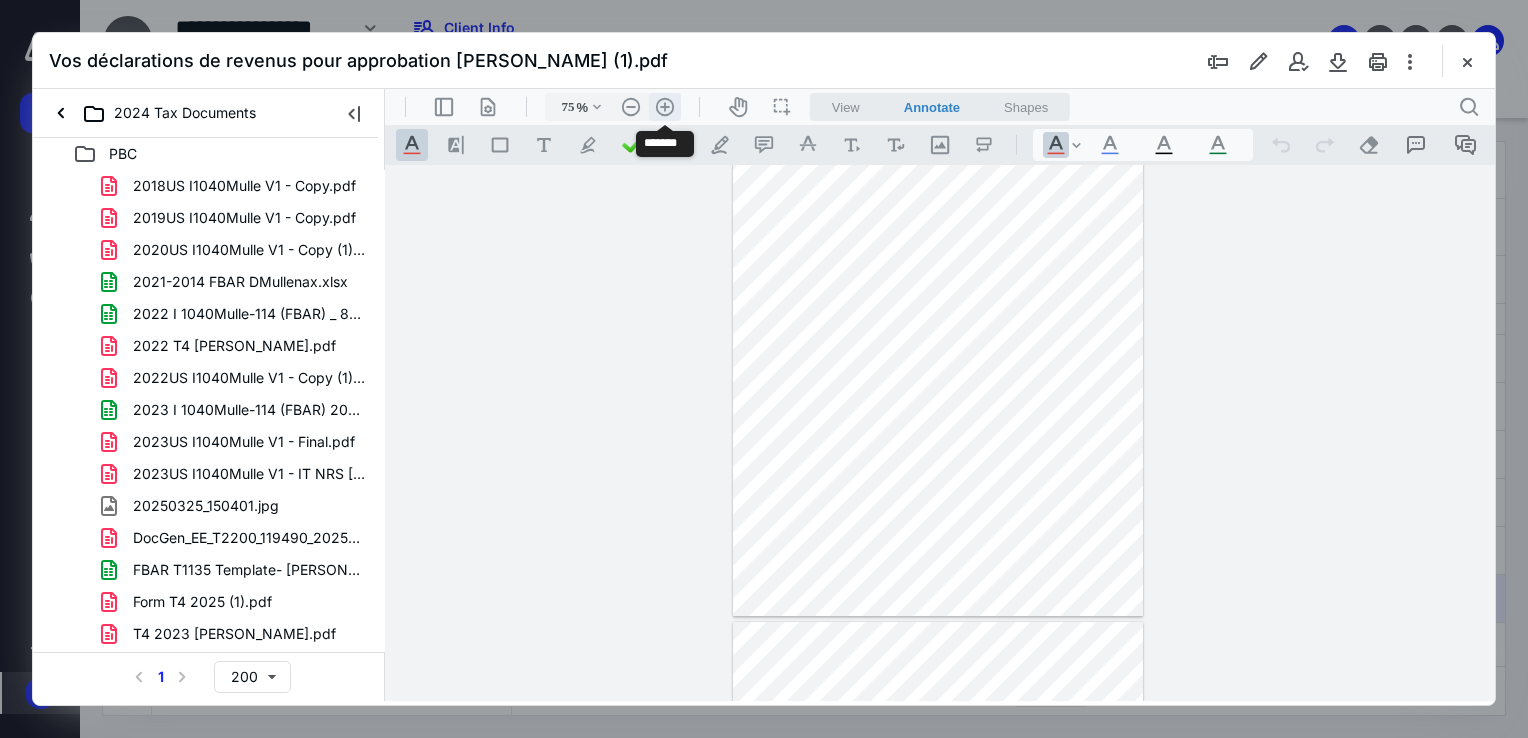 click on ".cls-1{fill:#abb0c4;} icon - header - zoom - in - line" at bounding box center (665, 107) 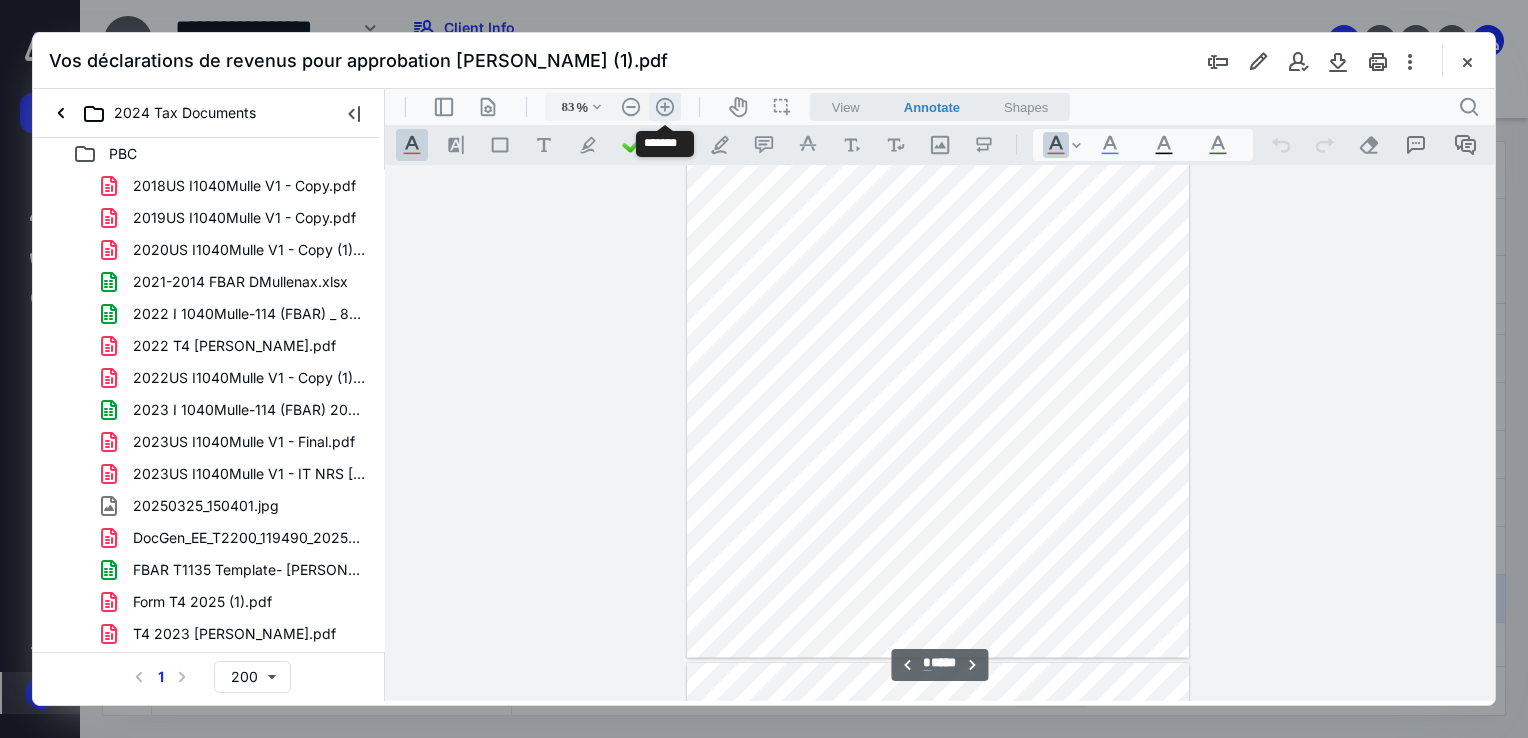 click on ".cls-1{fill:#abb0c4;} icon - header - zoom - in - line" at bounding box center [665, 107] 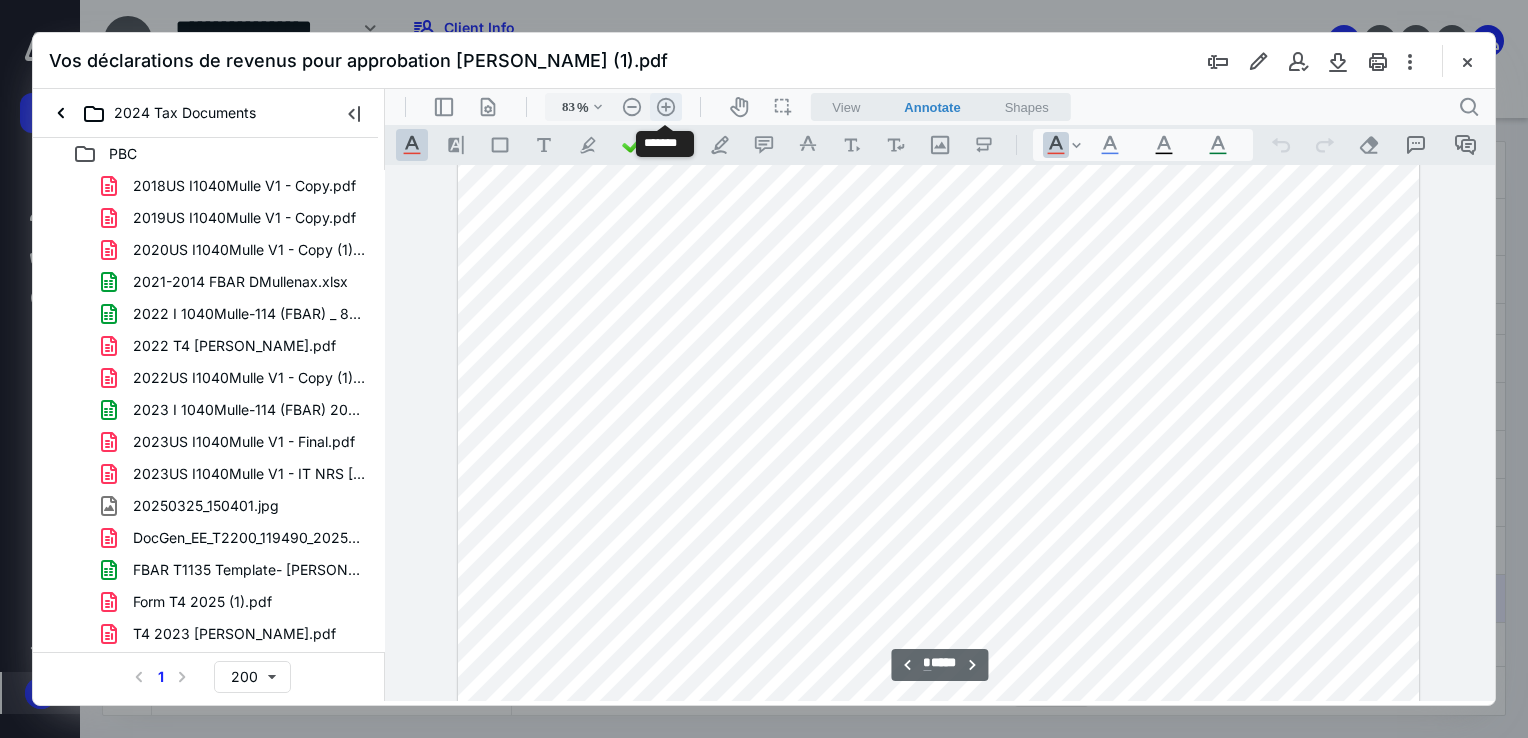 type on "158" 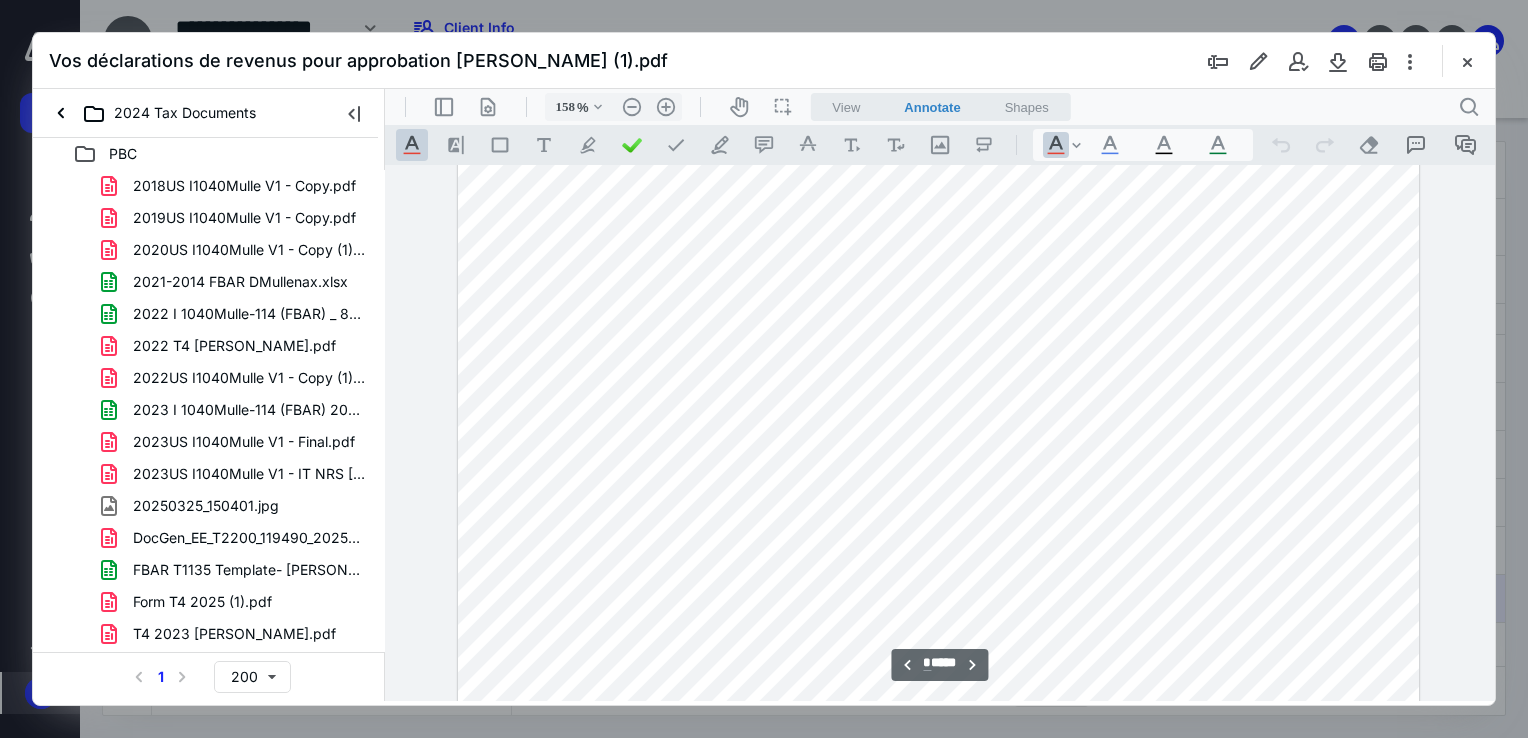 scroll, scrollTop: 8760, scrollLeft: 0, axis: vertical 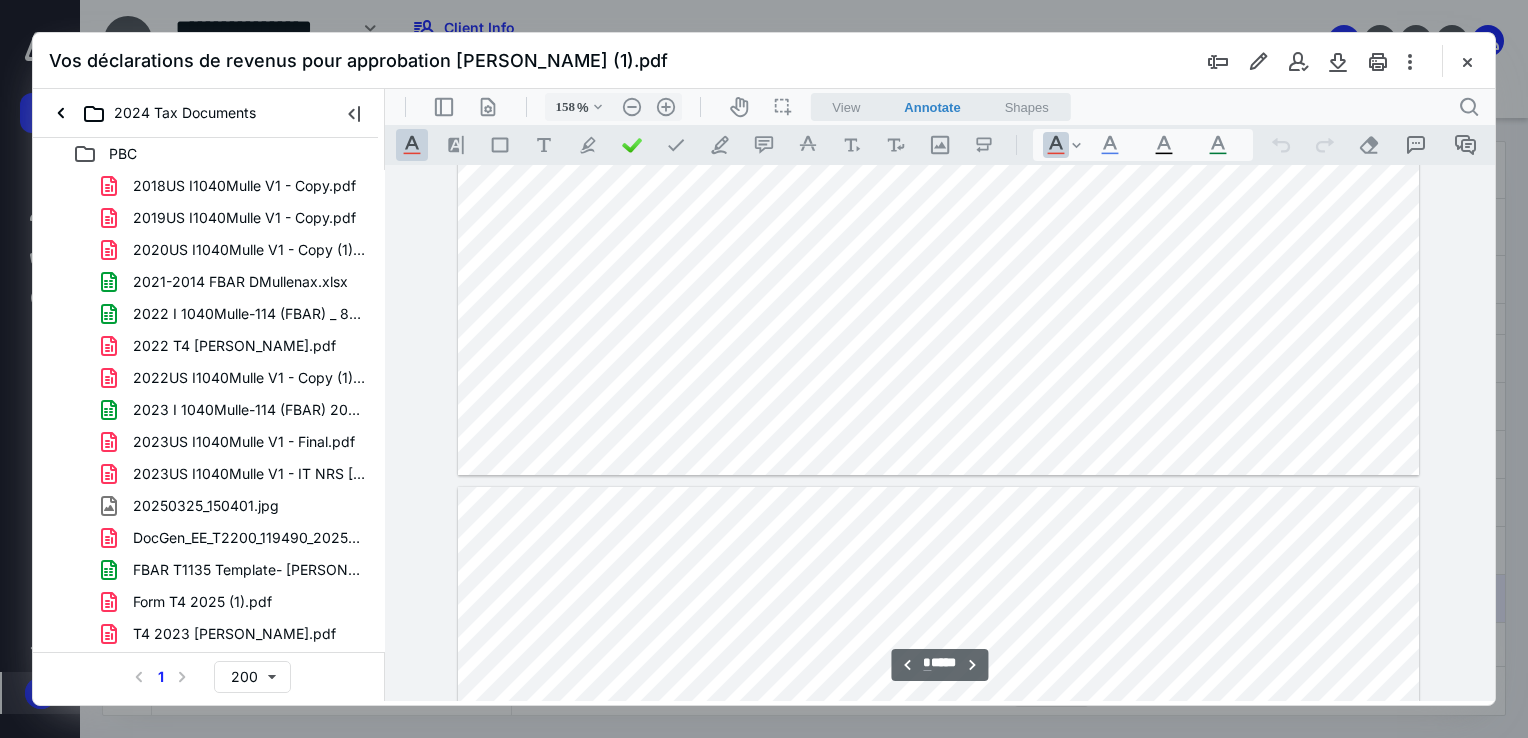 type on "*" 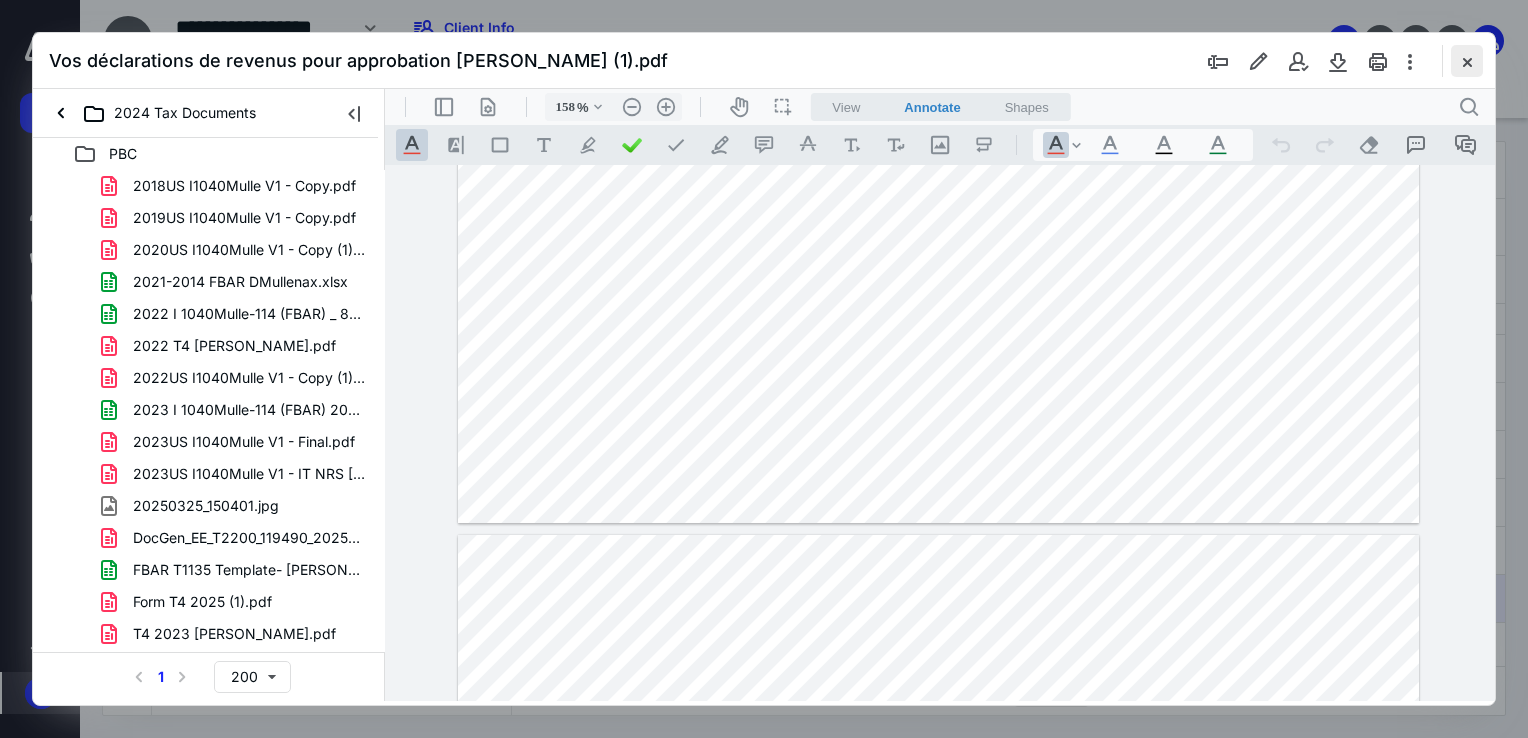 click at bounding box center (1467, 61) 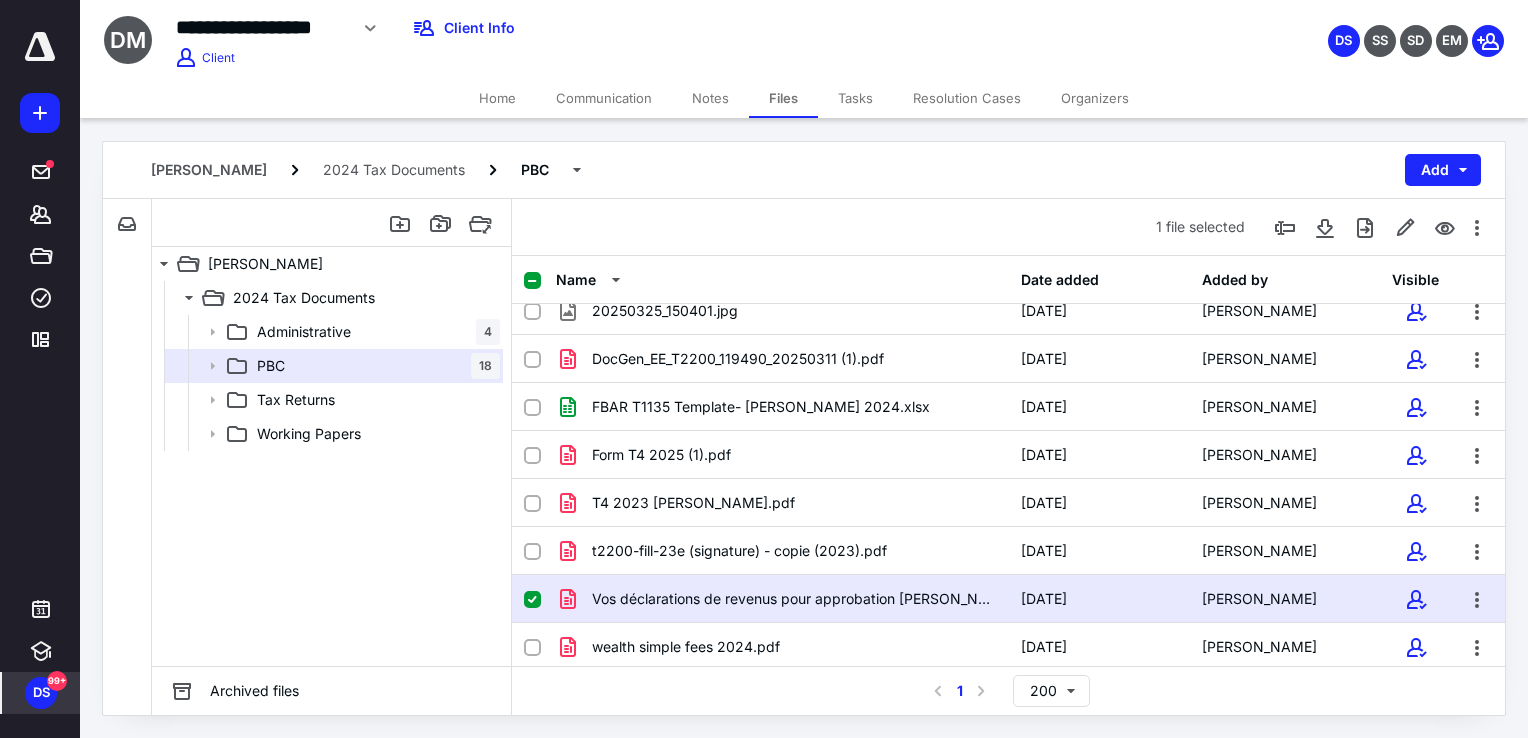 click on "Home" at bounding box center [497, 98] 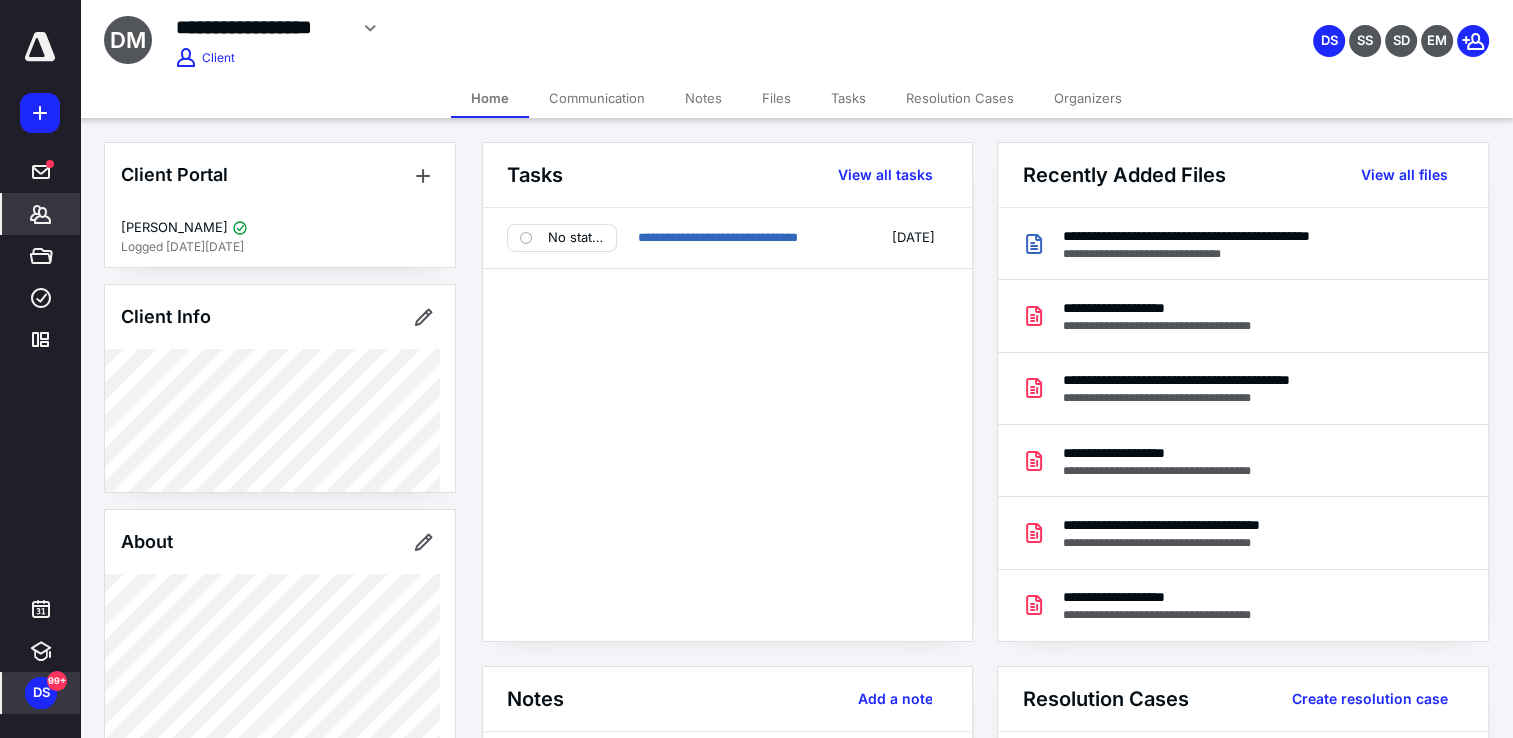 click on "Files" at bounding box center (776, 98) 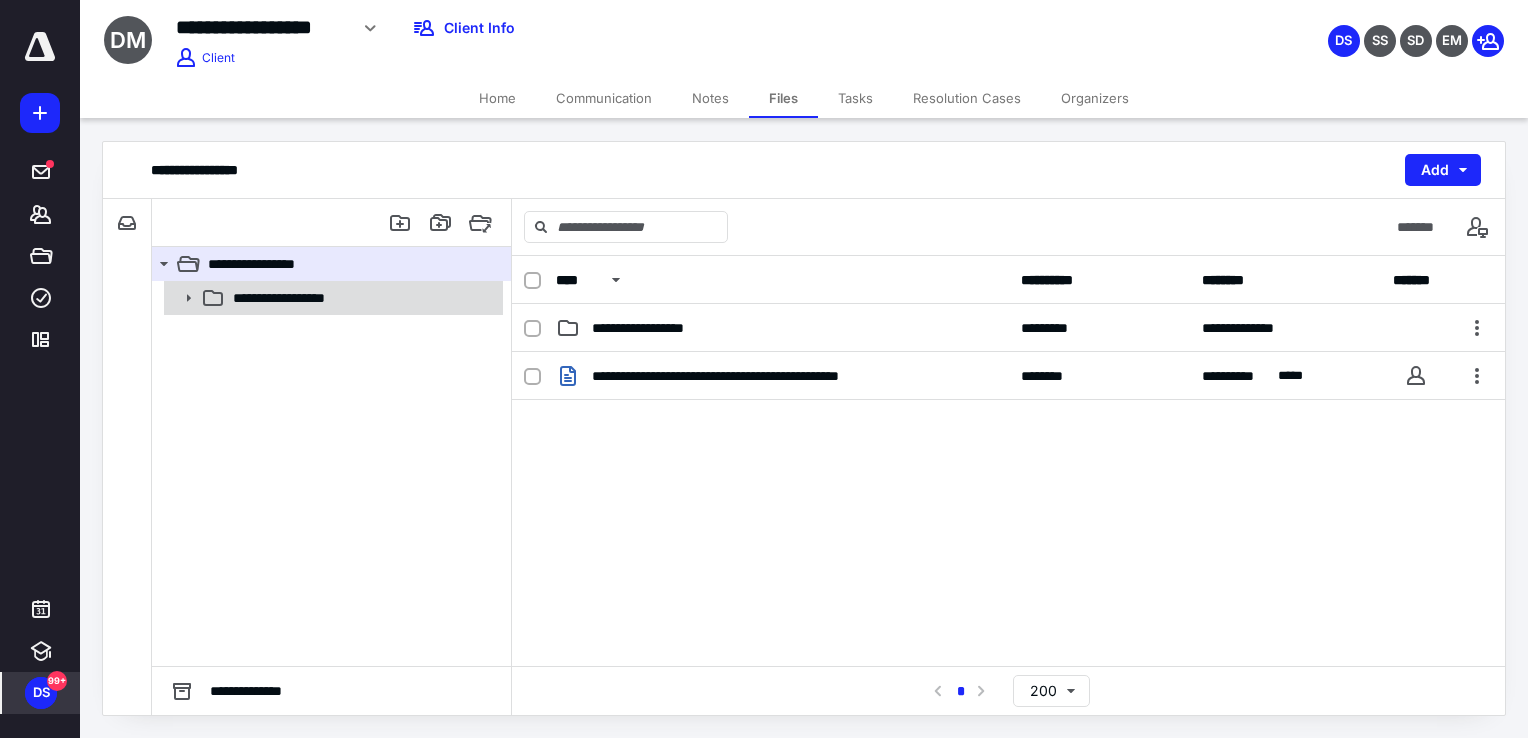 click 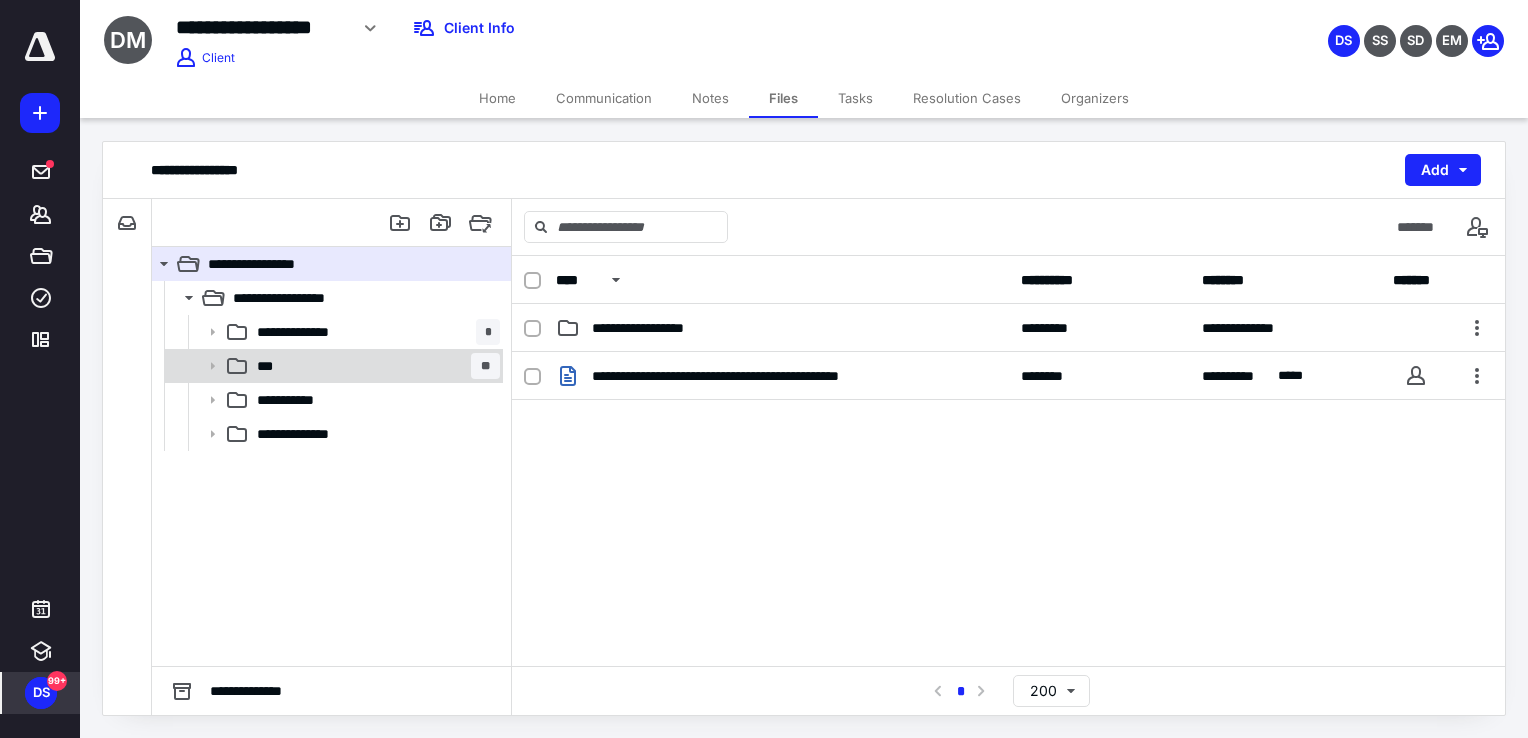 click on "*** **" at bounding box center [374, 366] 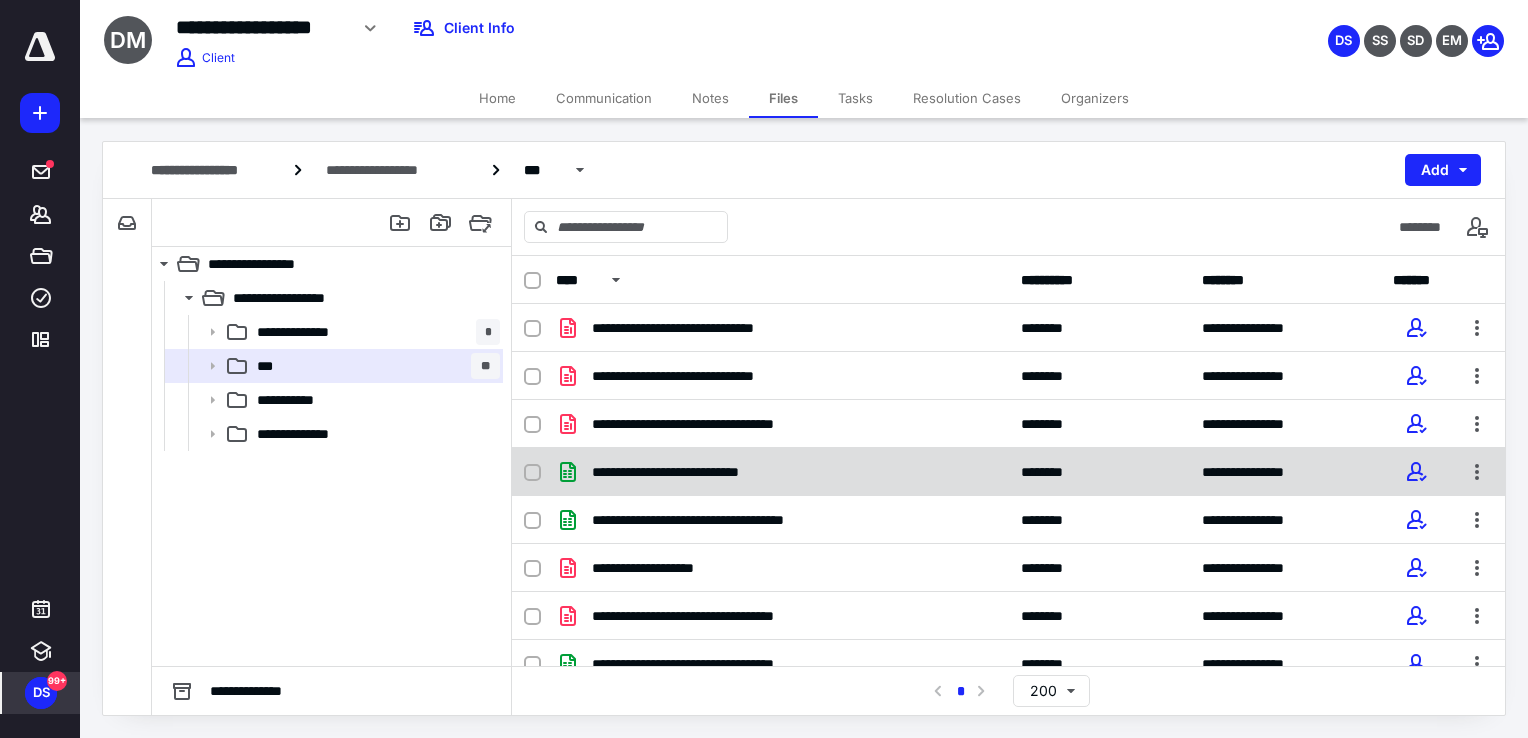 scroll, scrollTop: 497, scrollLeft: 0, axis: vertical 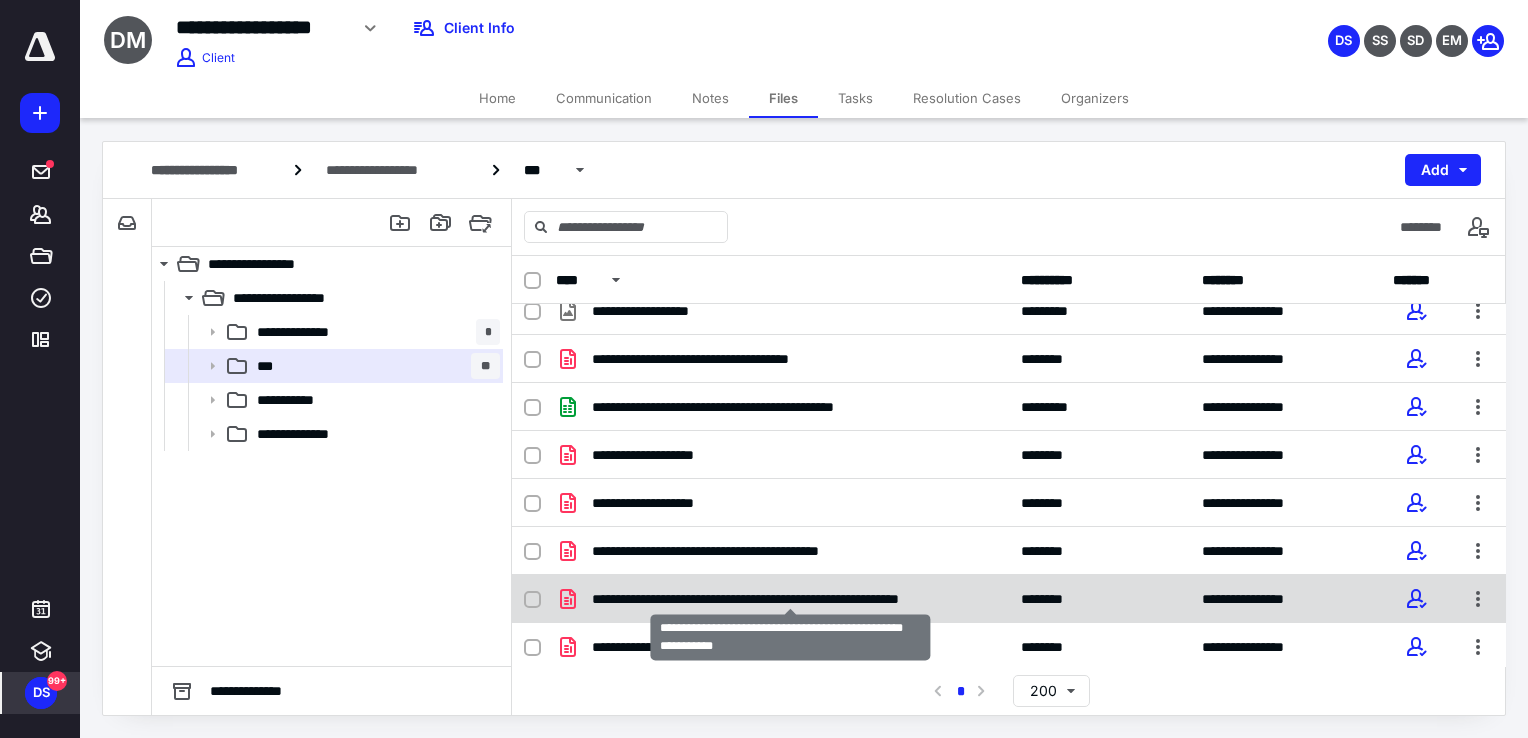 click on "**********" at bounding box center [790, 599] 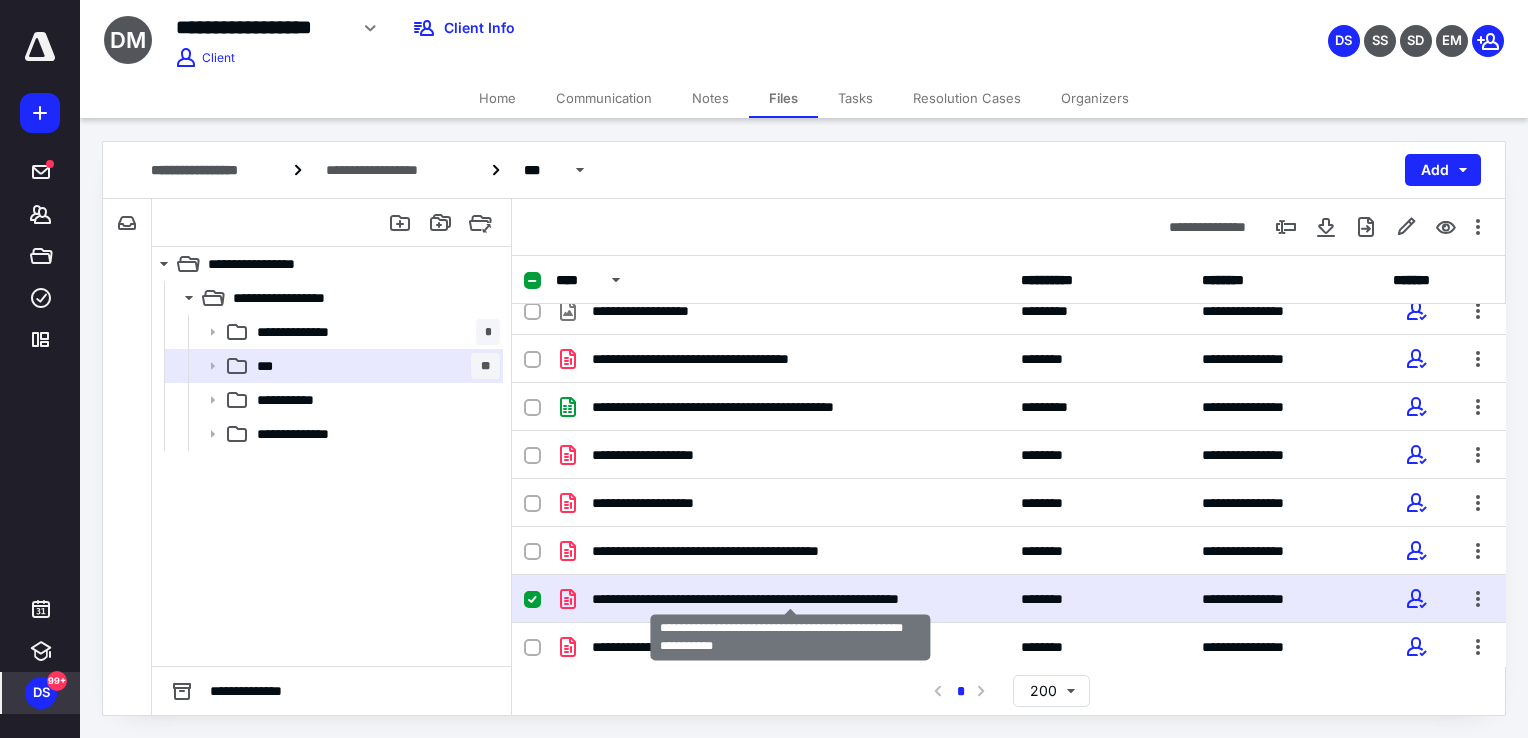 checkbox on "true" 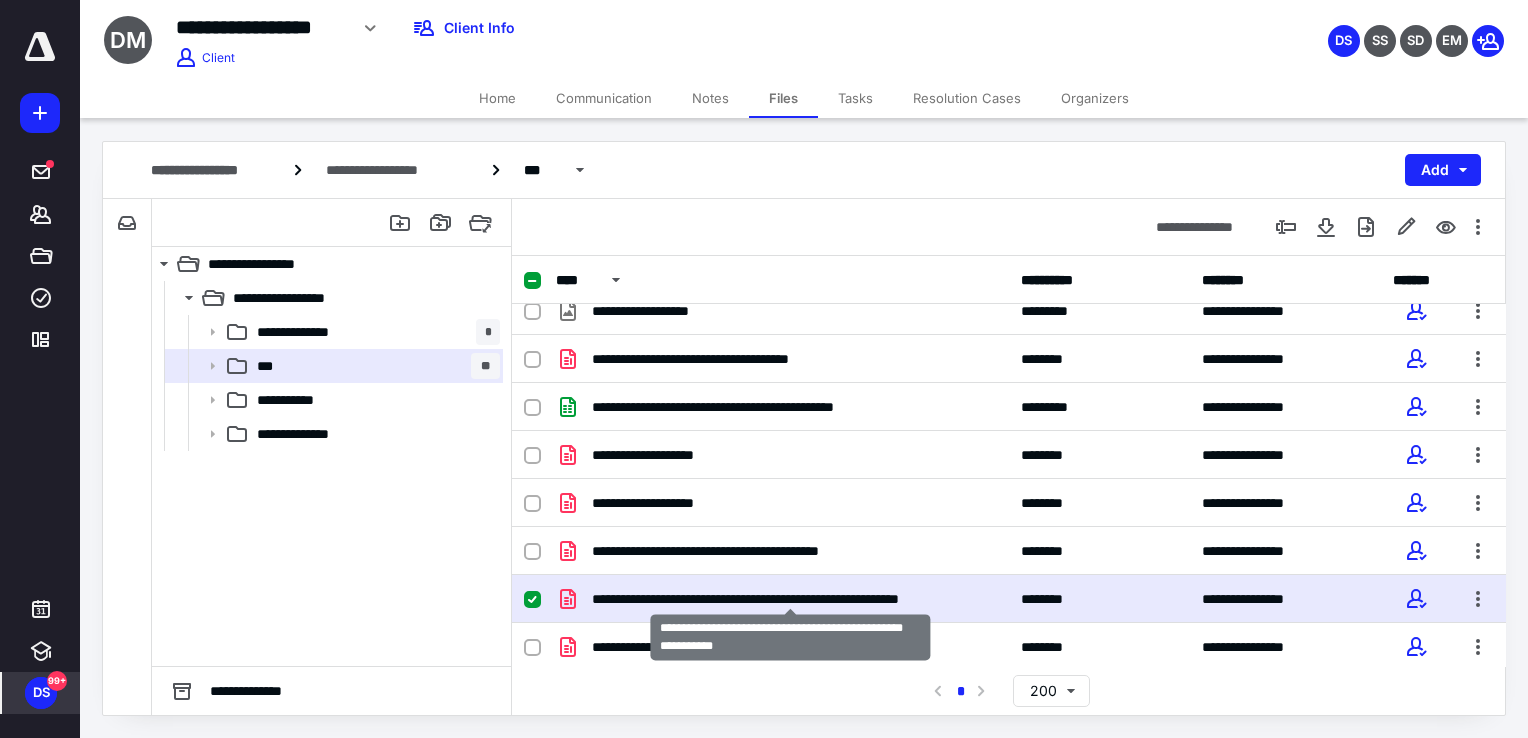 click on "**********" at bounding box center (790, 599) 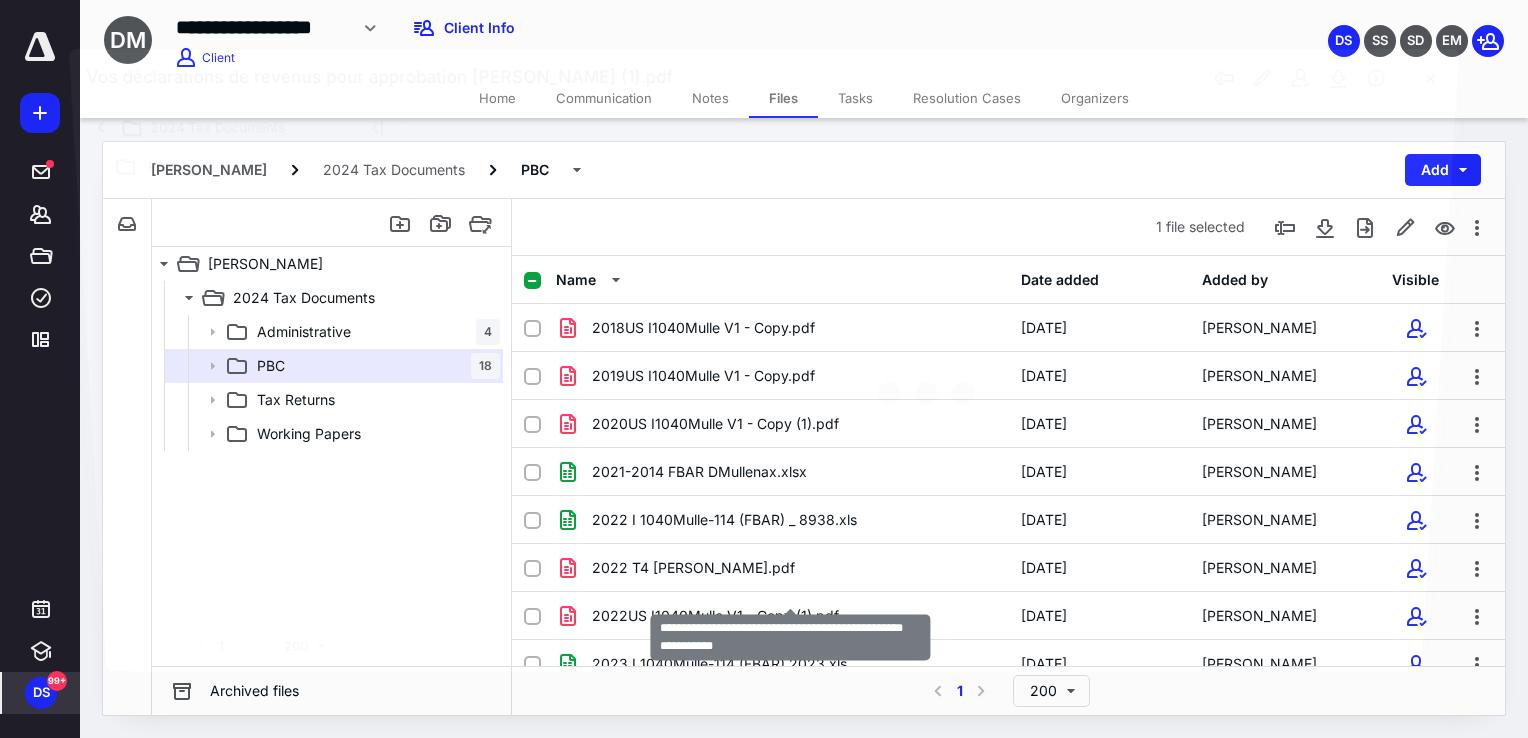 scroll, scrollTop: 497, scrollLeft: 0, axis: vertical 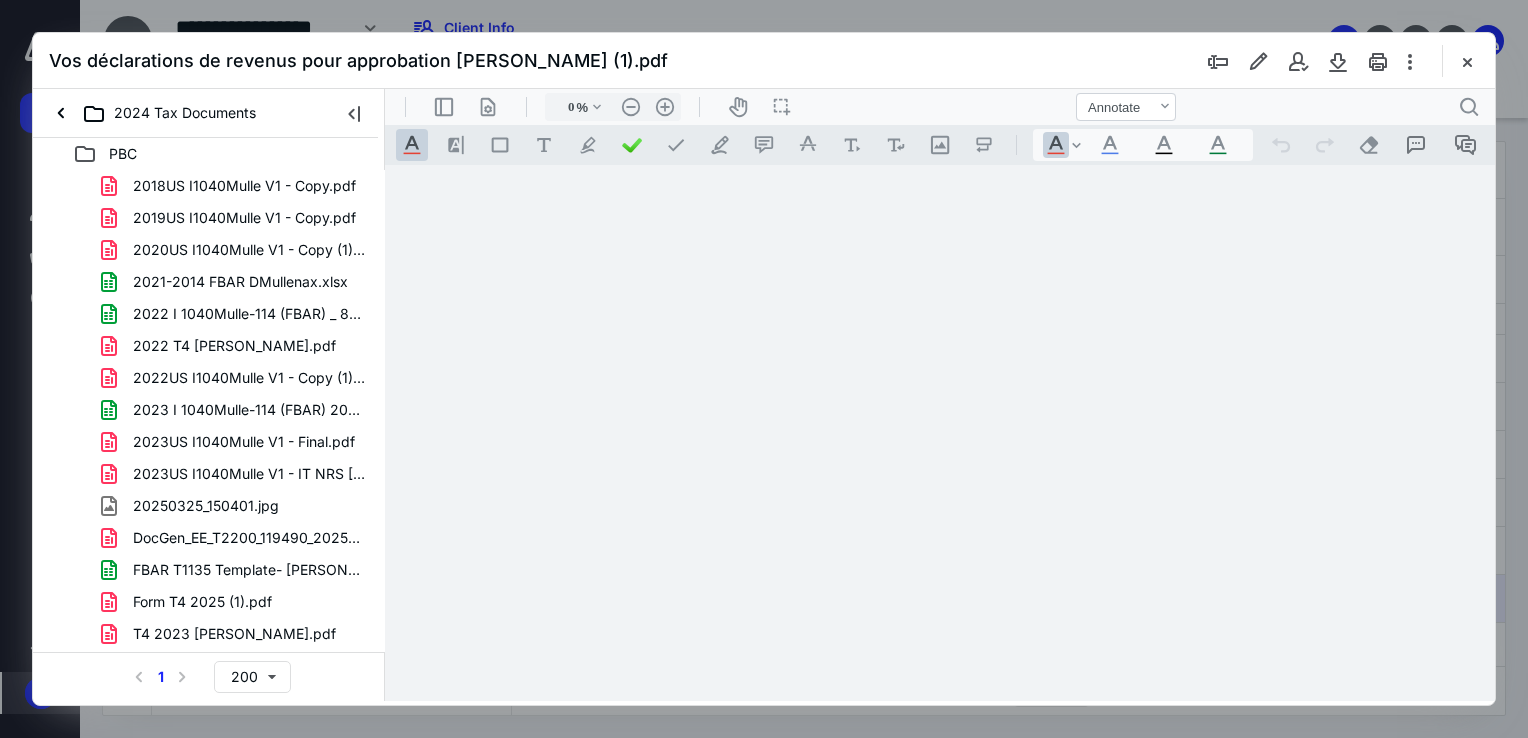 type on "68" 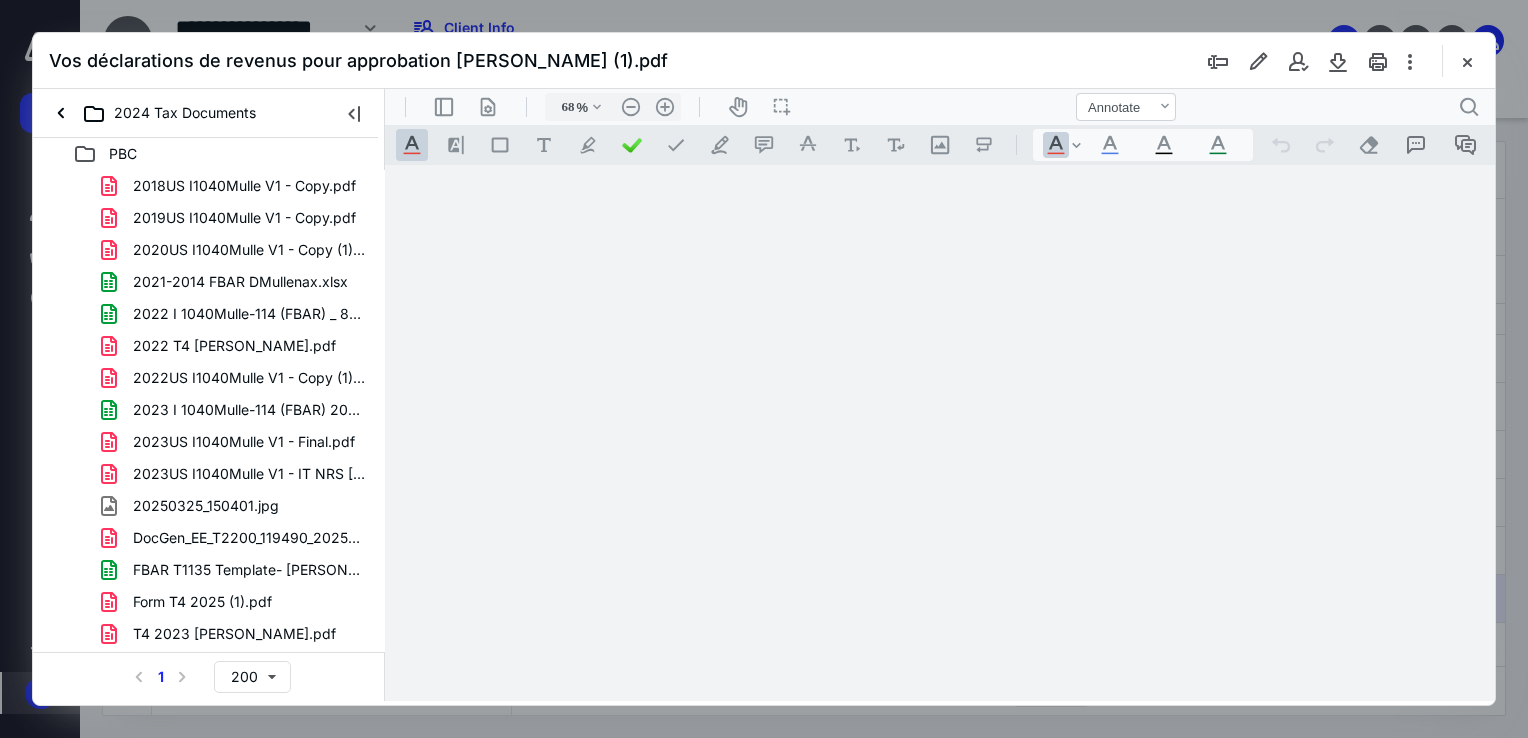 scroll, scrollTop: 79, scrollLeft: 0, axis: vertical 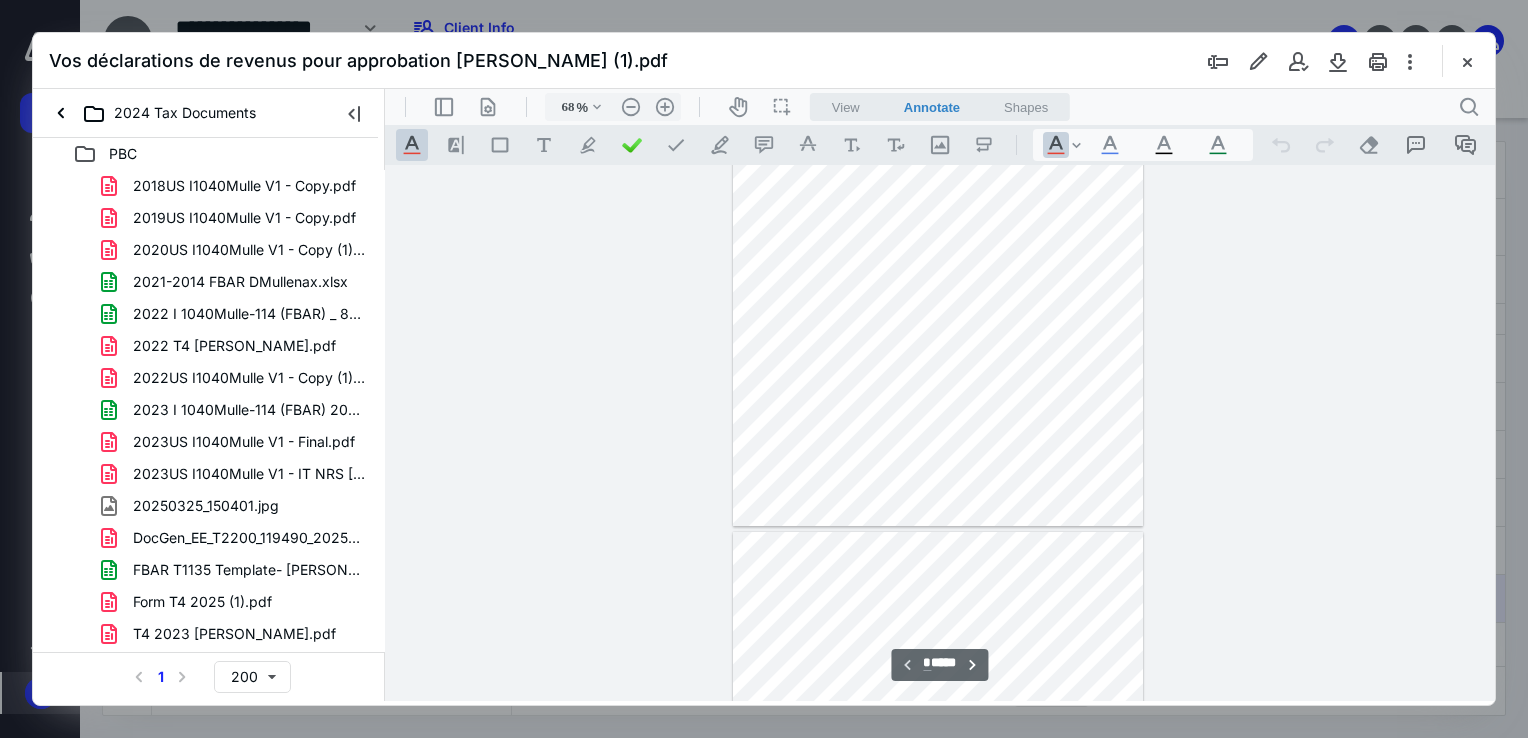 type on "*" 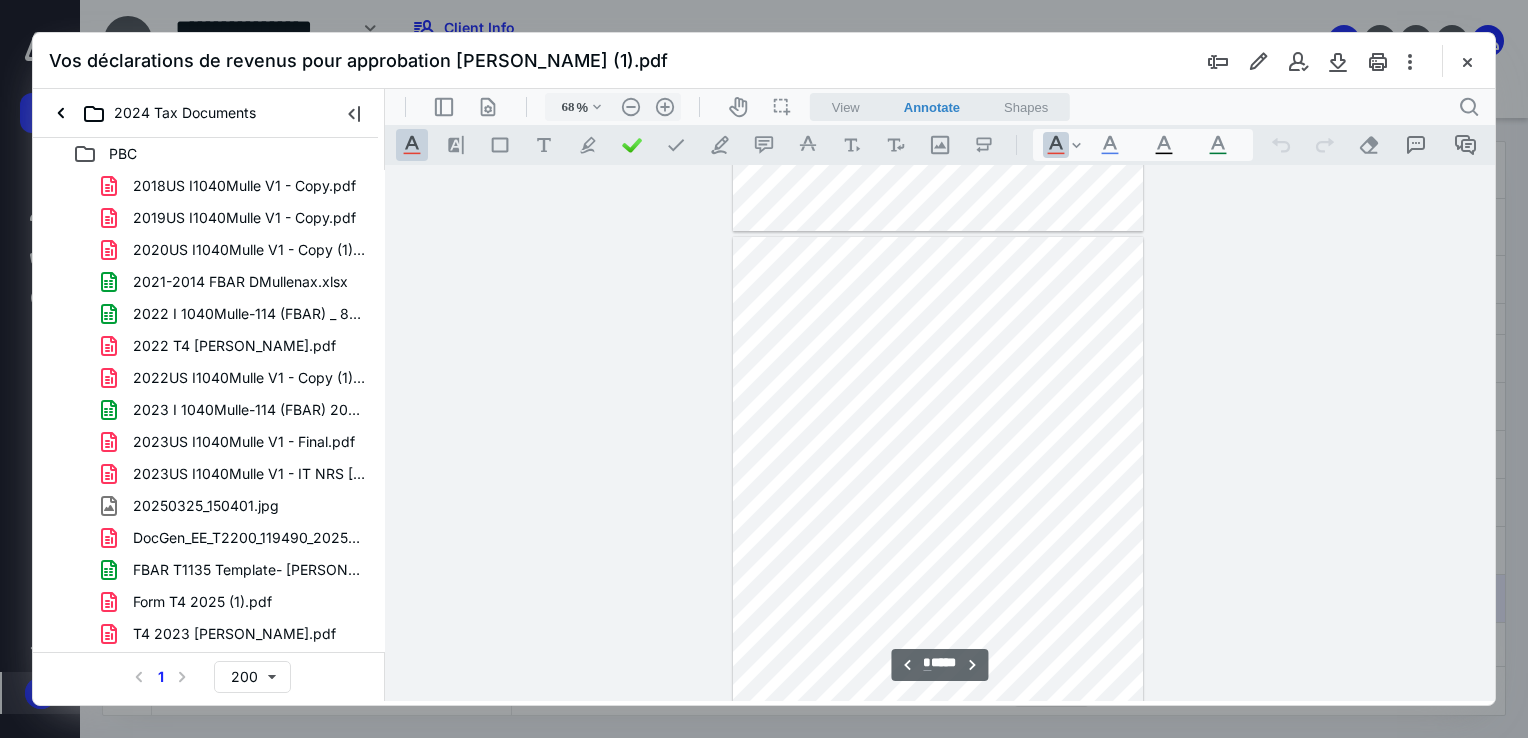 scroll, scrollTop: 479, scrollLeft: 0, axis: vertical 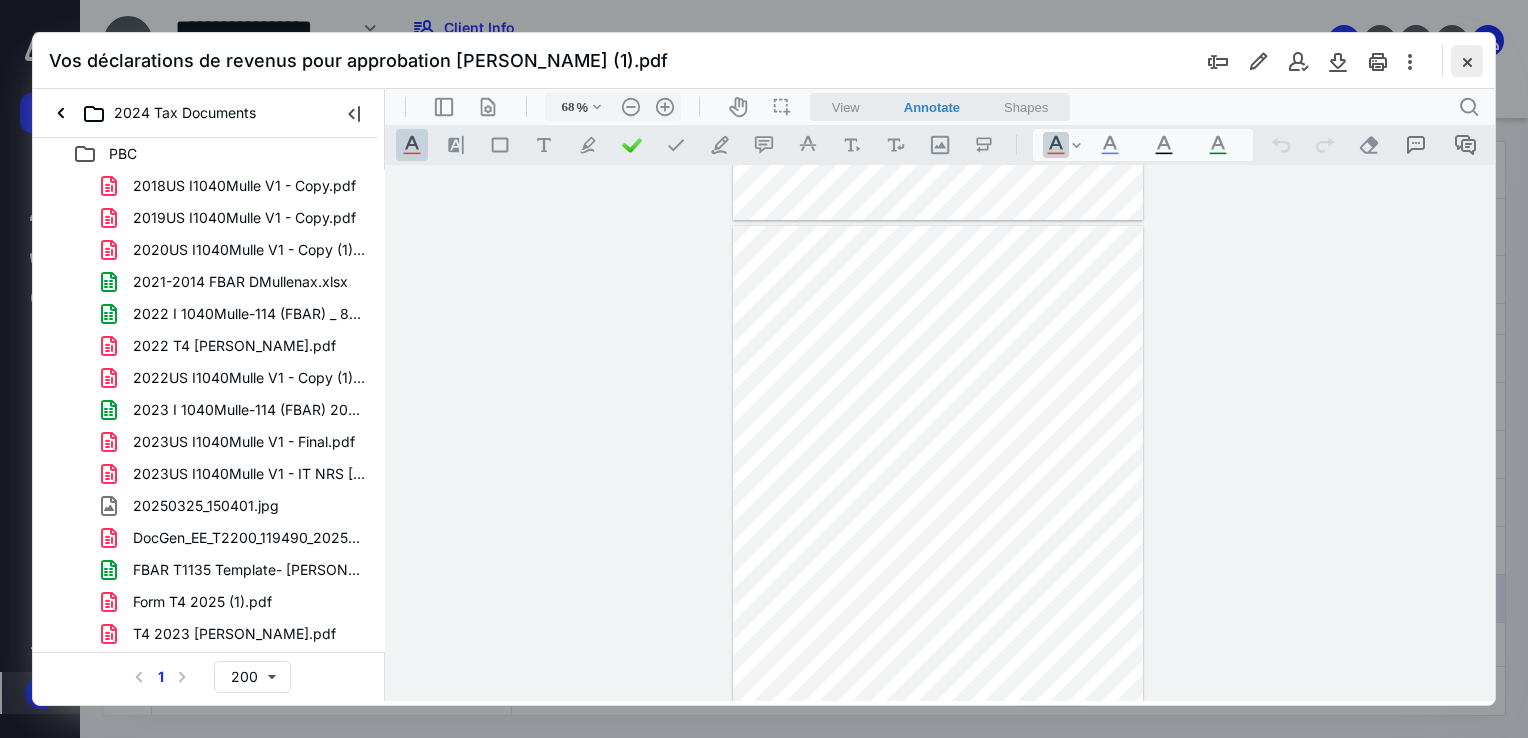click at bounding box center (1467, 61) 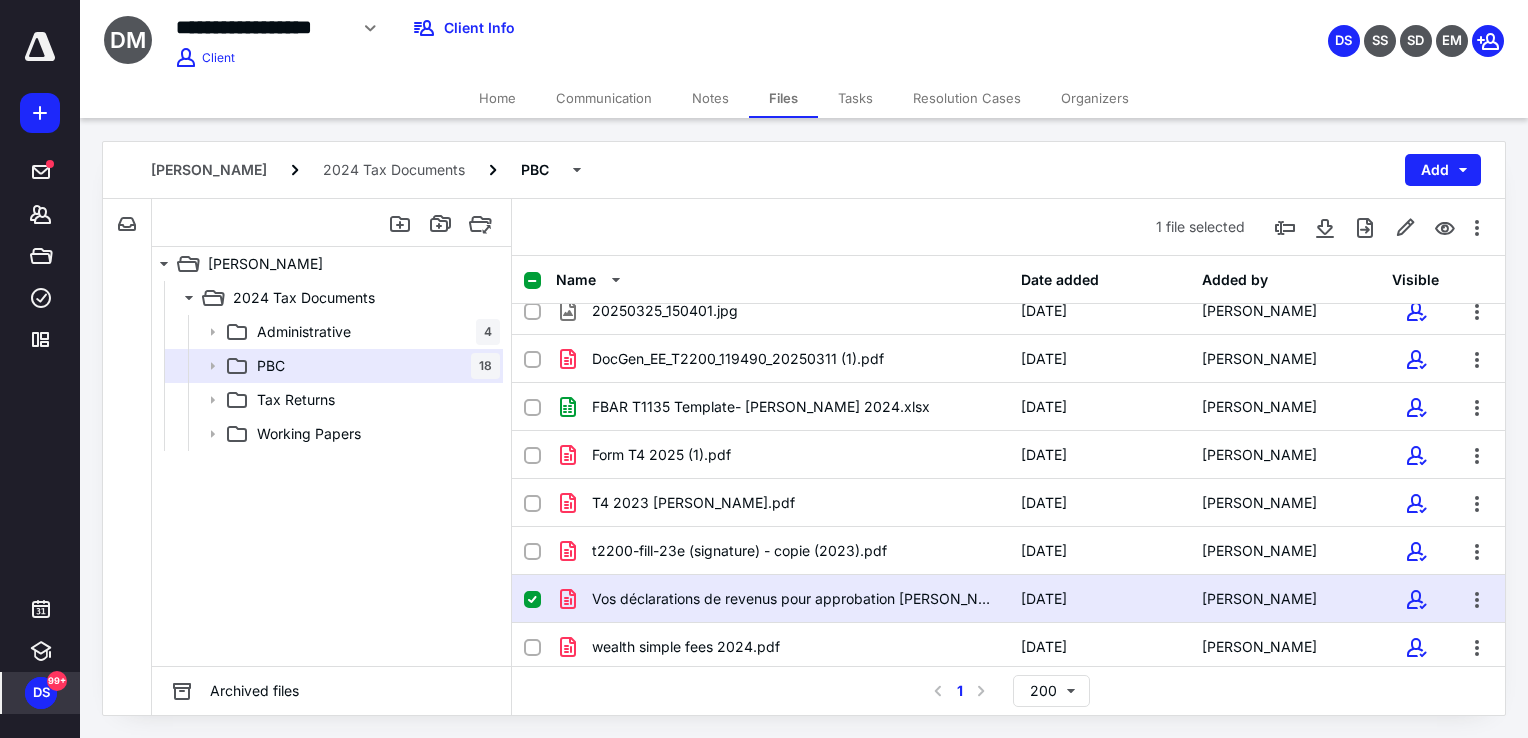 click on "Vos déclarations de revenus pour approbation [PERSON_NAME] (1).pdf" at bounding box center [794, 599] 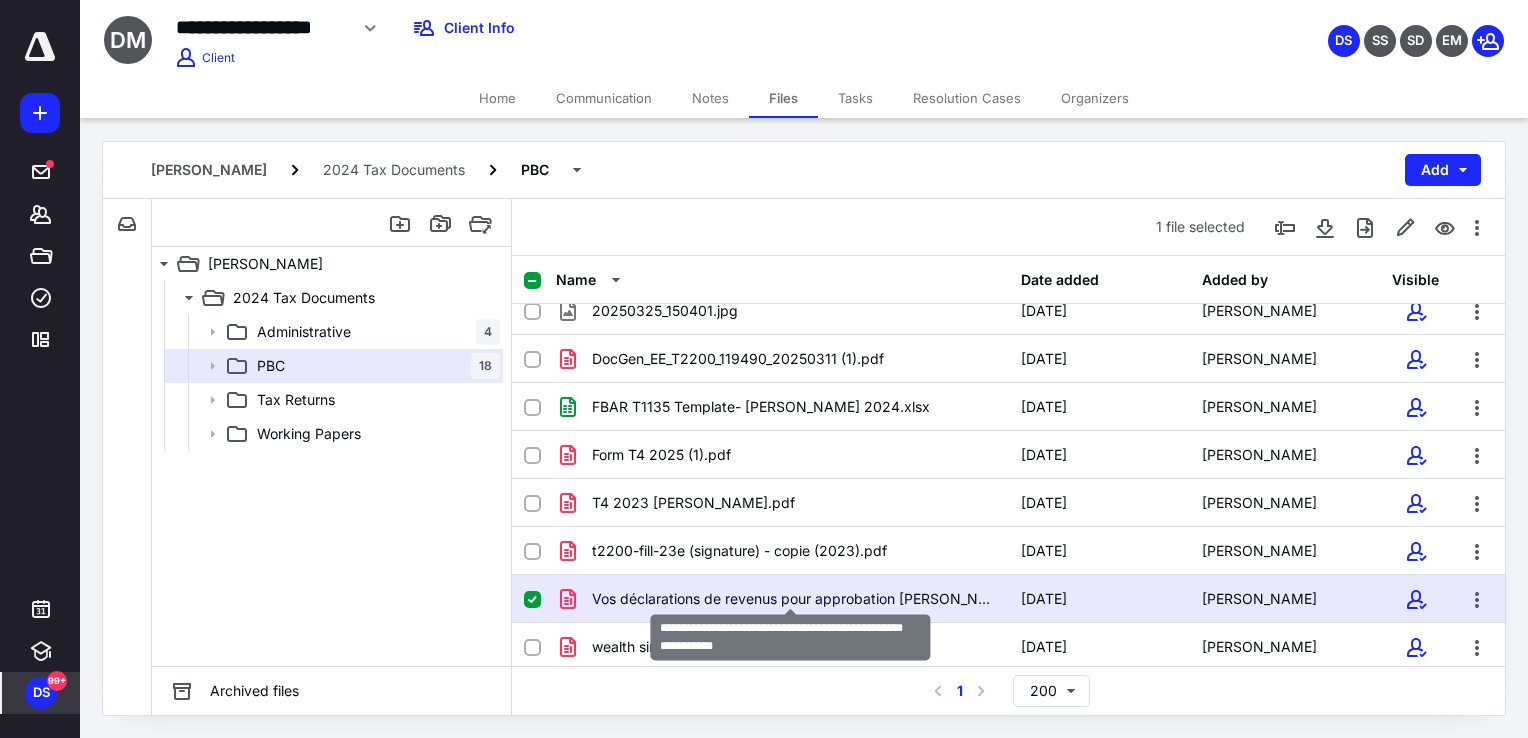 click on "Vos déclarations de revenus pour approbation [PERSON_NAME] (1).pdf" at bounding box center [794, 599] 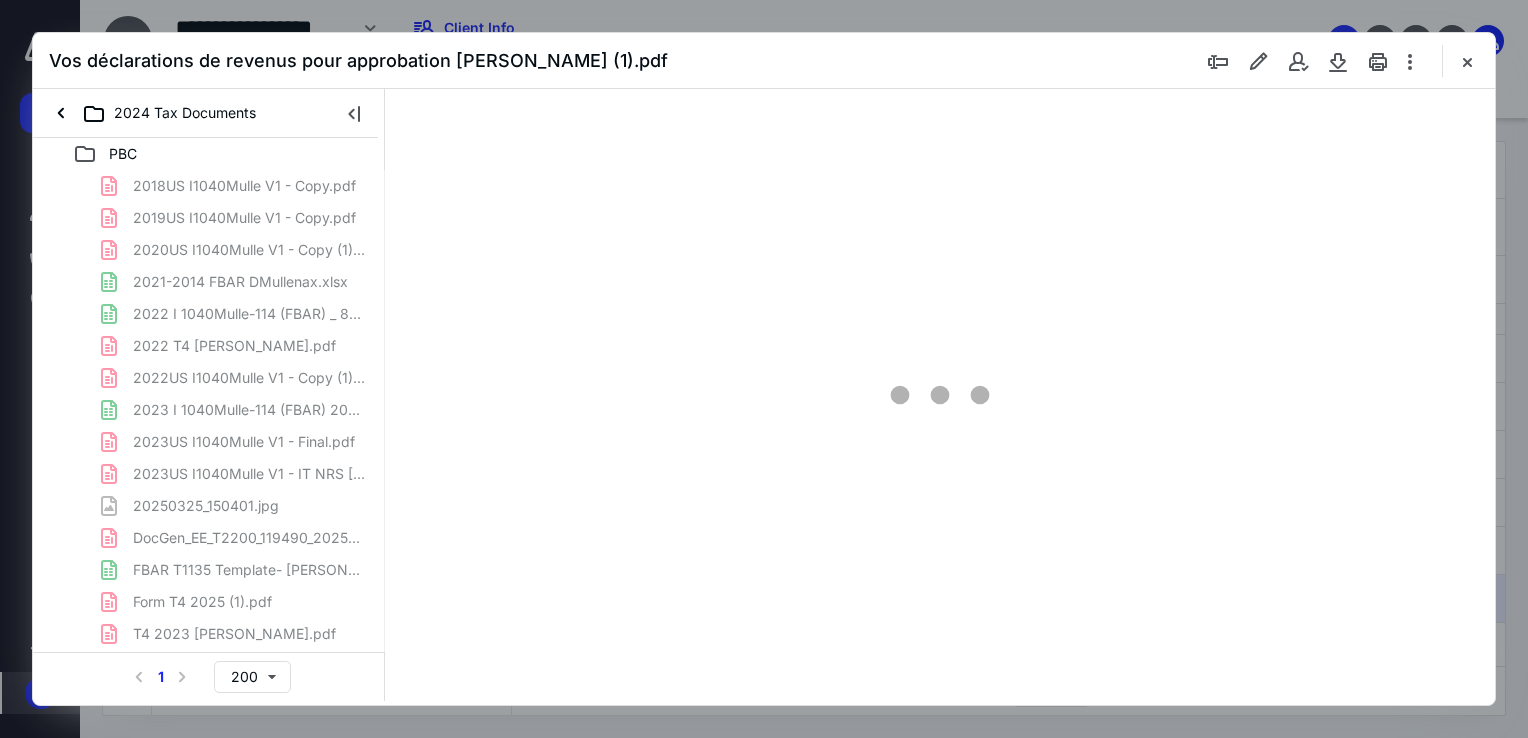 scroll, scrollTop: 0, scrollLeft: 0, axis: both 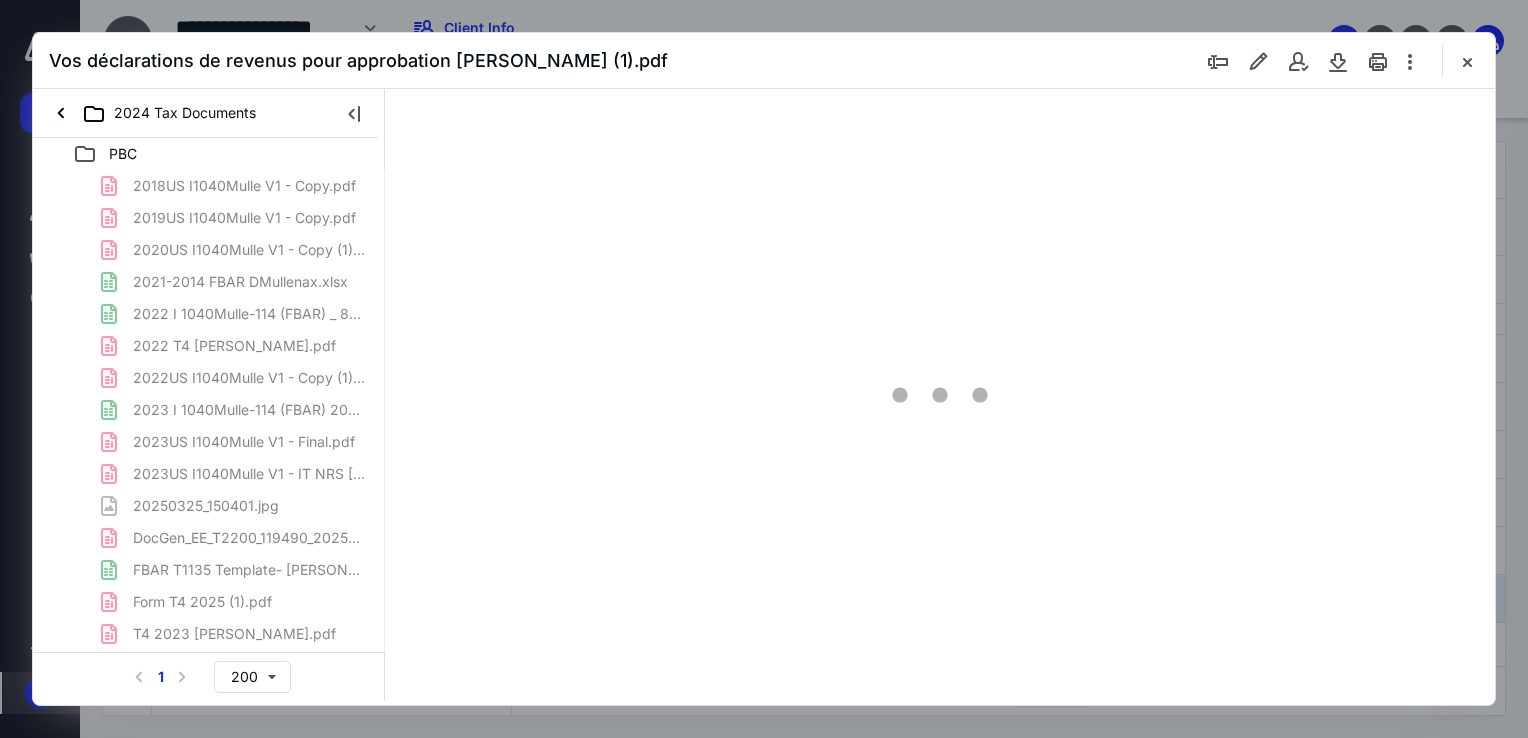 type on "68" 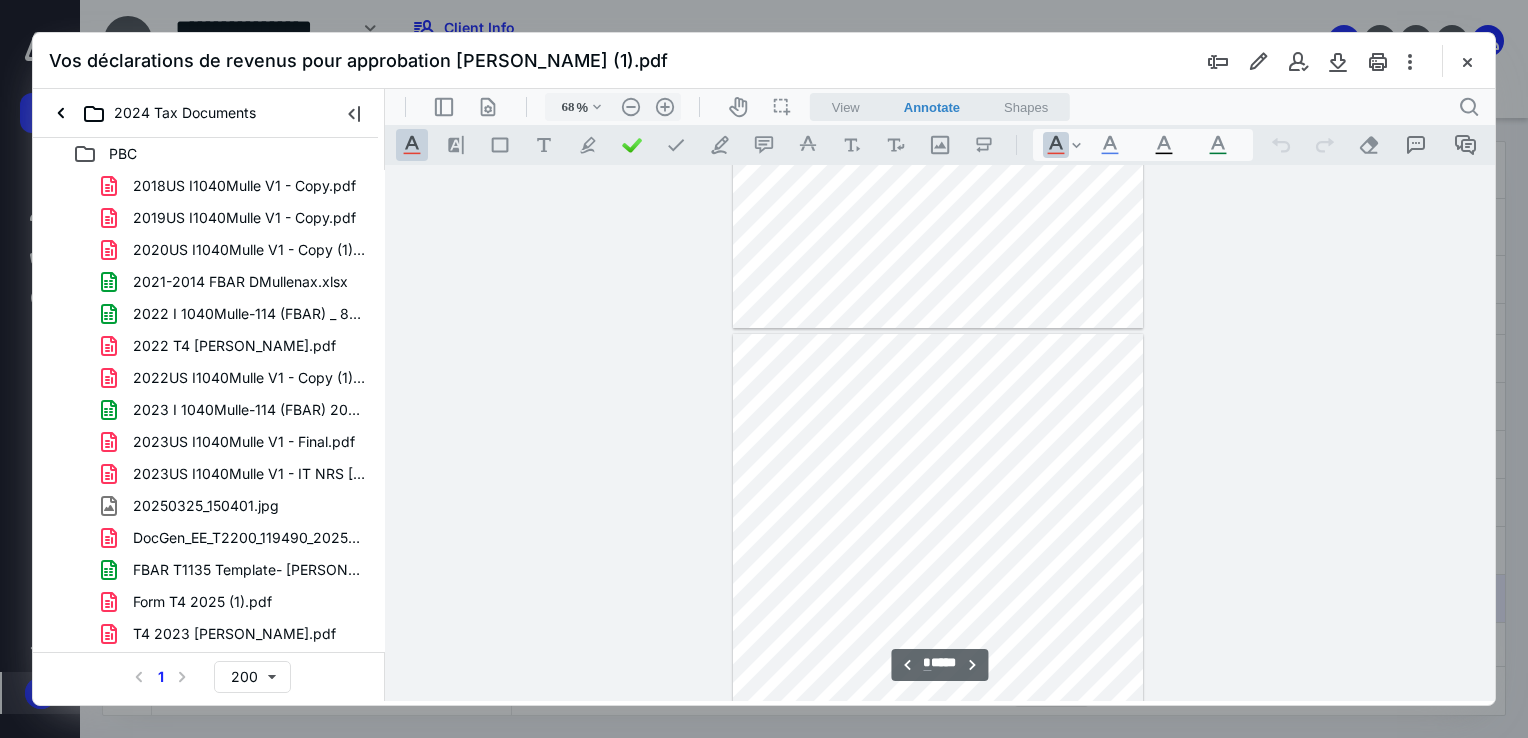 scroll, scrollTop: 1579, scrollLeft: 0, axis: vertical 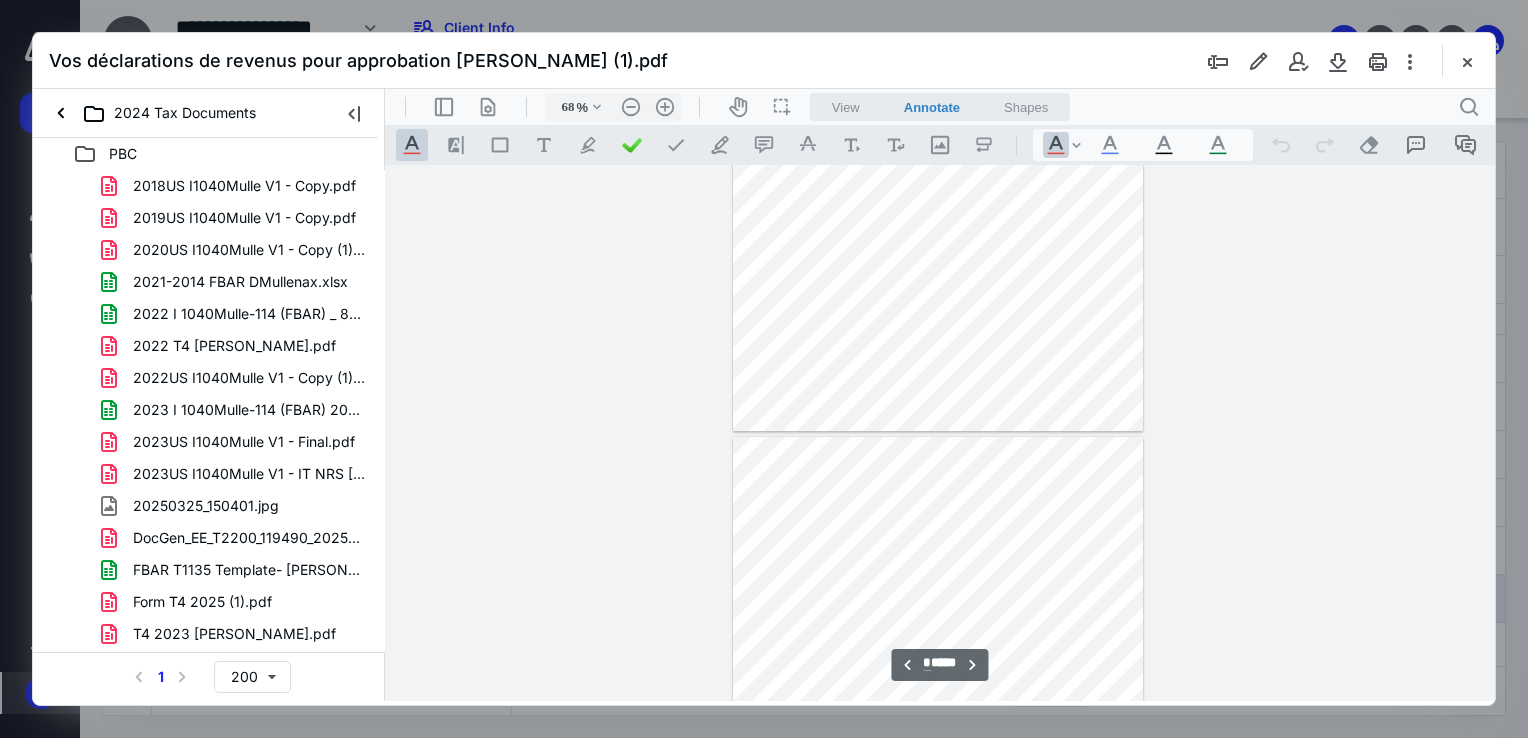 type on "*" 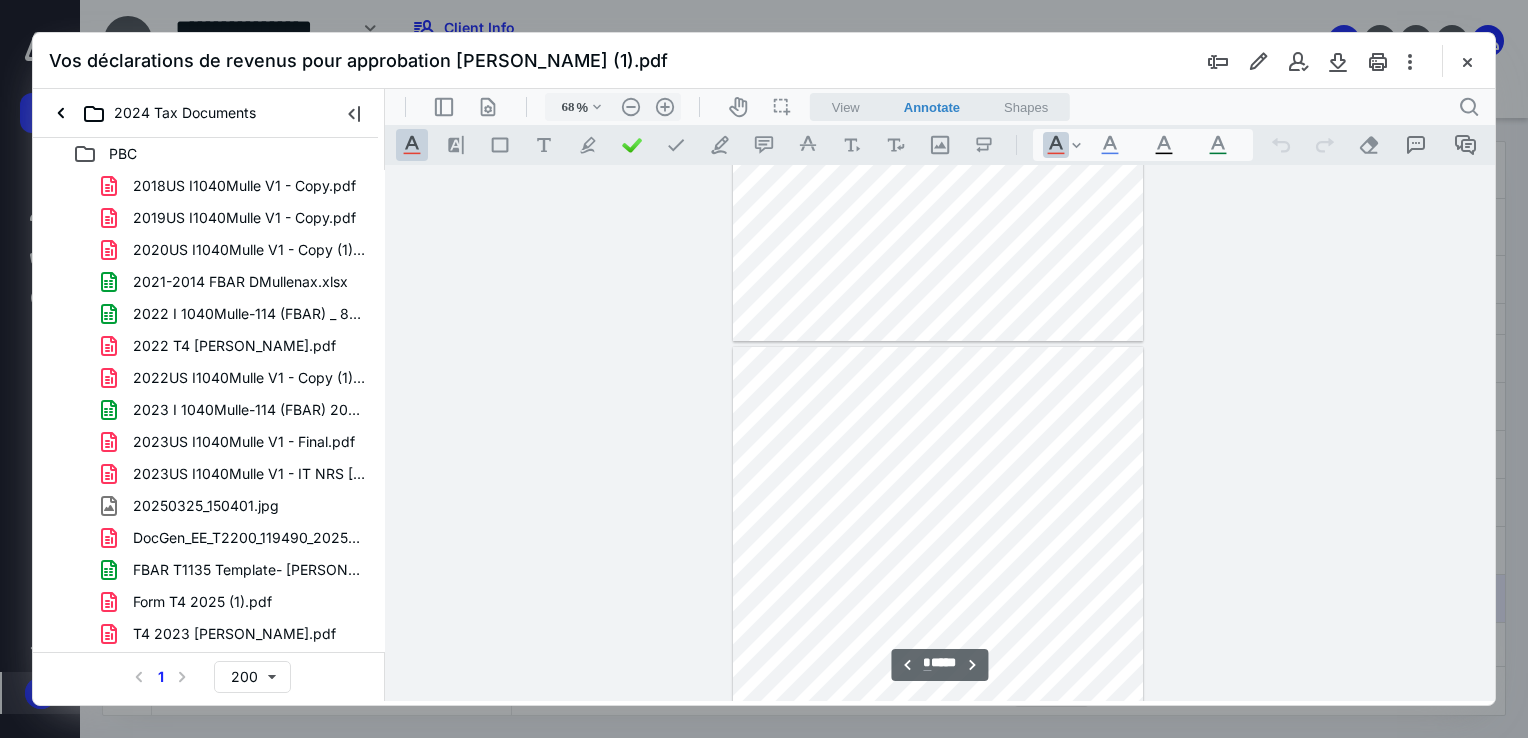 scroll, scrollTop: 1979, scrollLeft: 0, axis: vertical 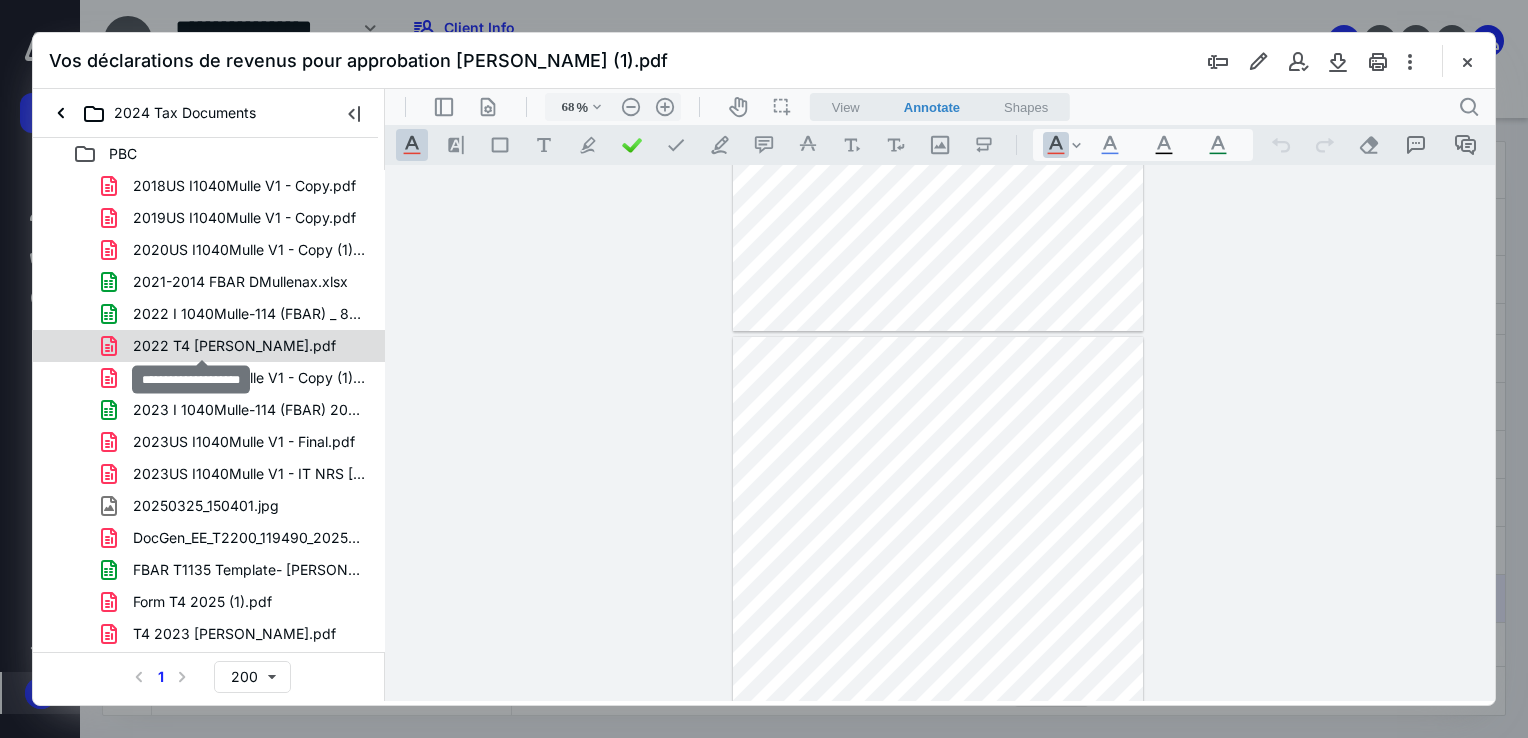 click on "2022 T4 [PERSON_NAME].pdf" at bounding box center (234, 346) 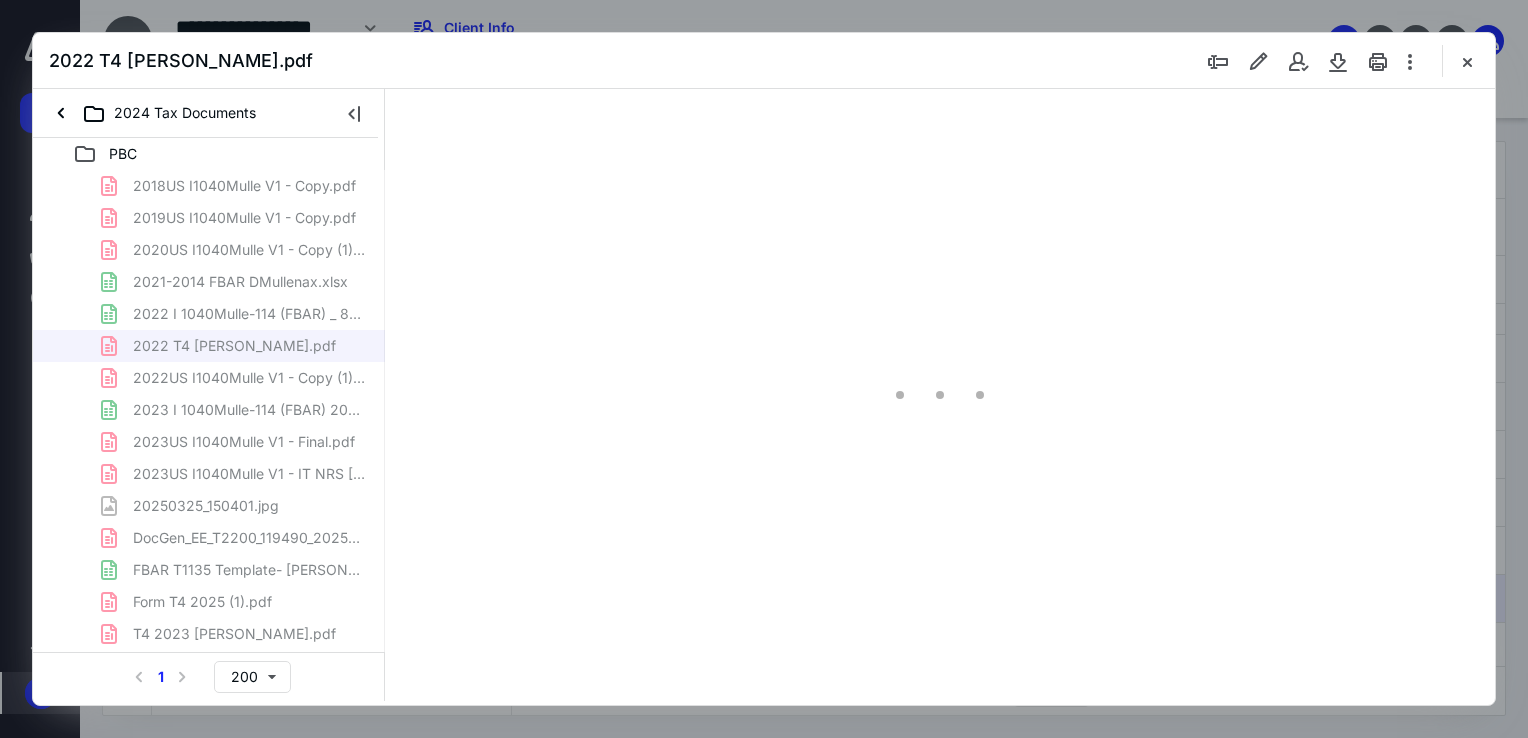 type on "68" 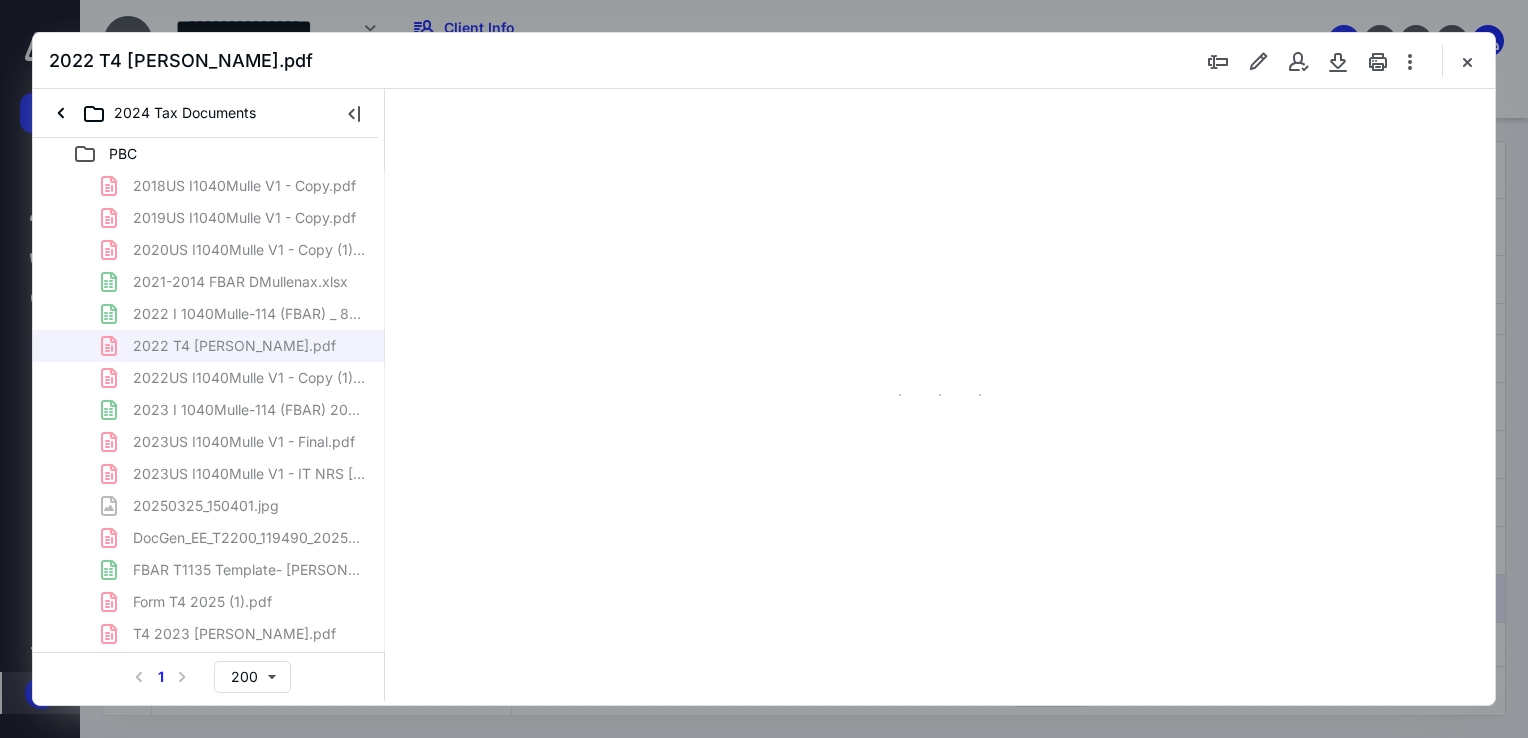 scroll, scrollTop: 79, scrollLeft: 0, axis: vertical 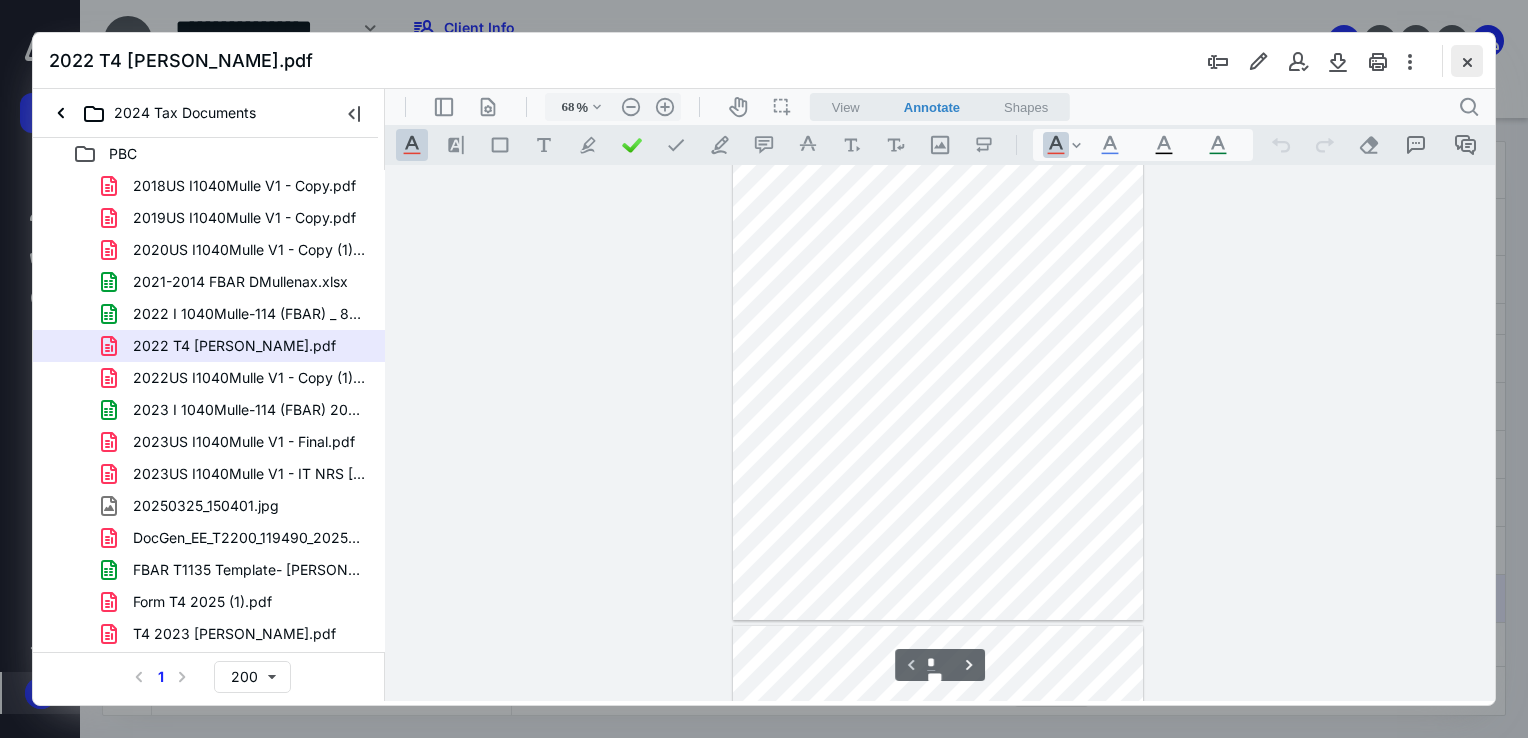 click at bounding box center [1467, 61] 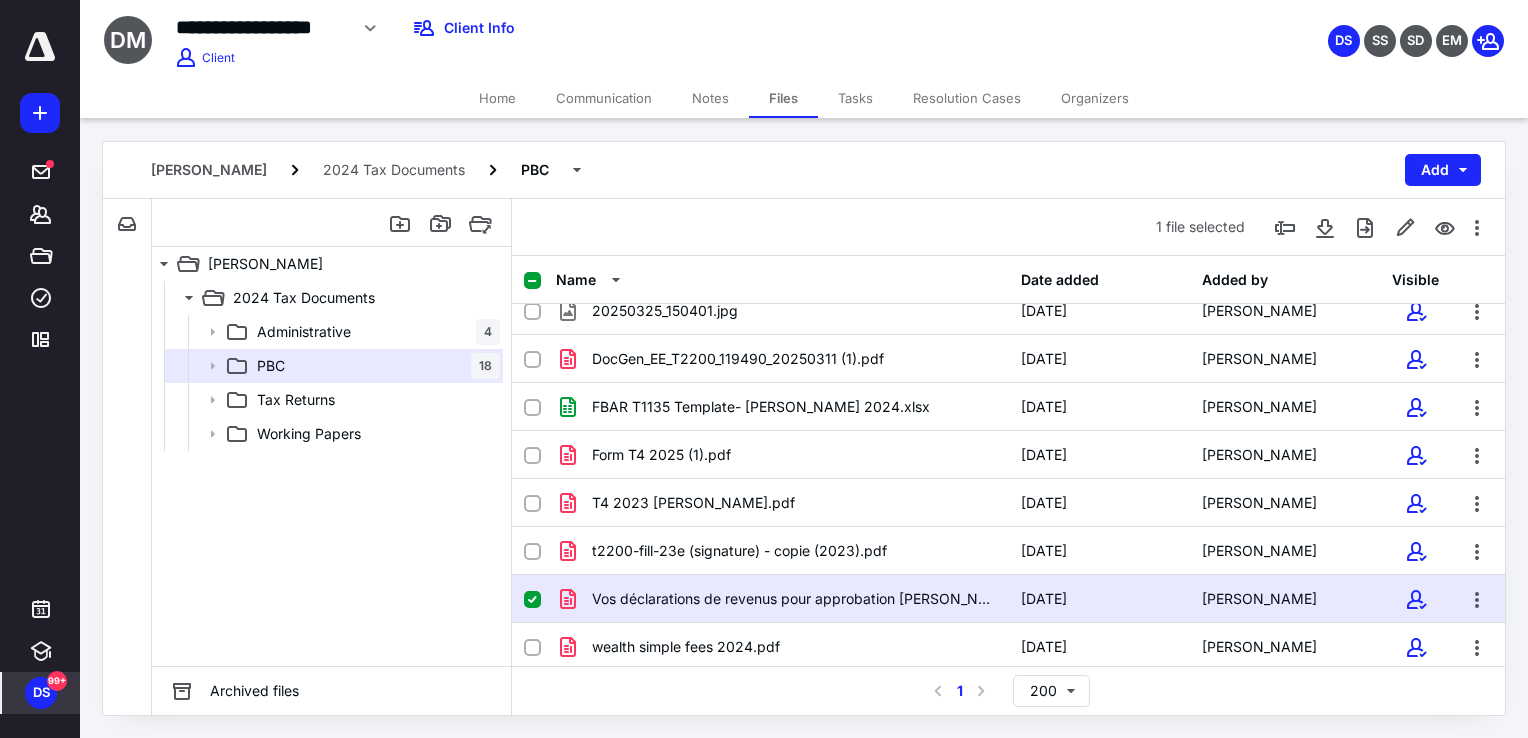 click 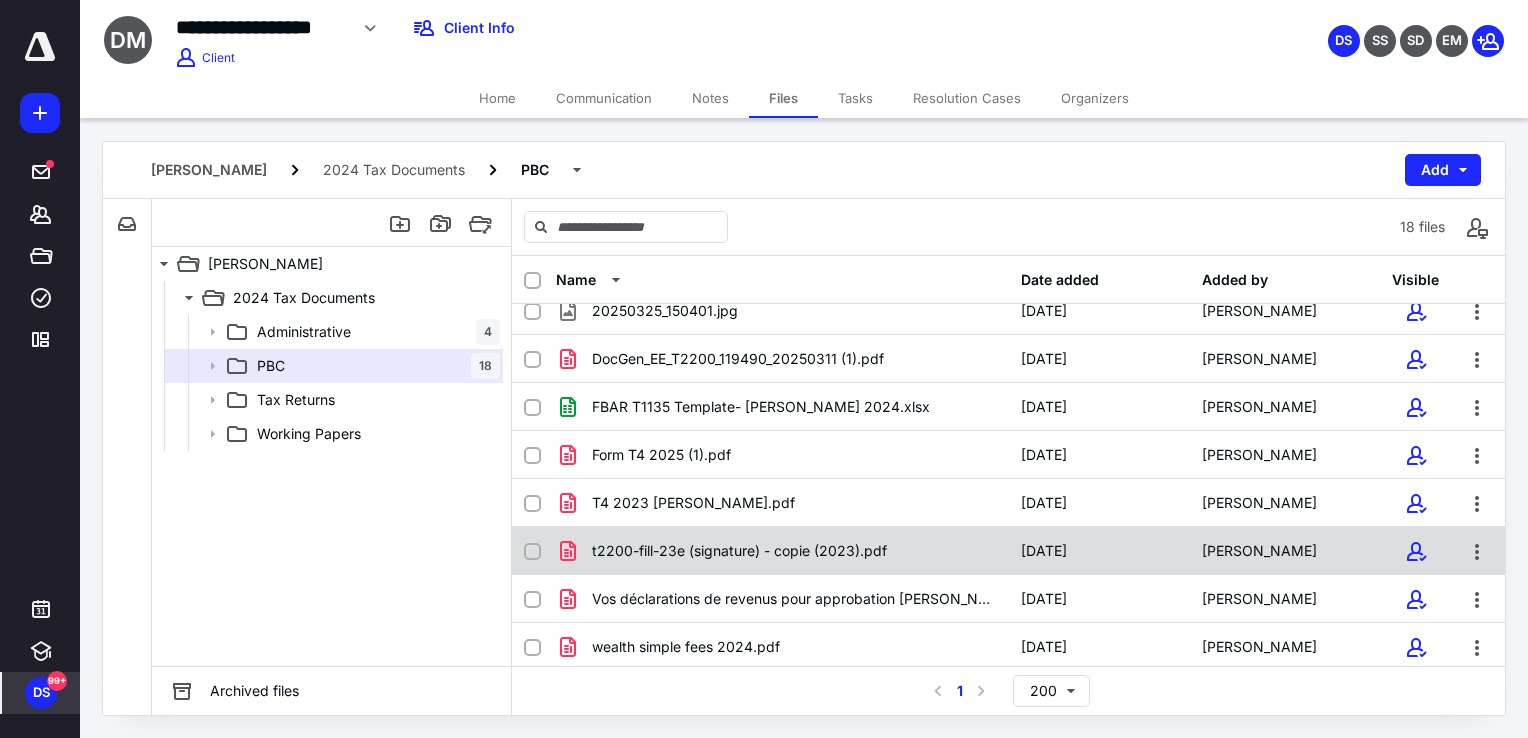 checkbox on "false" 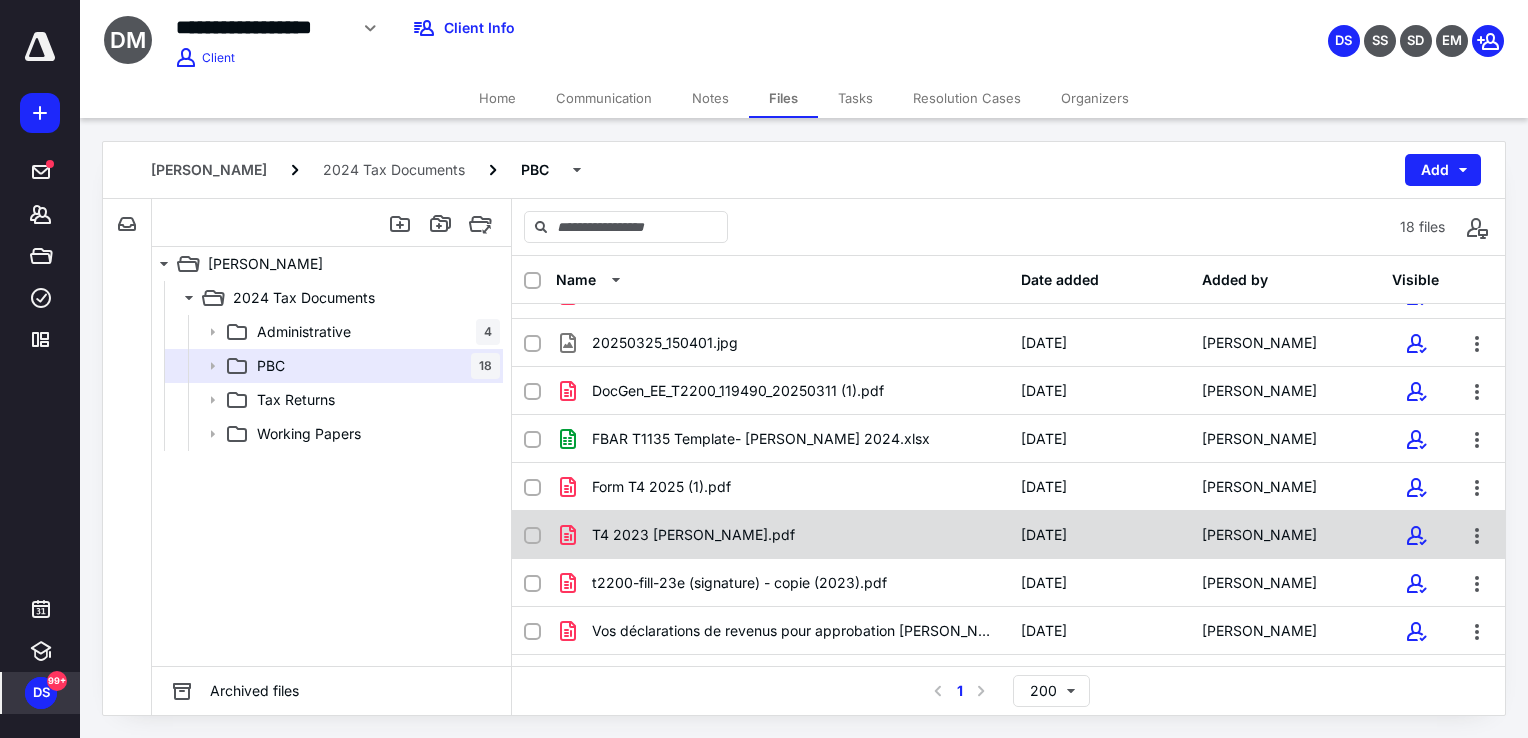 scroll, scrollTop: 497, scrollLeft: 0, axis: vertical 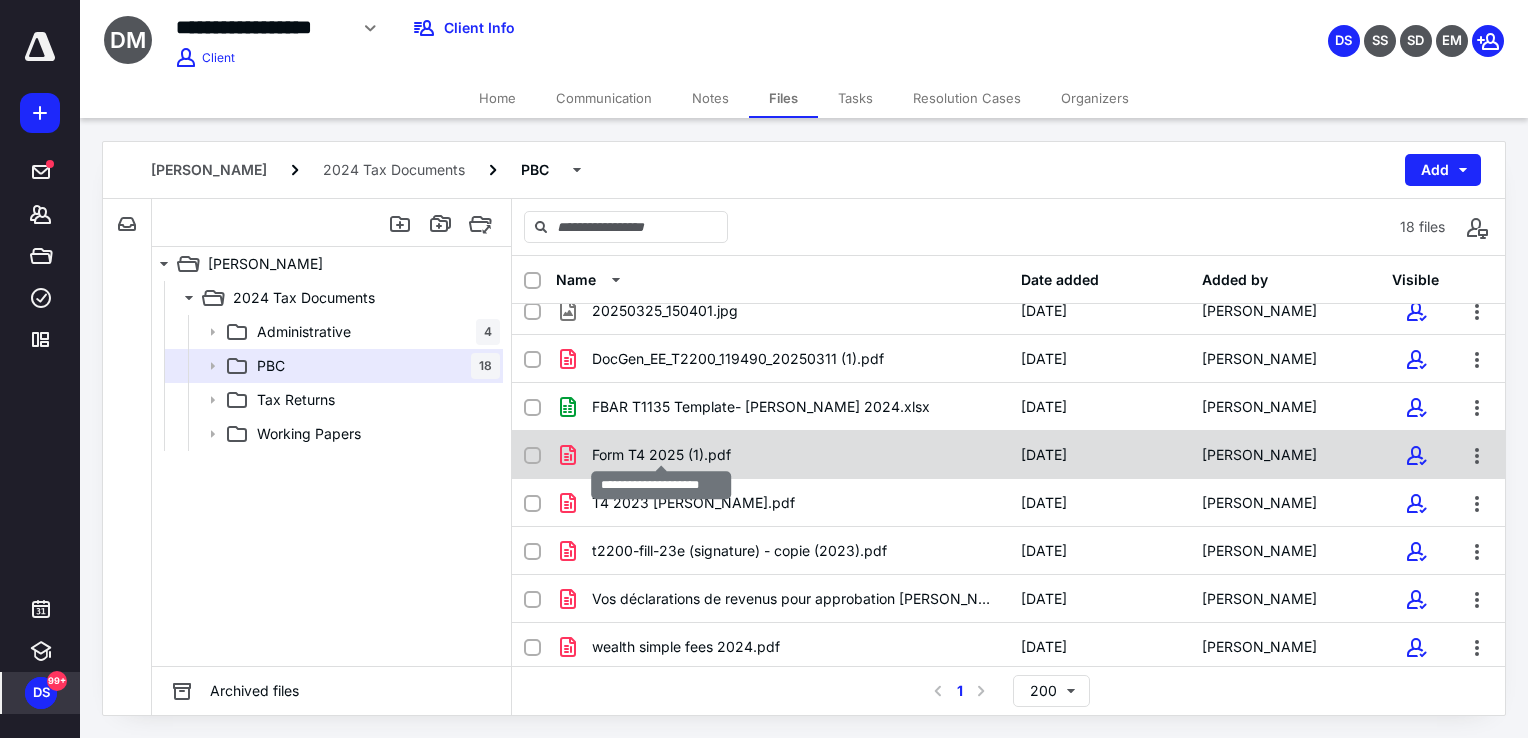 click on "Form T4 2025 (1).pdf" at bounding box center (661, 455) 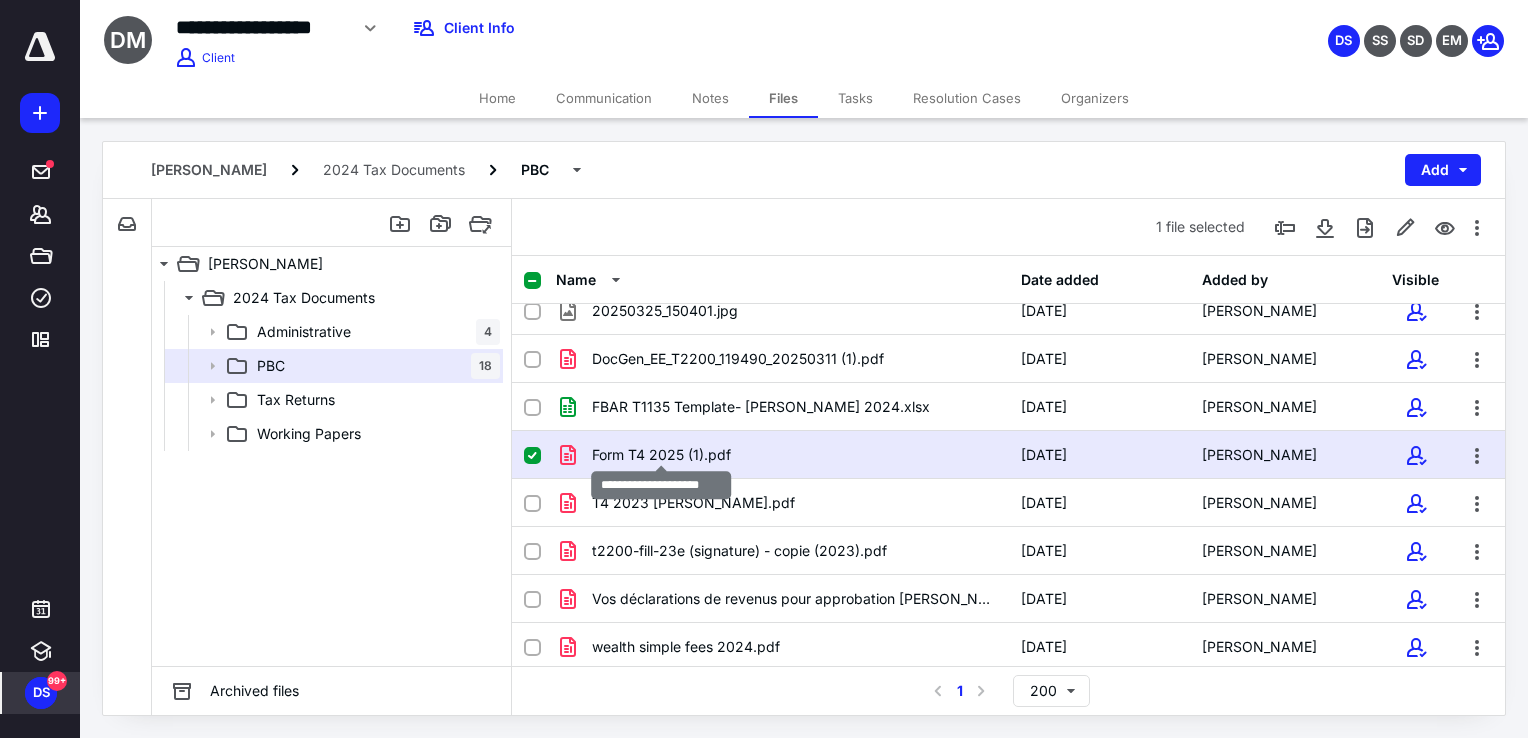 click on "Form T4 2025 (1).pdf" at bounding box center (661, 455) 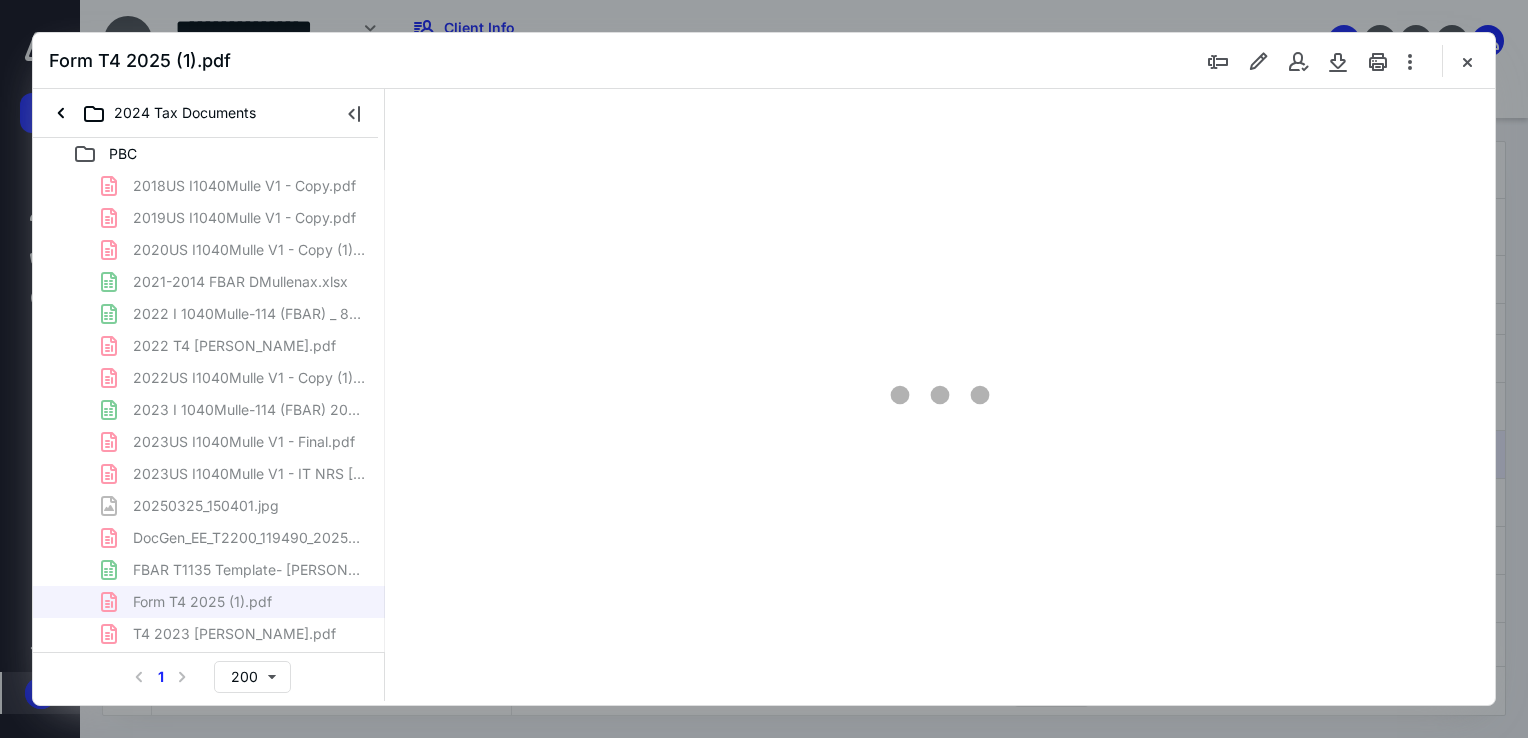 scroll, scrollTop: 0, scrollLeft: 0, axis: both 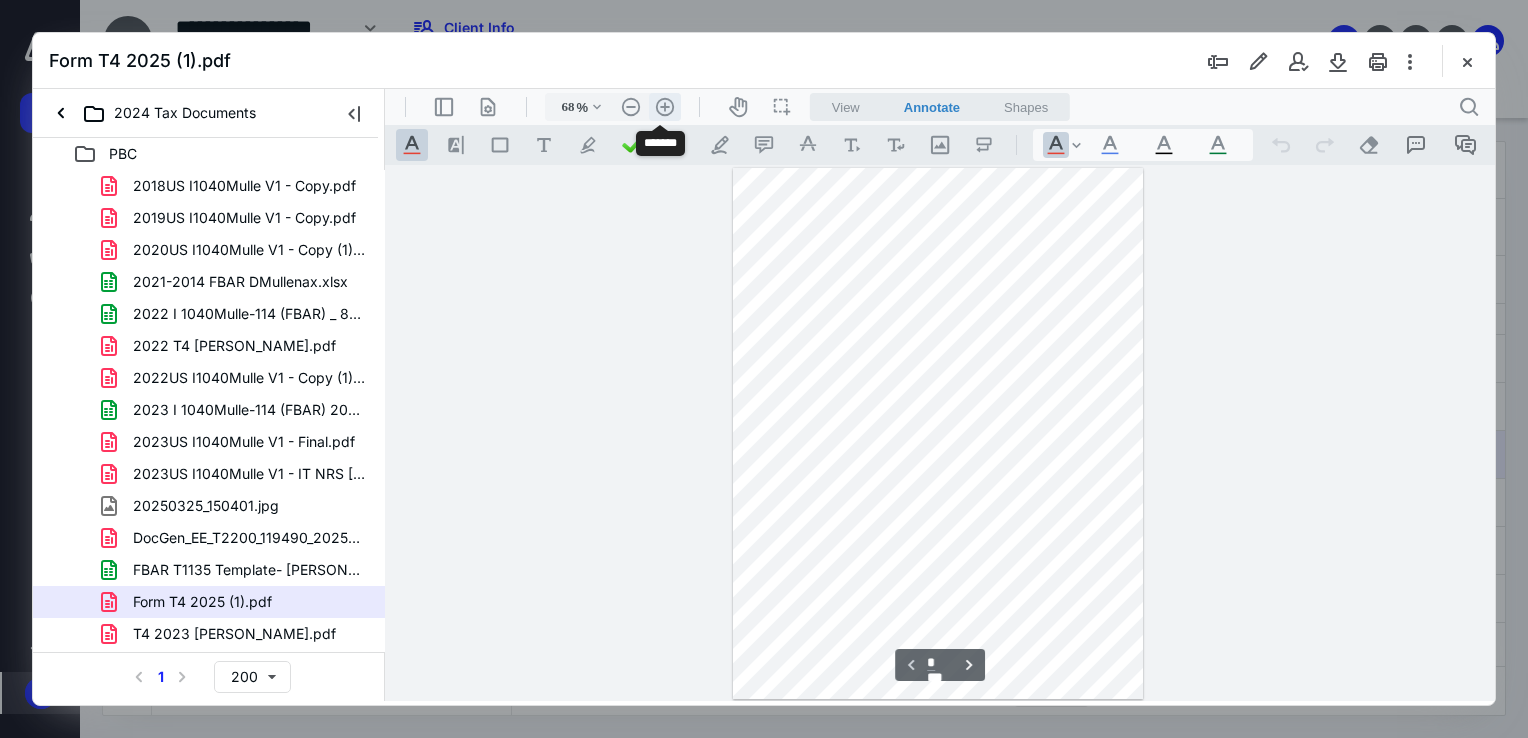 click on ".cls-1{fill:#abb0c4;} icon - header - zoom - in - line" at bounding box center [665, 107] 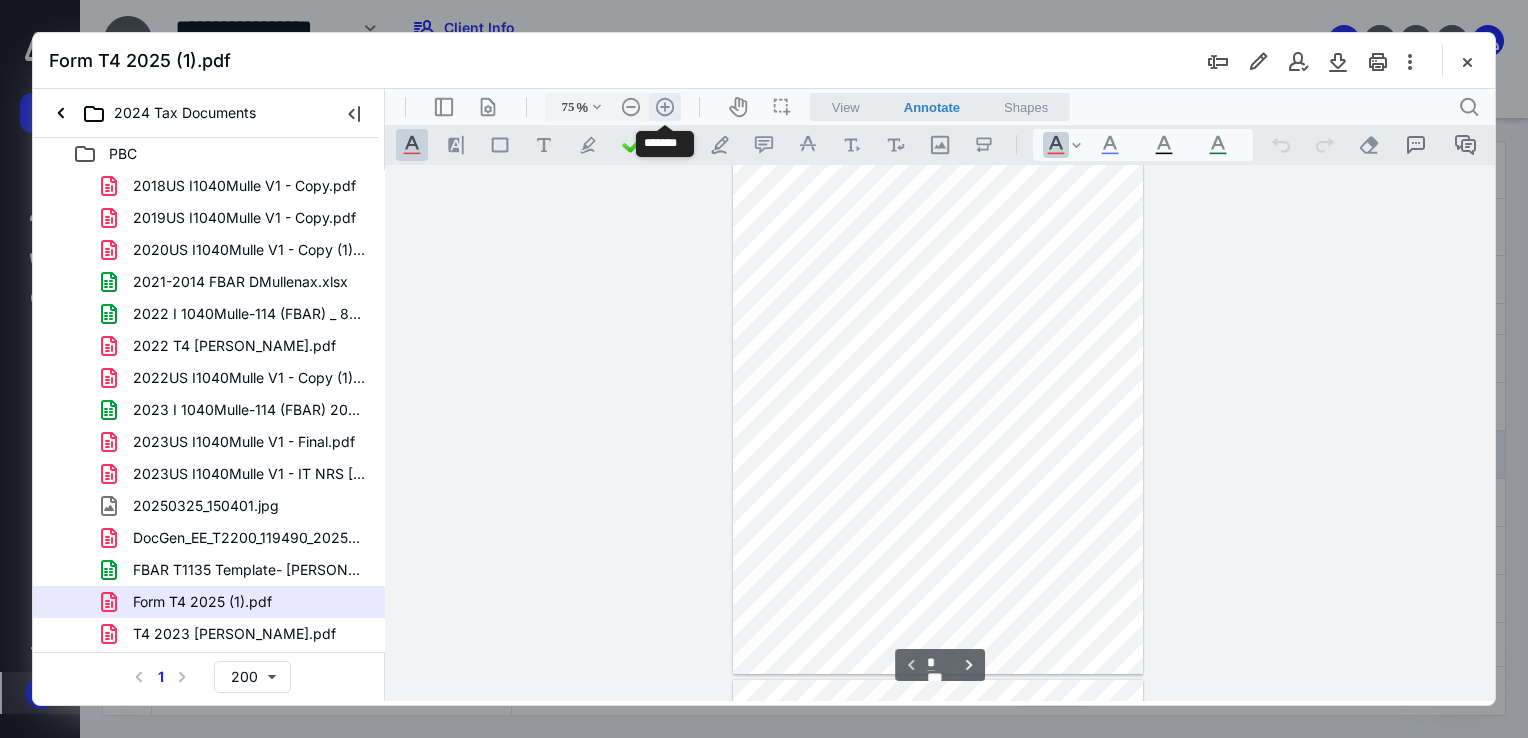 click on ".cls-1{fill:#abb0c4;} icon - header - zoom - in - line" at bounding box center [665, 107] 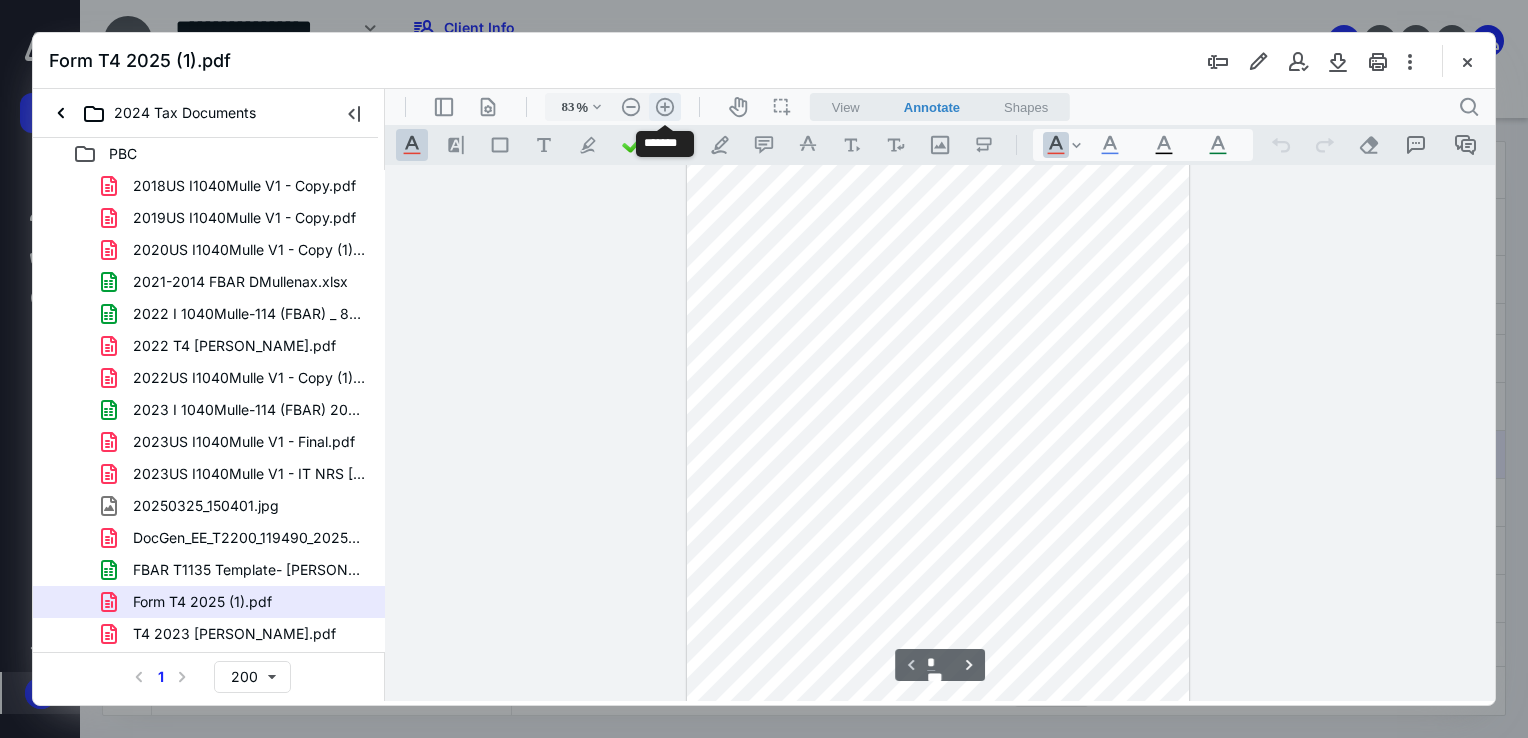 click on ".cls-1{fill:#abb0c4;} icon - header - zoom - in - line" at bounding box center (665, 107) 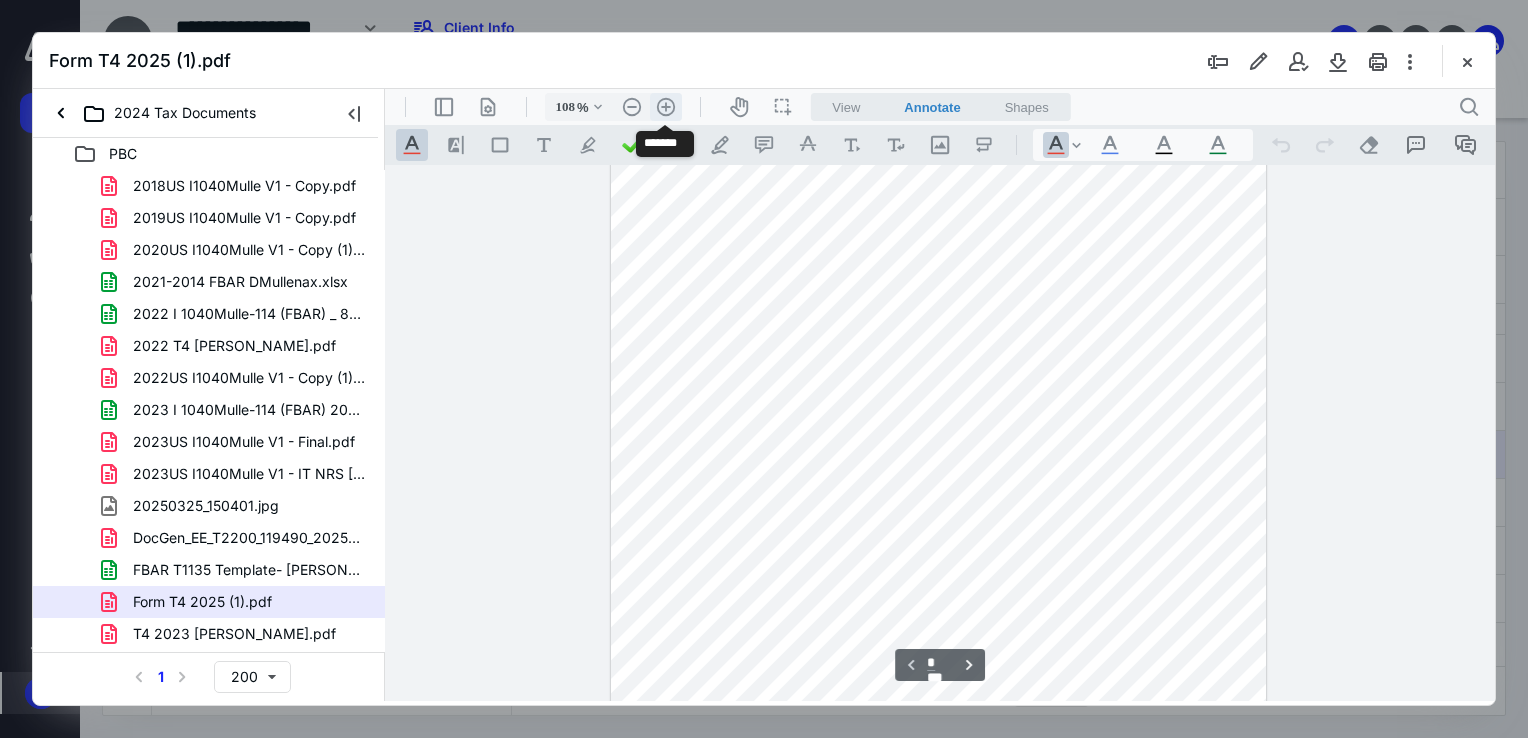 click on ".cls-1{fill:#abb0c4;} icon - header - zoom - in - line" at bounding box center [666, 107] 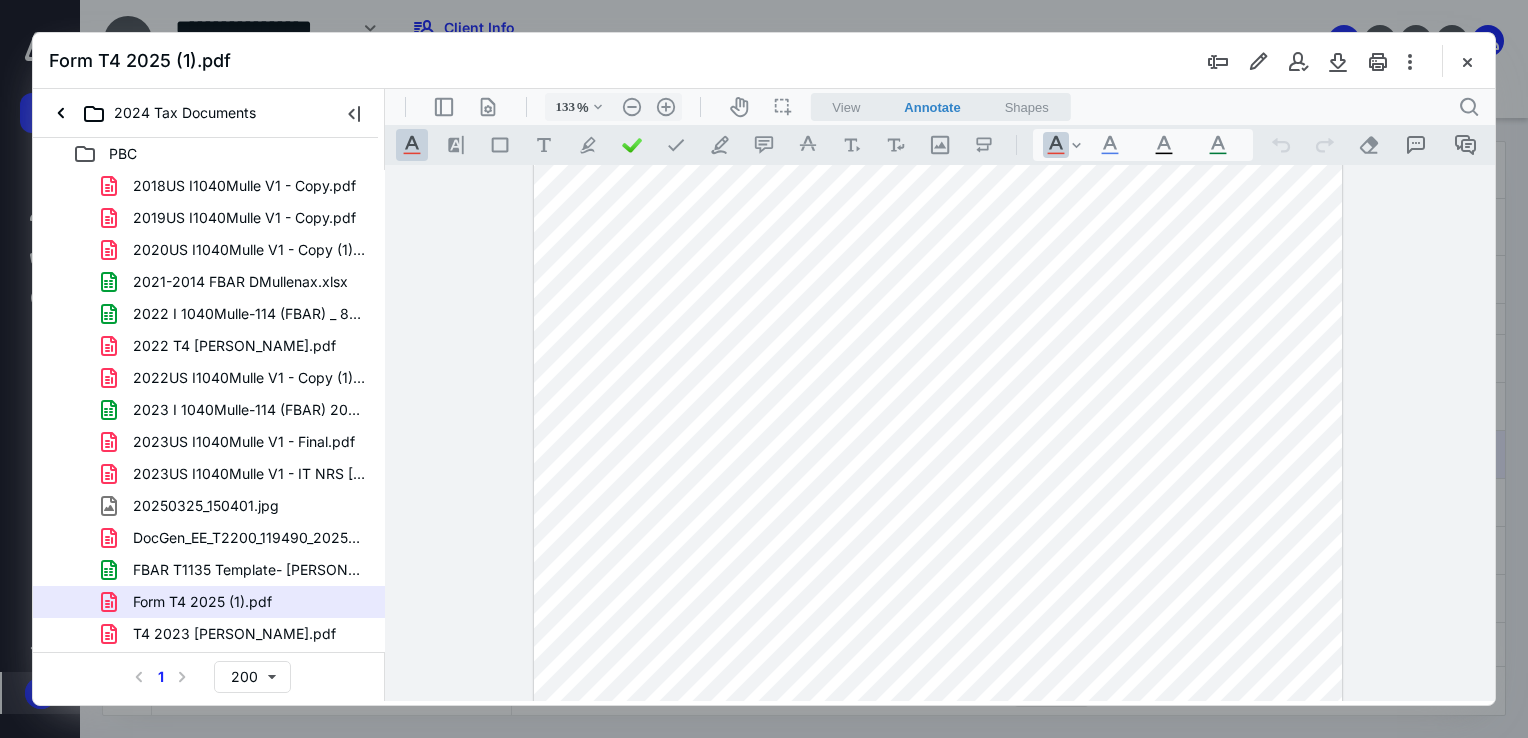 scroll, scrollTop: 222, scrollLeft: 0, axis: vertical 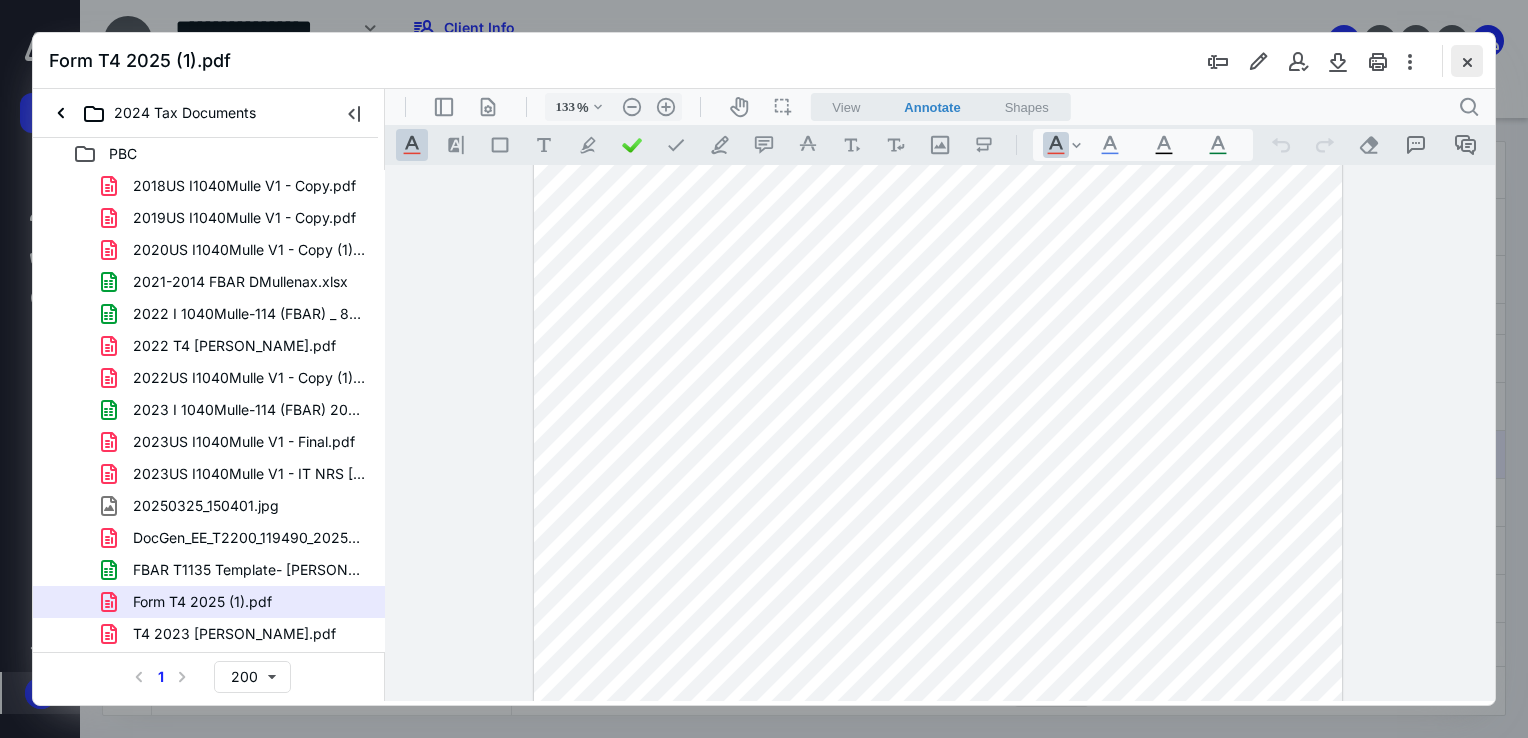 click at bounding box center (1467, 61) 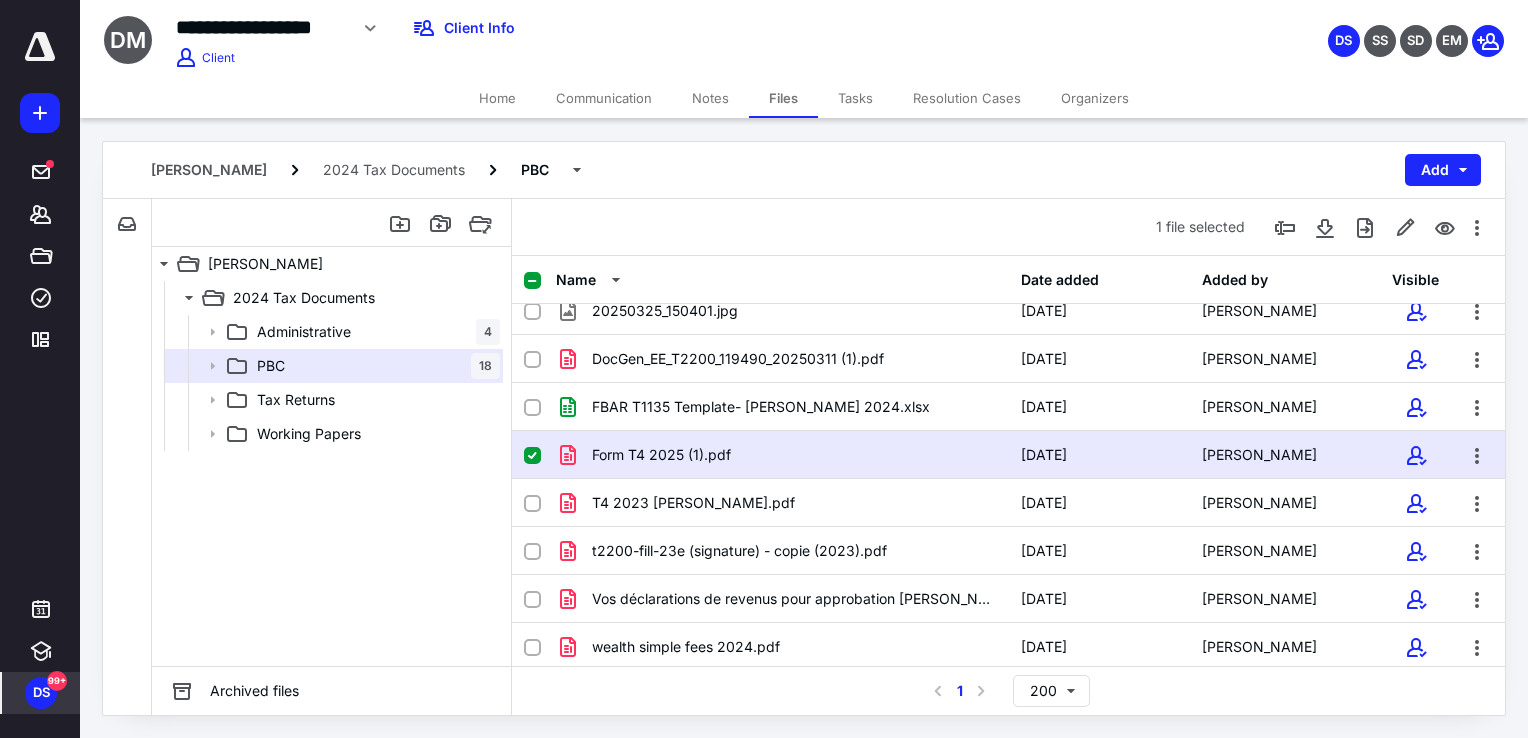 click at bounding box center [532, 456] 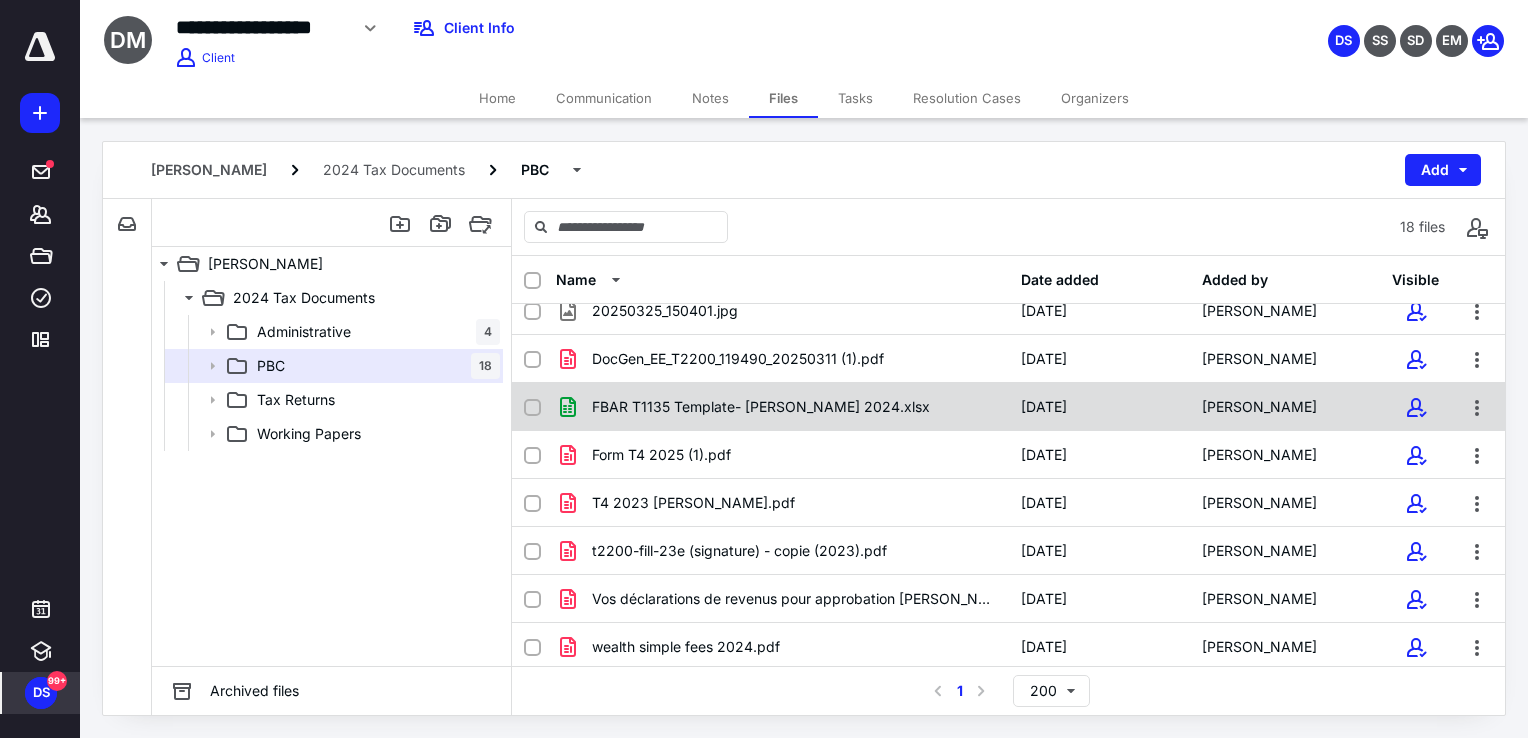 click on "FBAR T1135 Template- [PERSON_NAME] 2024.xlsx [DATE] [PERSON_NAME]" at bounding box center (1008, 407) 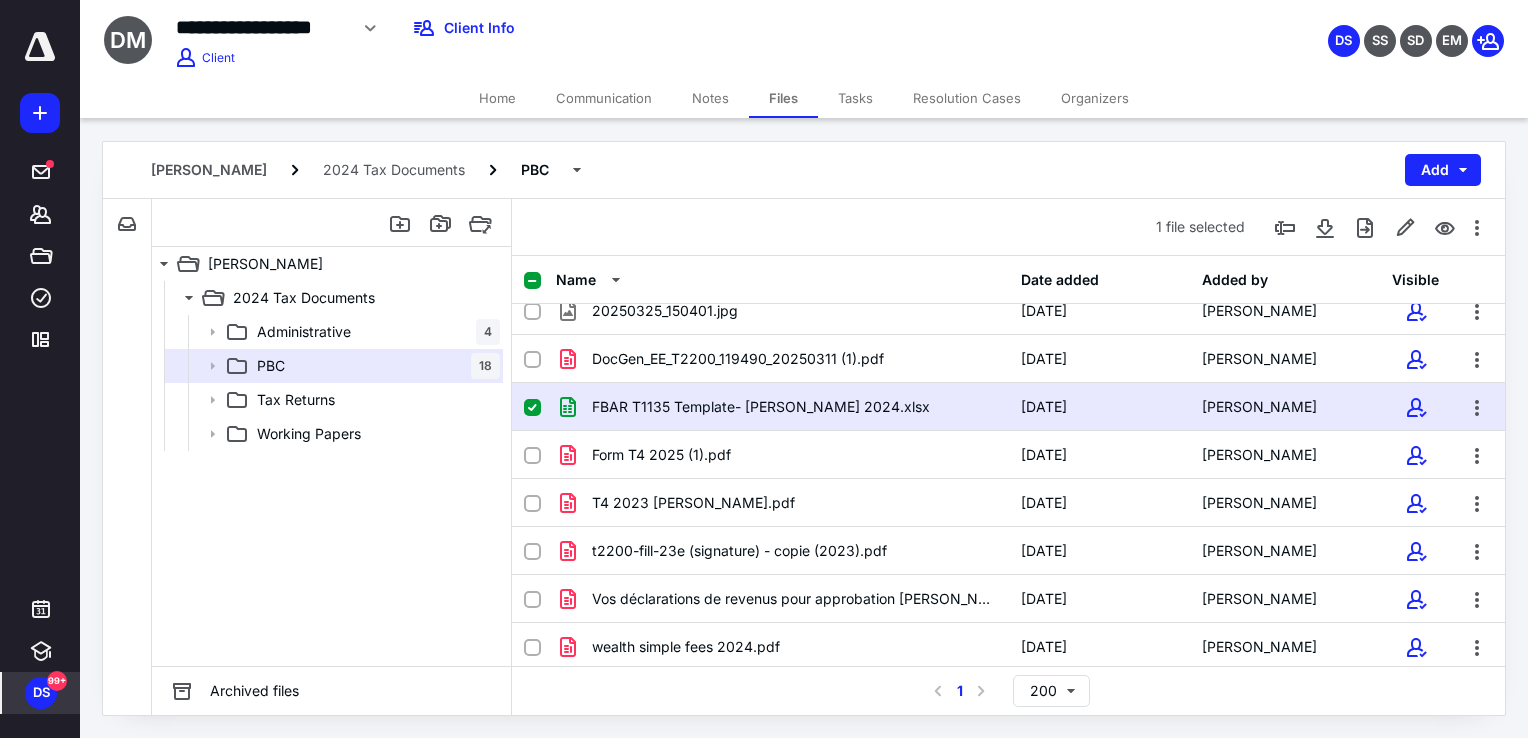 click on "FBAR T1135 Template- [PERSON_NAME] 2024.xlsx [DATE] [PERSON_NAME]" at bounding box center (1008, 407) 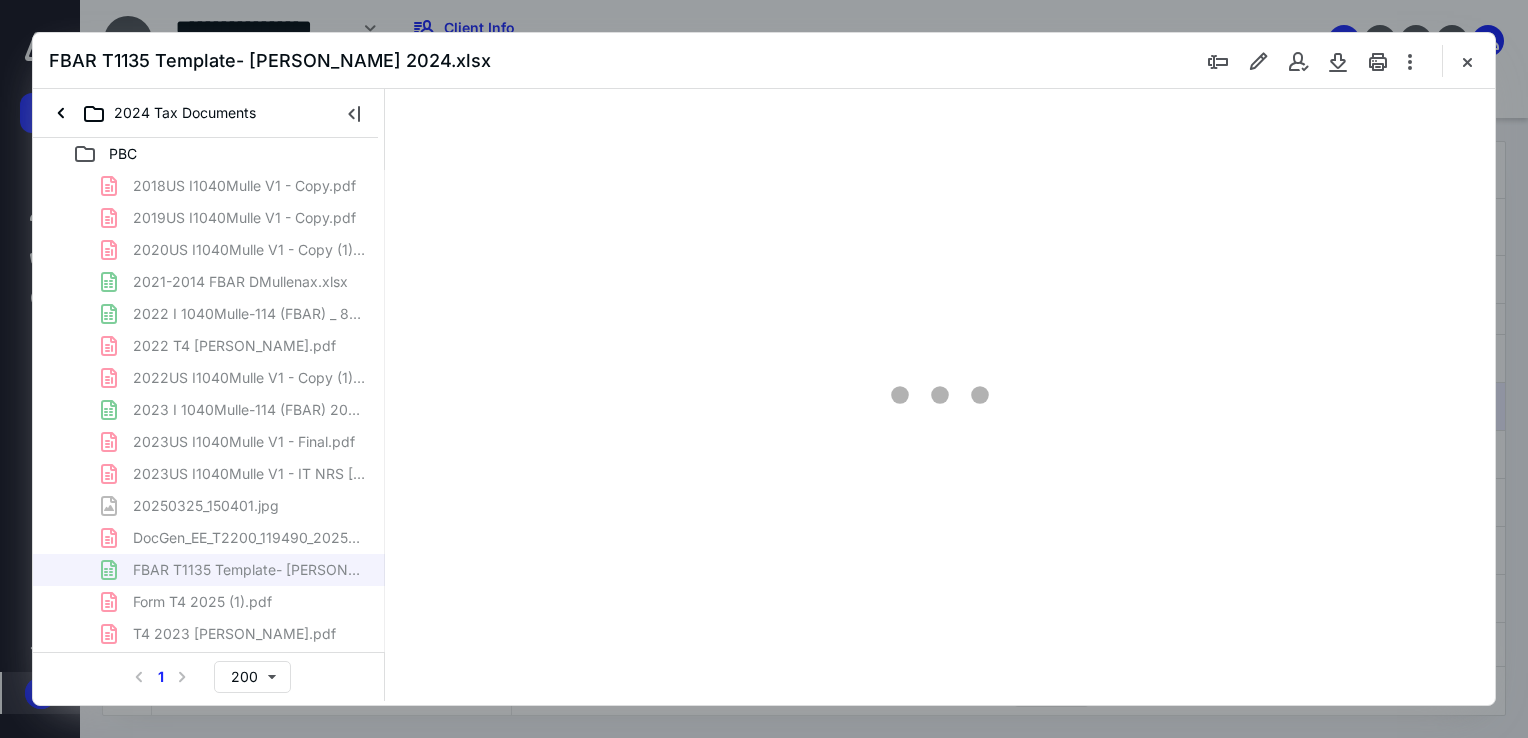 scroll, scrollTop: 0, scrollLeft: 0, axis: both 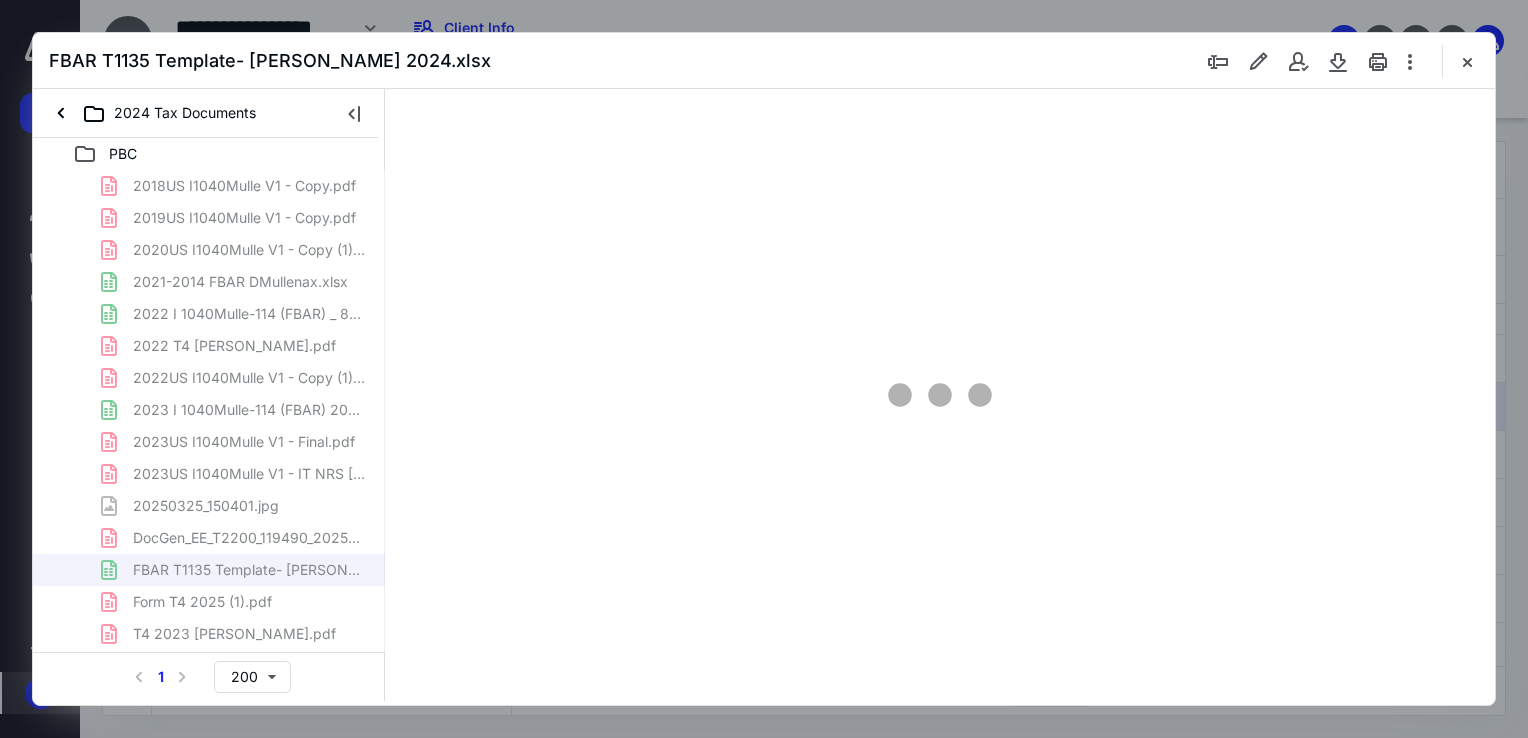 type on "69" 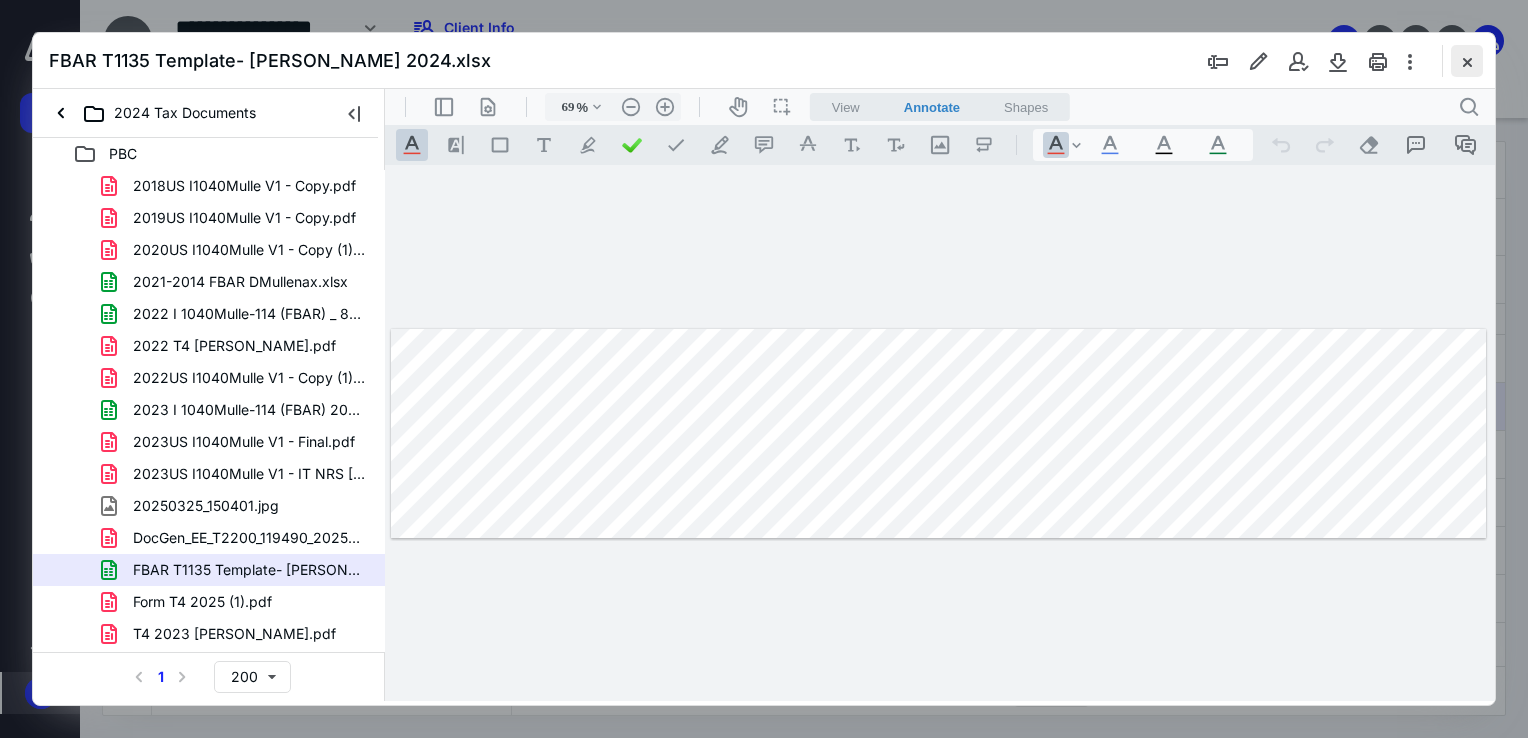 click at bounding box center [1467, 61] 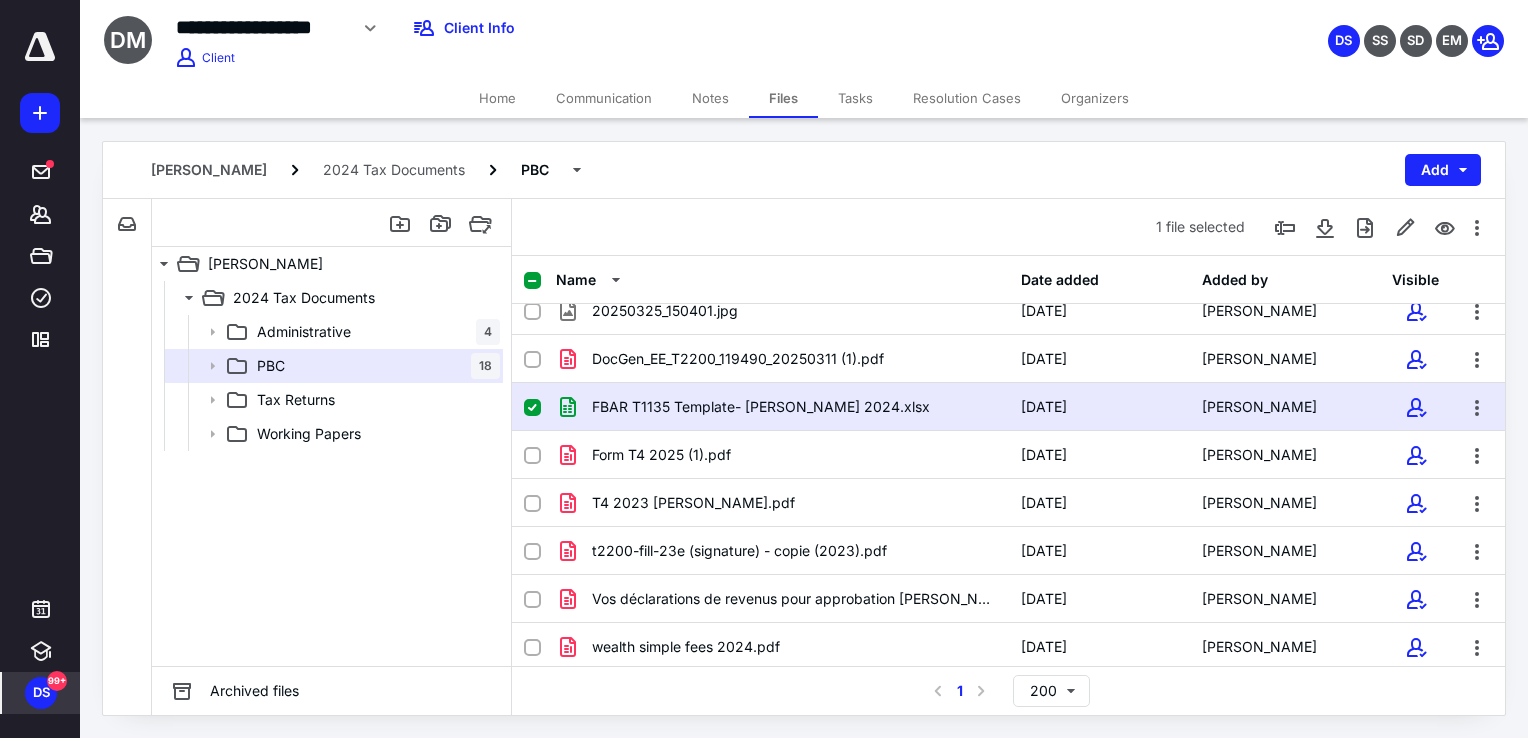 click 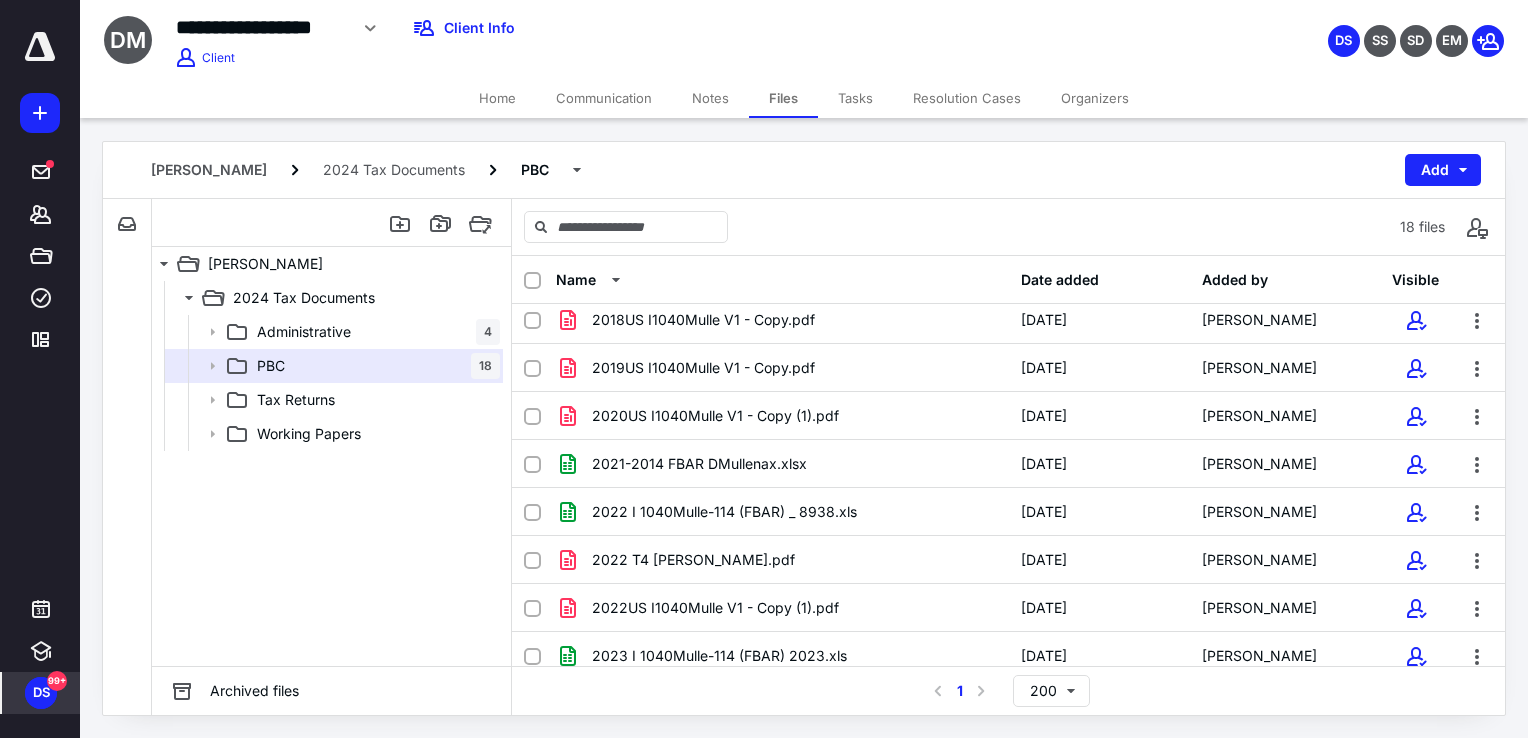 scroll, scrollTop: 0, scrollLeft: 0, axis: both 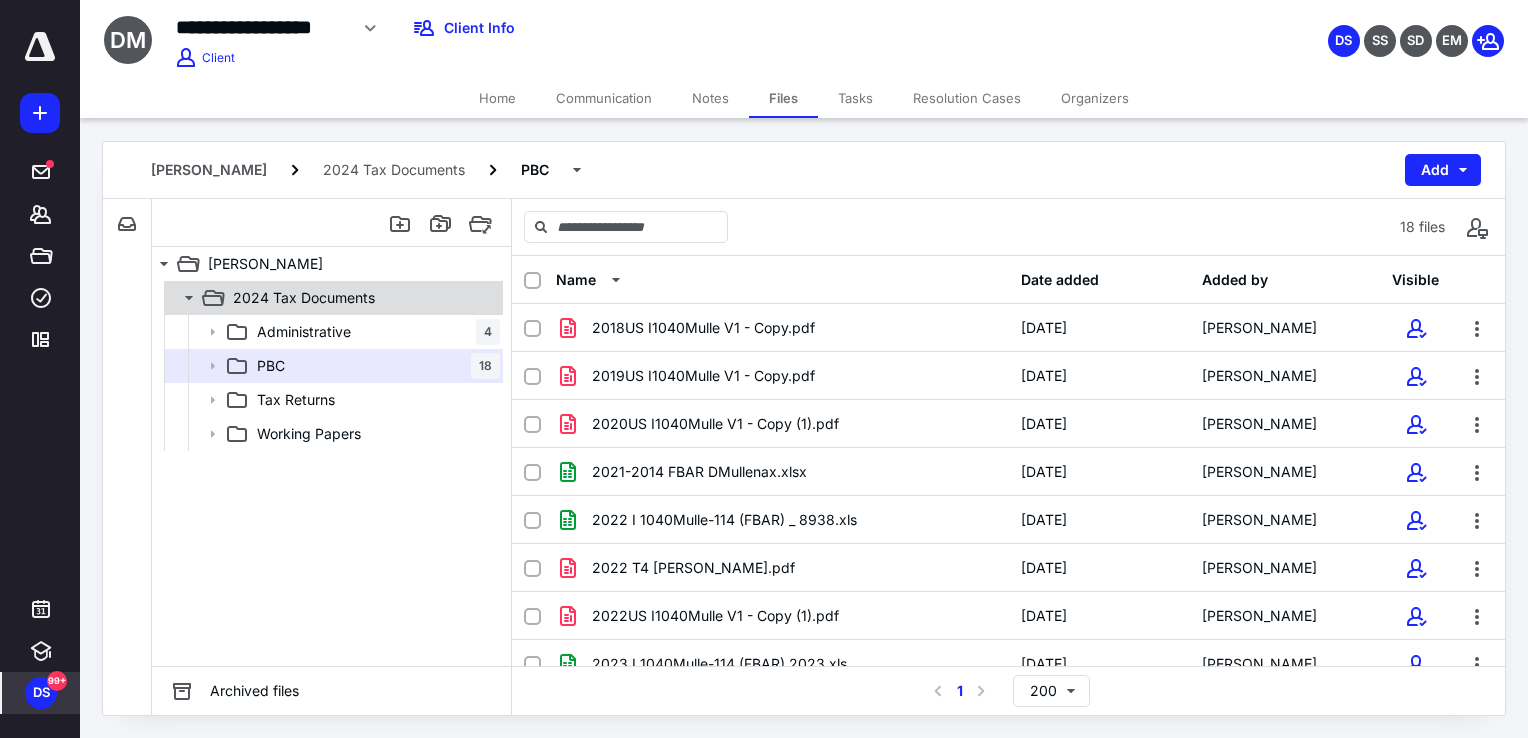 click 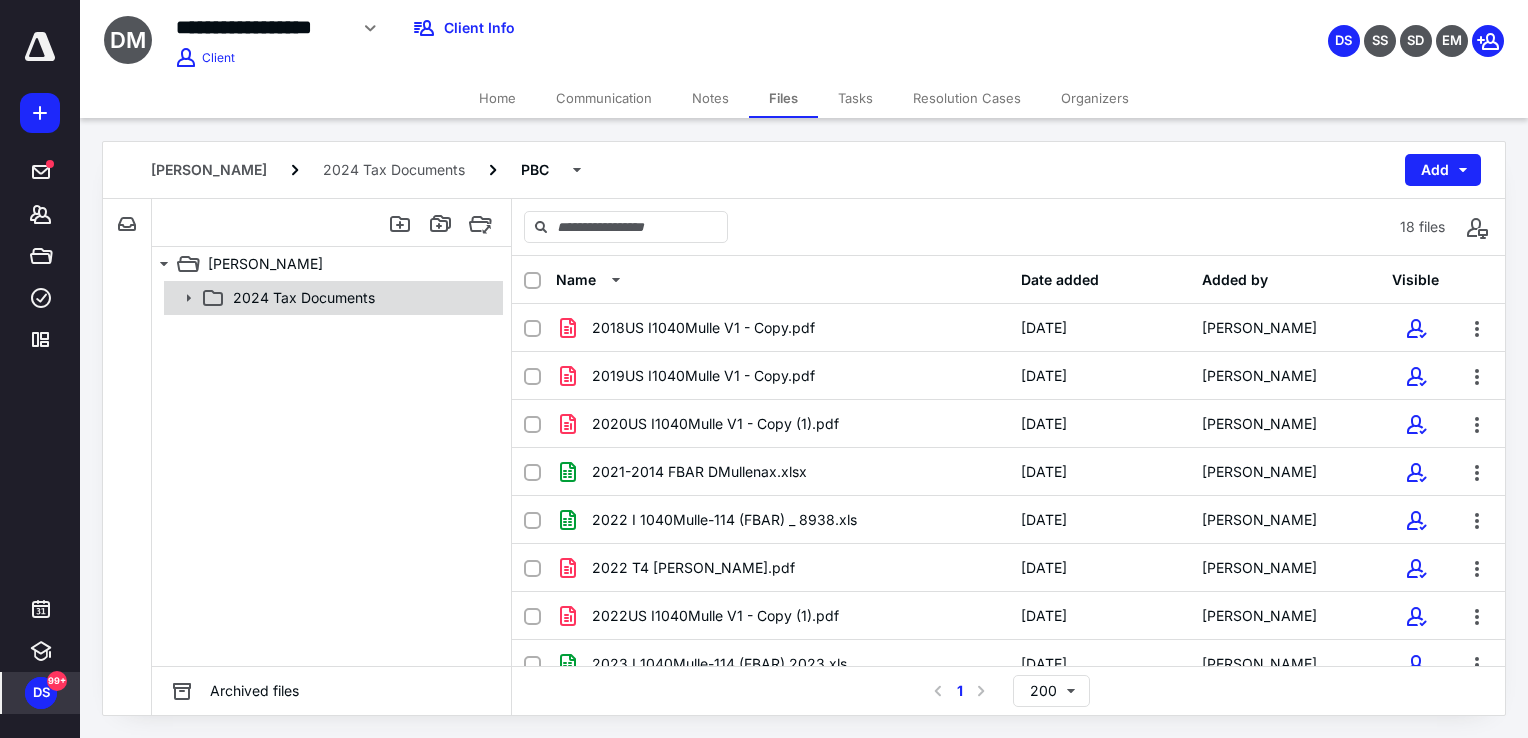 click on "2024 Tax Documents" at bounding box center (304, 298) 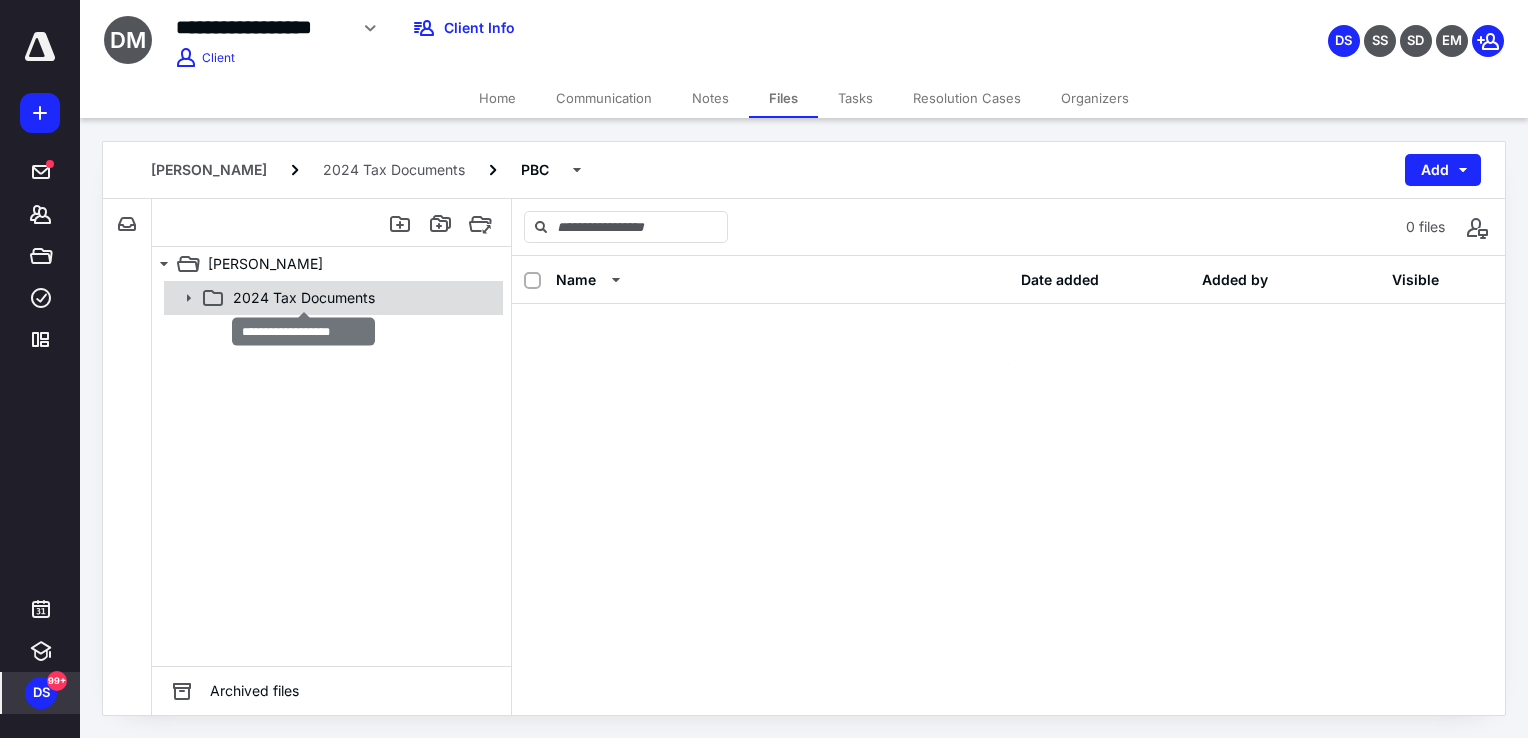 click on "2024 Tax Documents" at bounding box center [304, 298] 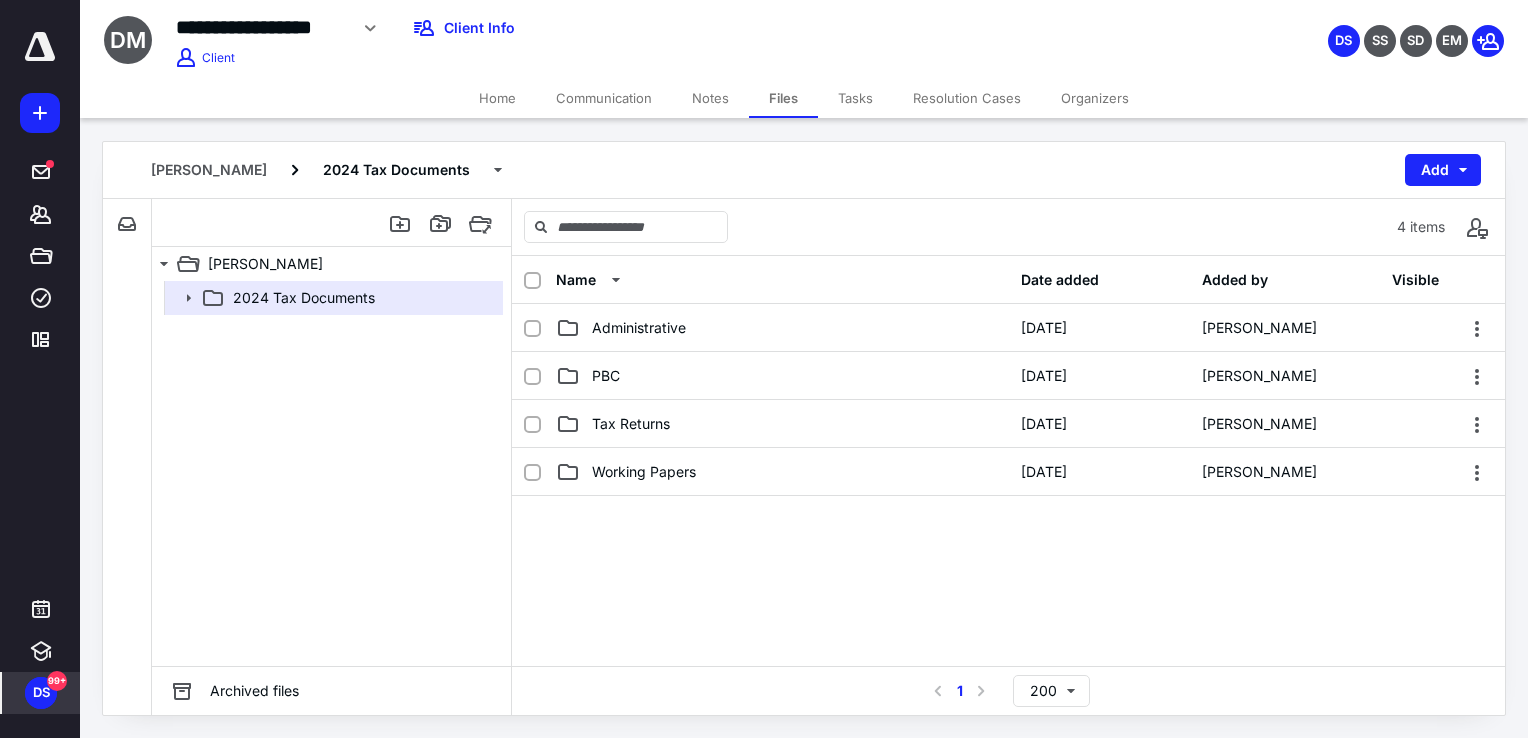 click at bounding box center [532, 281] 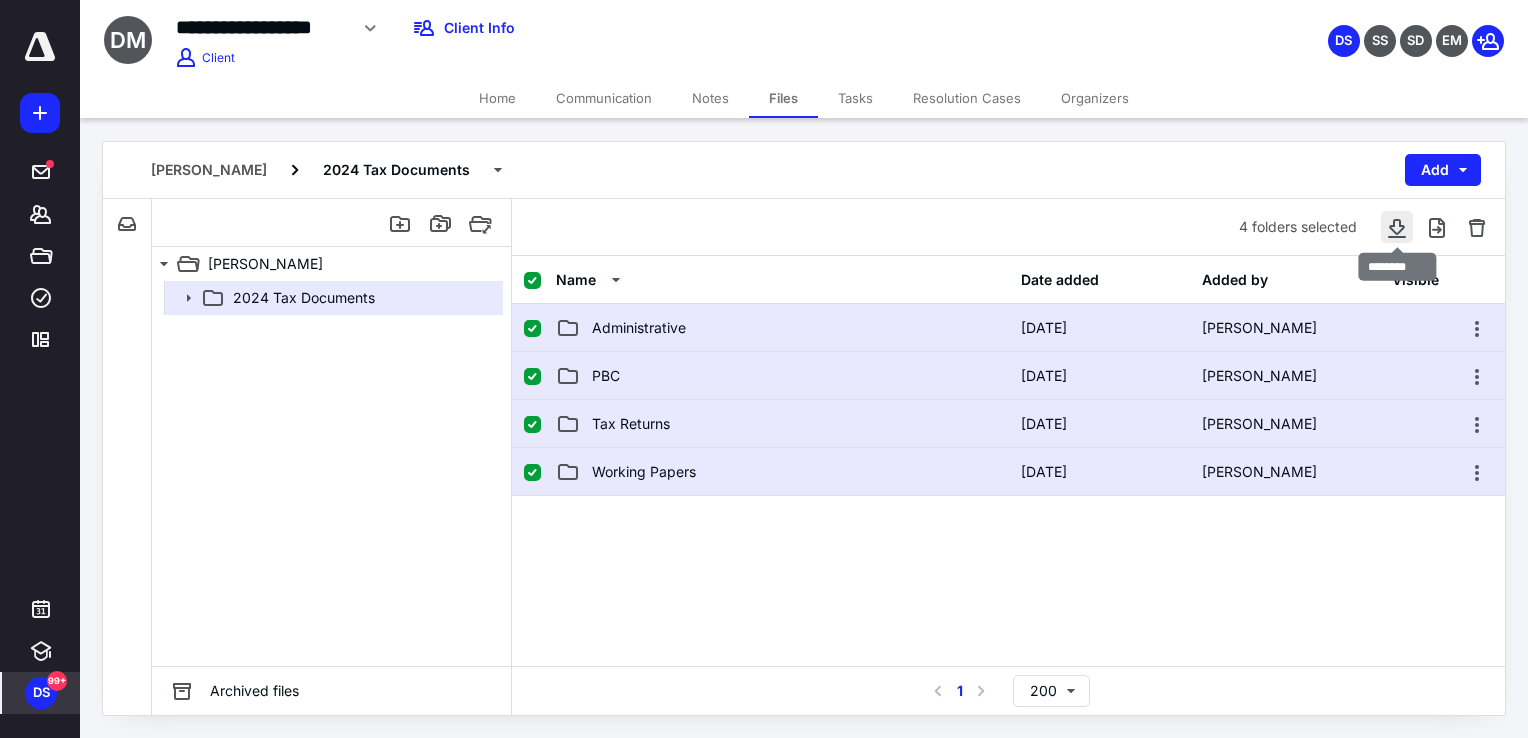 click at bounding box center (1397, 227) 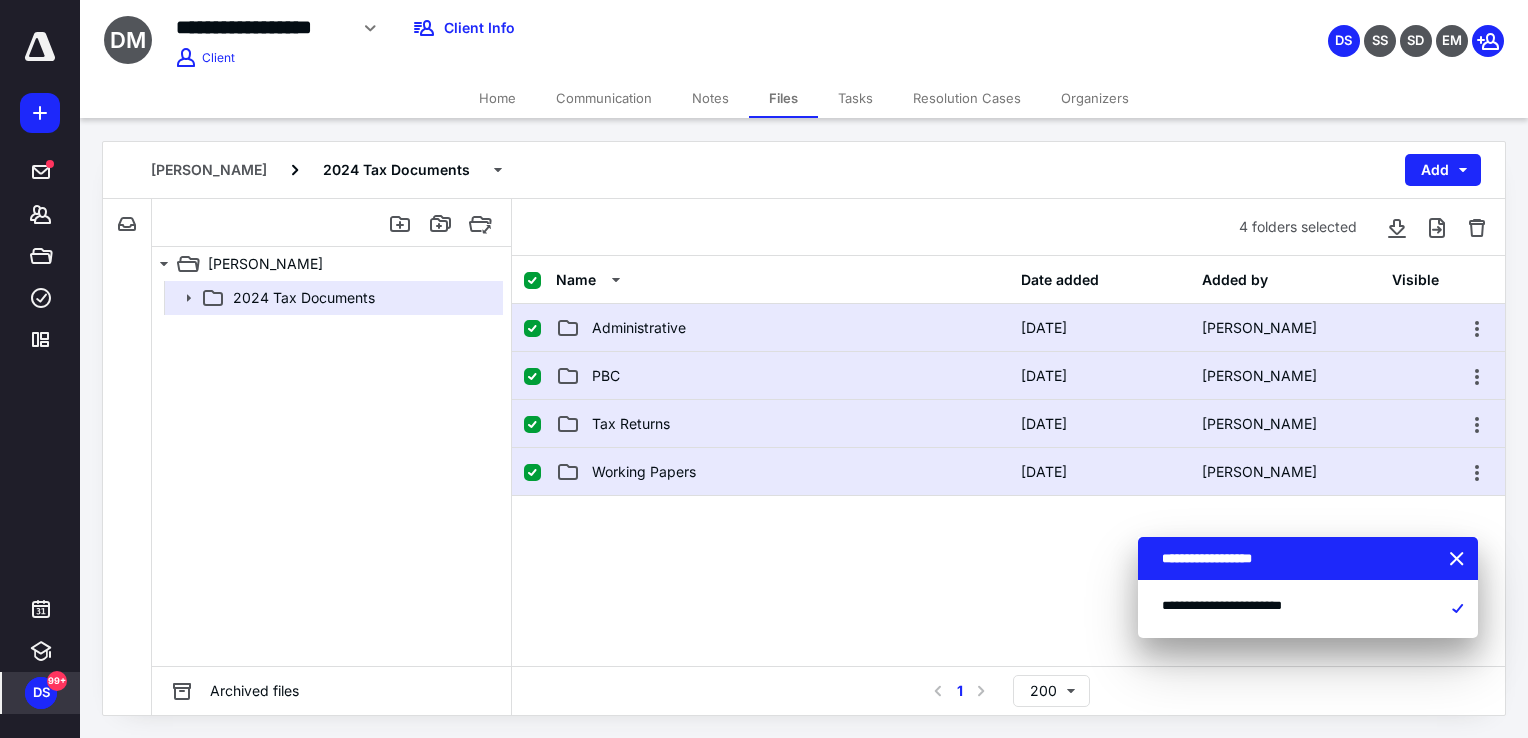 click at bounding box center [1008, 646] 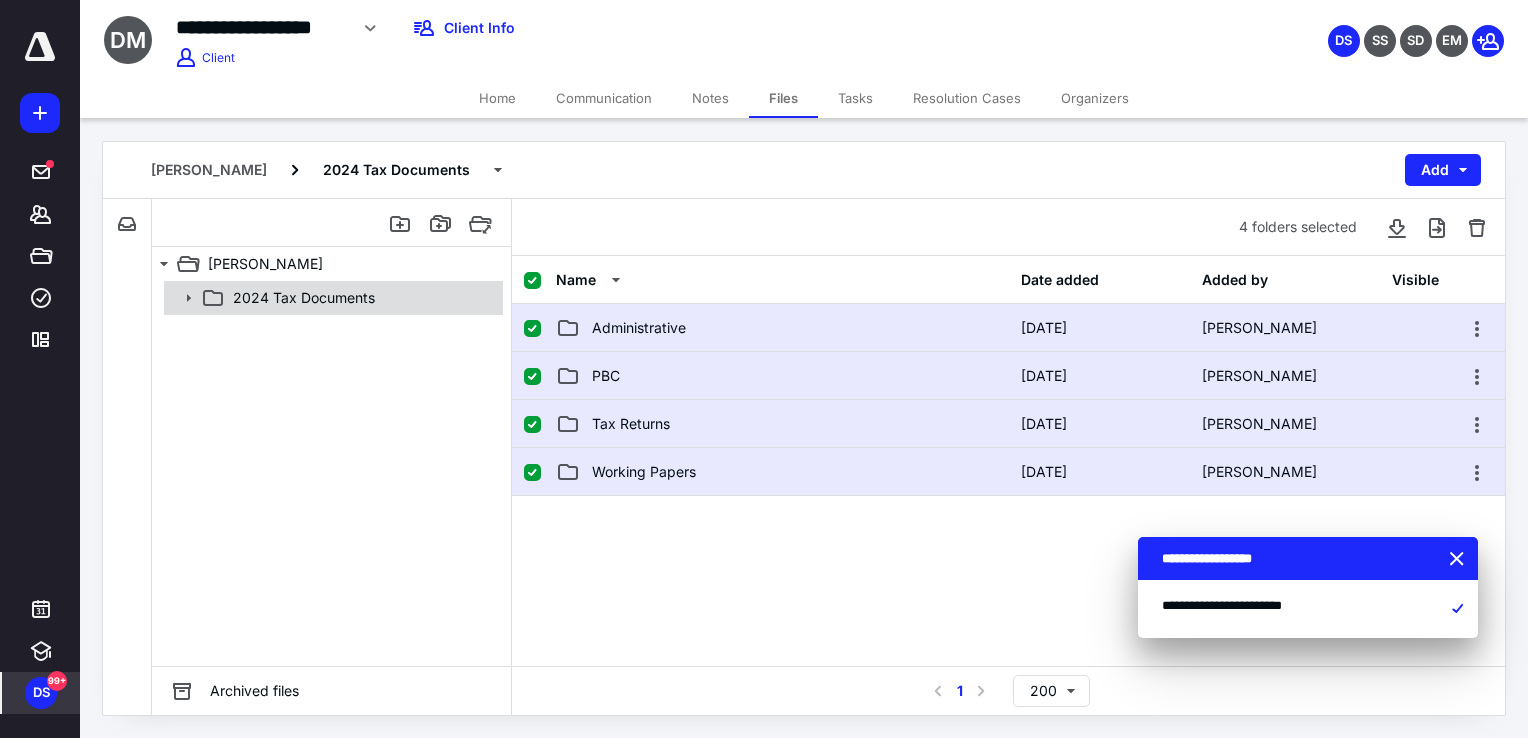 click 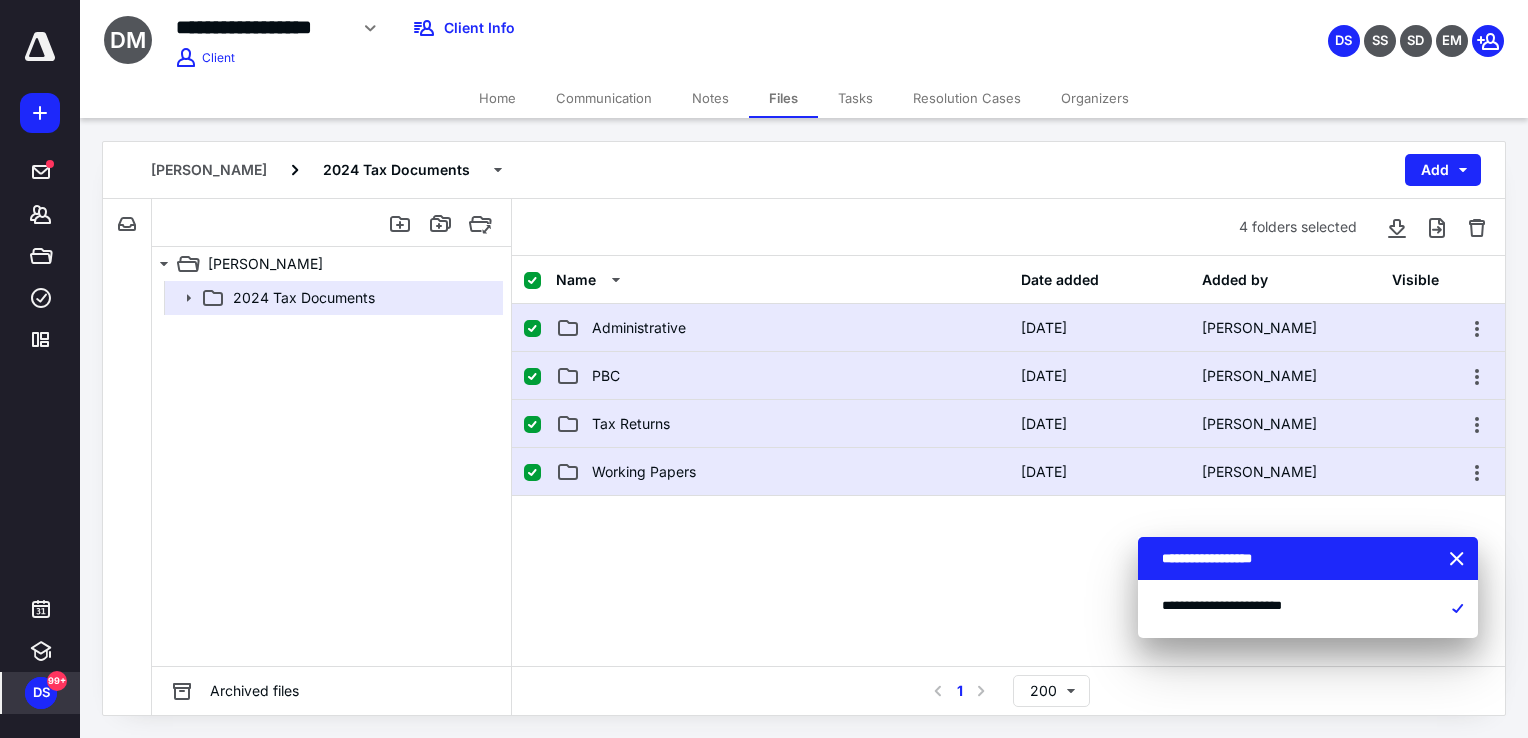 click on "PBC" at bounding box center [782, 376] 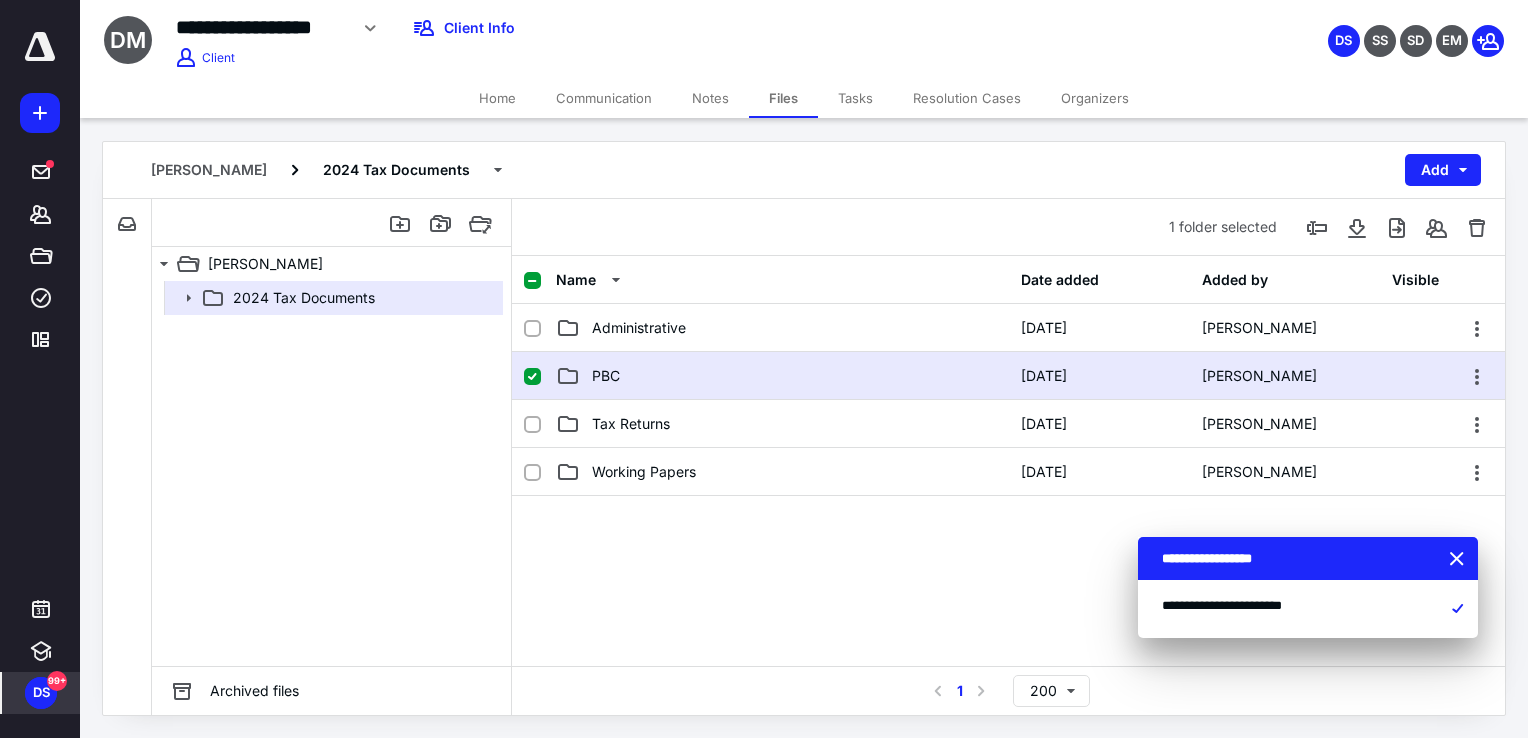 click on "PBC" at bounding box center (782, 376) 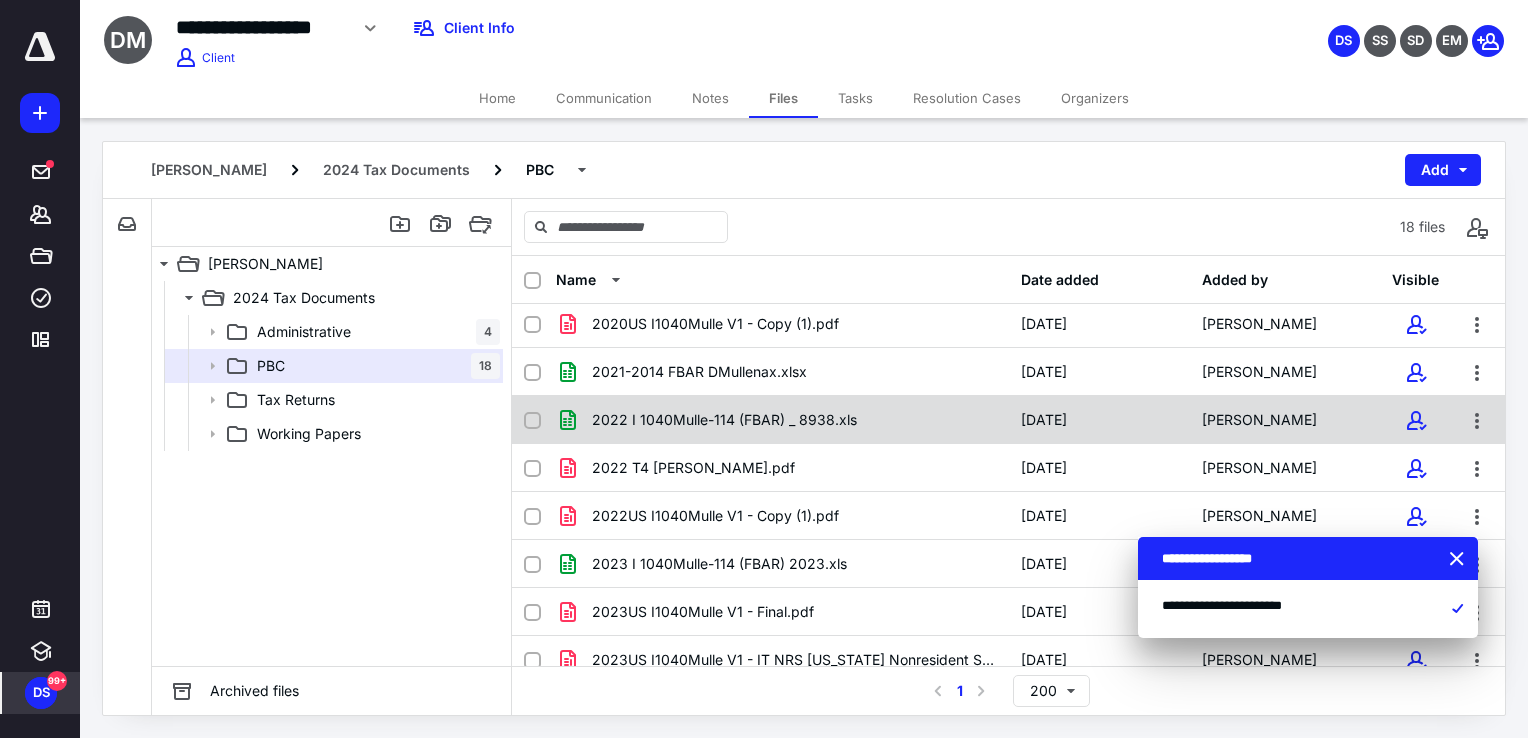 scroll, scrollTop: 200, scrollLeft: 0, axis: vertical 